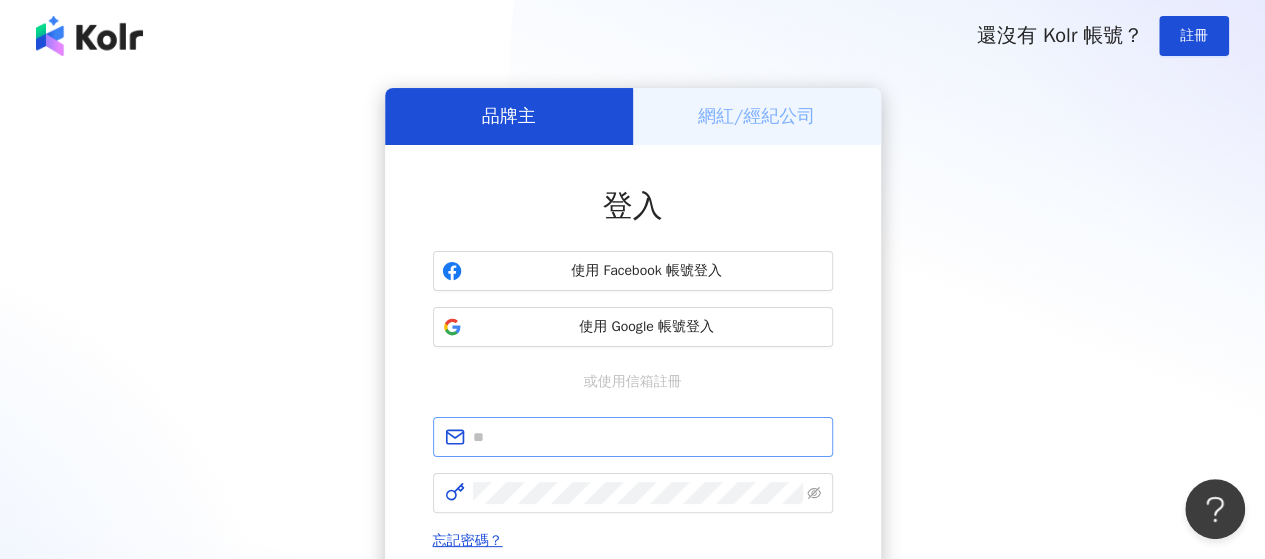scroll, scrollTop: 0, scrollLeft: 0, axis: both 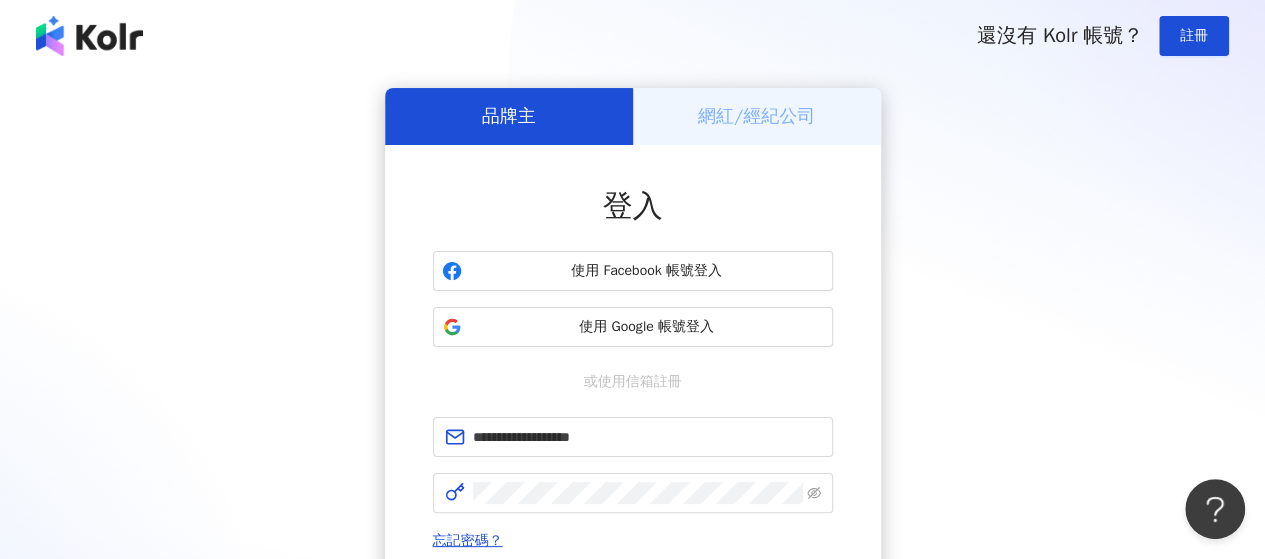 type on "**********" 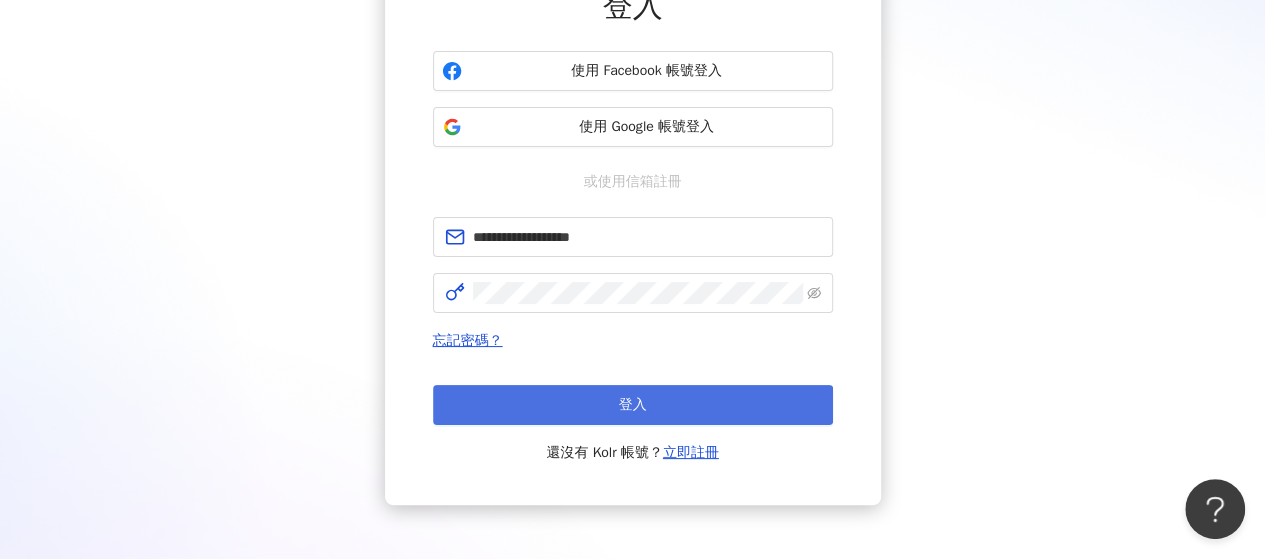 click on "登入" at bounding box center [633, 405] 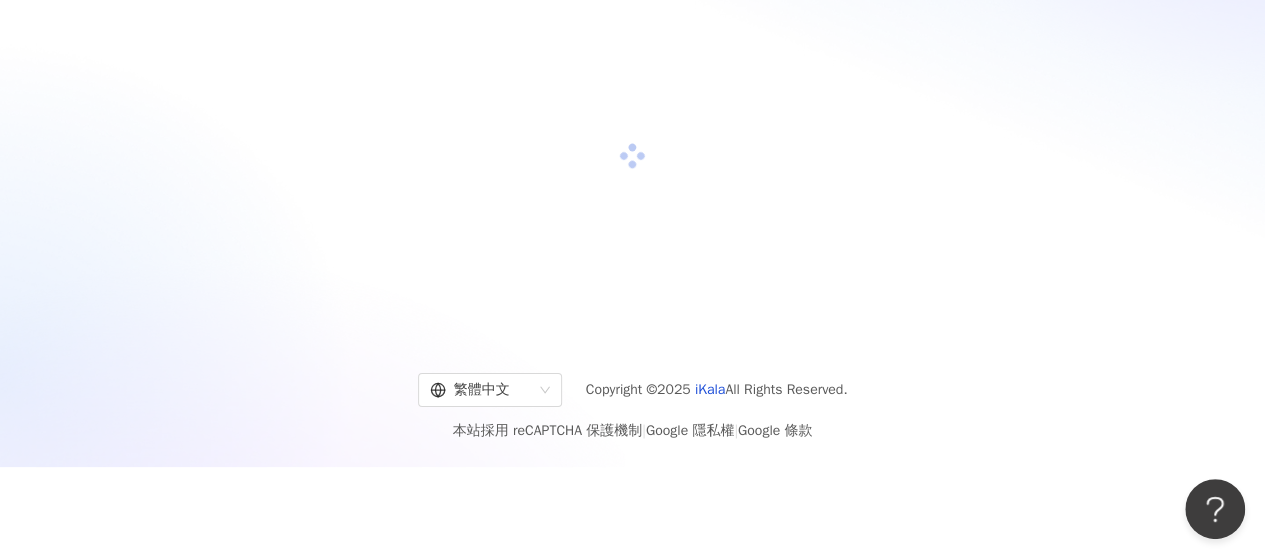 scroll, scrollTop: 0, scrollLeft: 0, axis: both 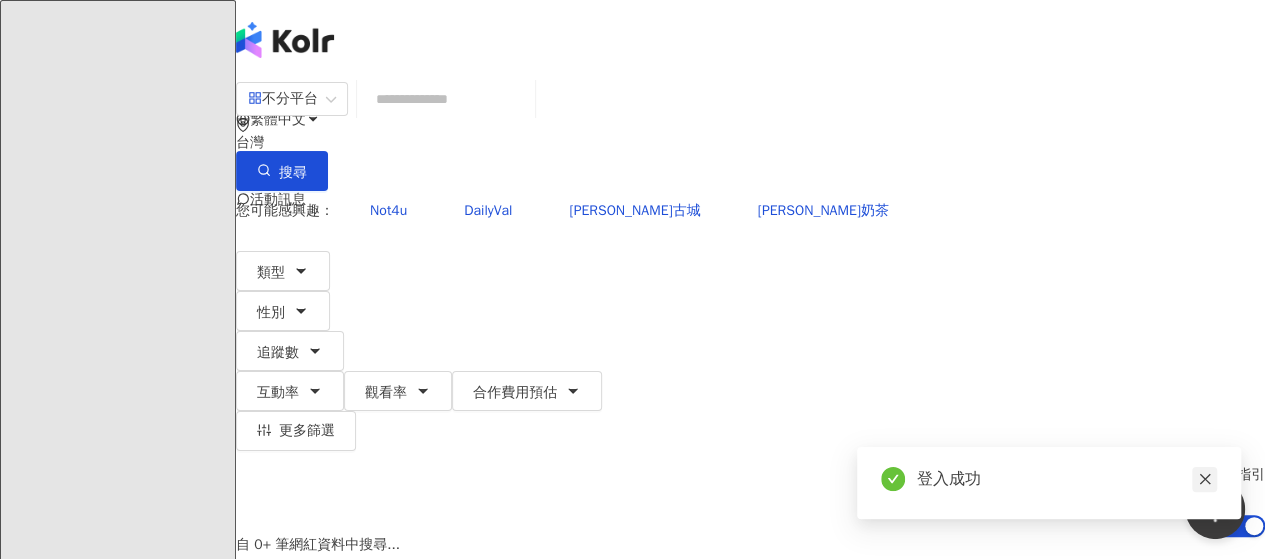 click 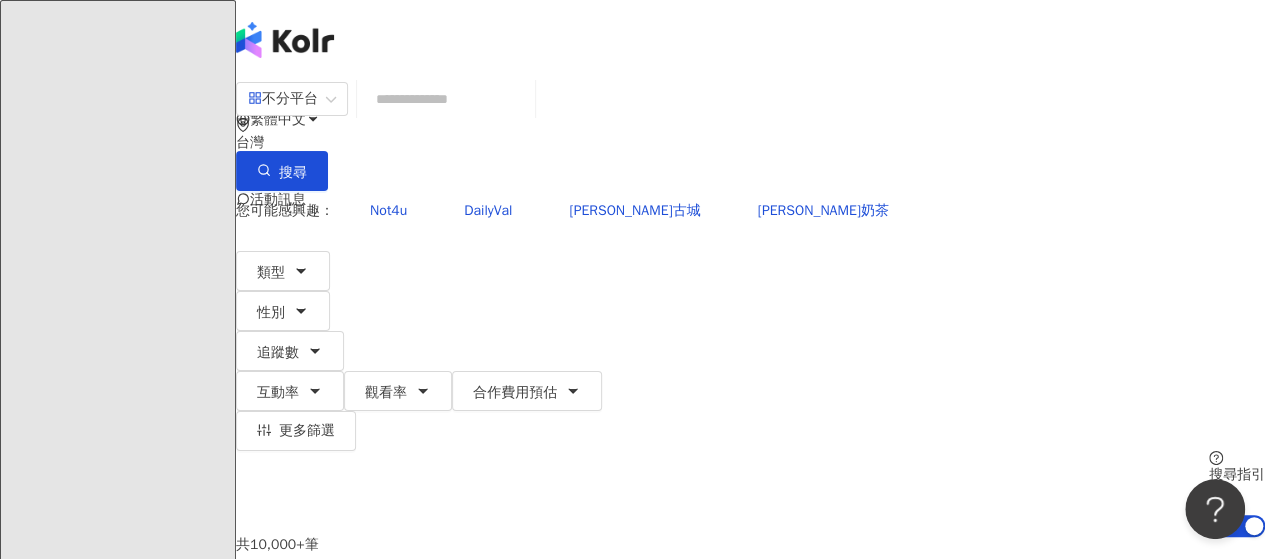 click on "商案媒合" at bounding box center (122, 3616) 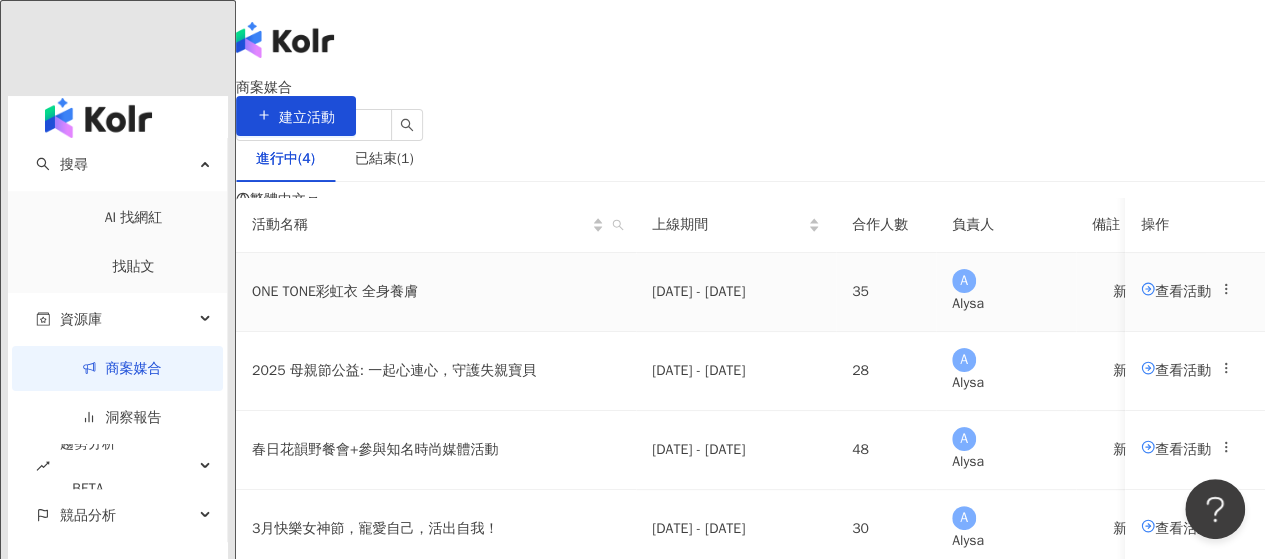 click on "ONE TONE彩虹衣 全身養膚" at bounding box center (436, 292) 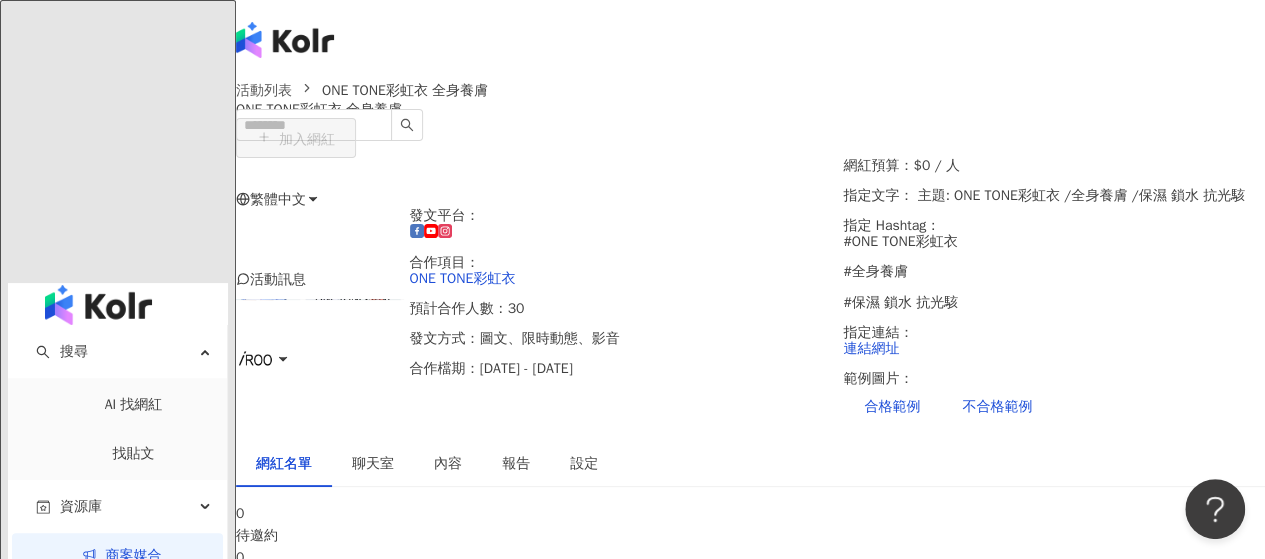 click 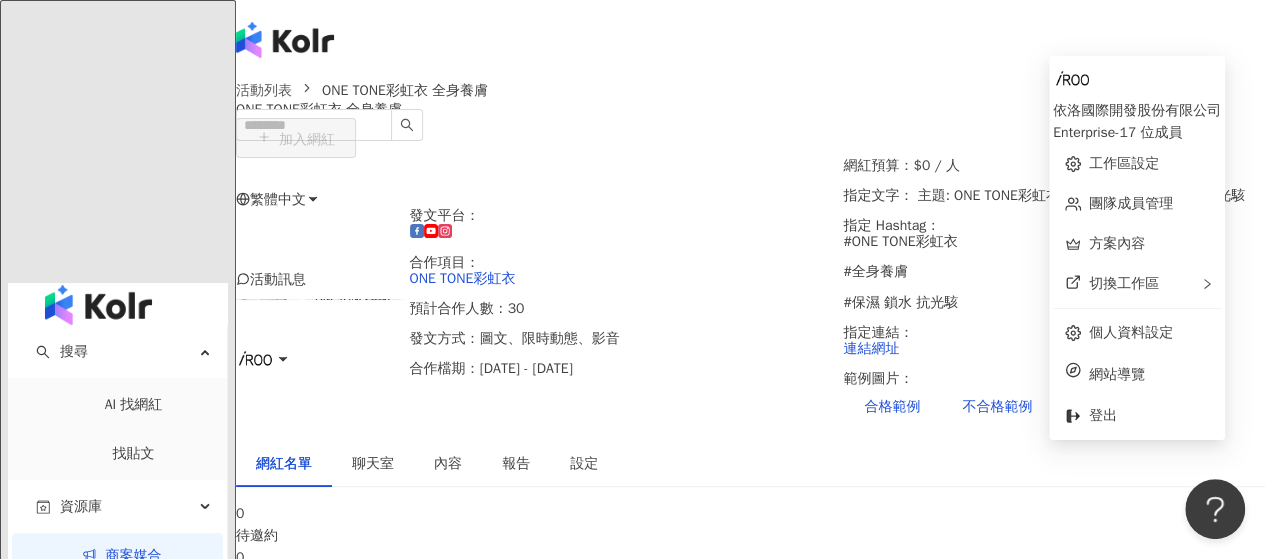 click on "活動列表 ONE TONE彩虹衣 全身養膚 ONE TONE彩虹衣 全身養膚 加入網紅" at bounding box center (750, 119) 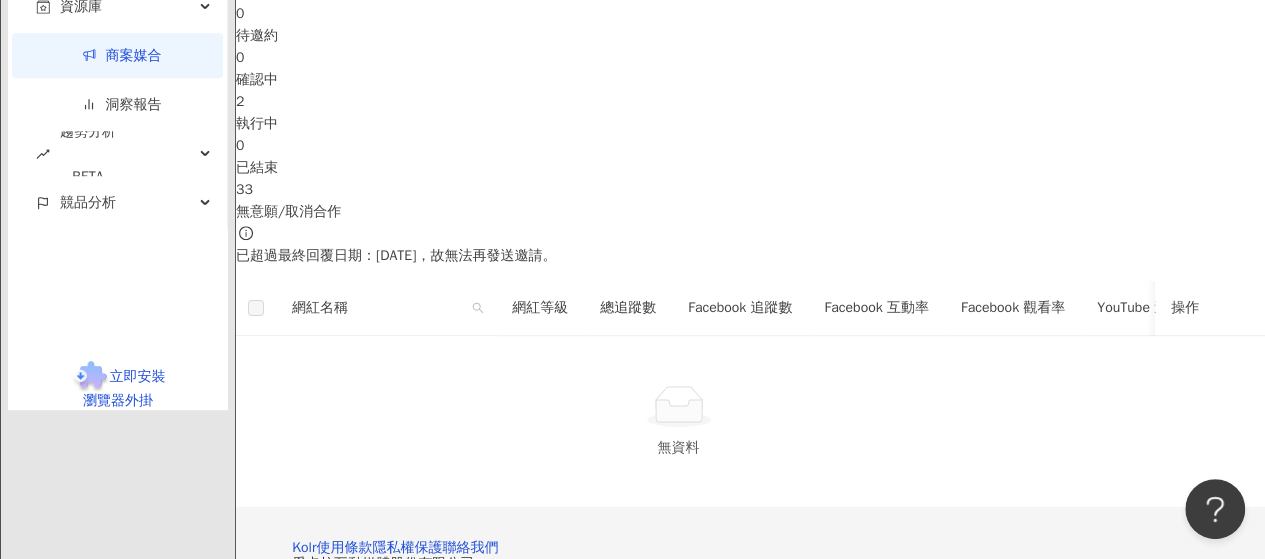 scroll, scrollTop: 782, scrollLeft: 0, axis: vertical 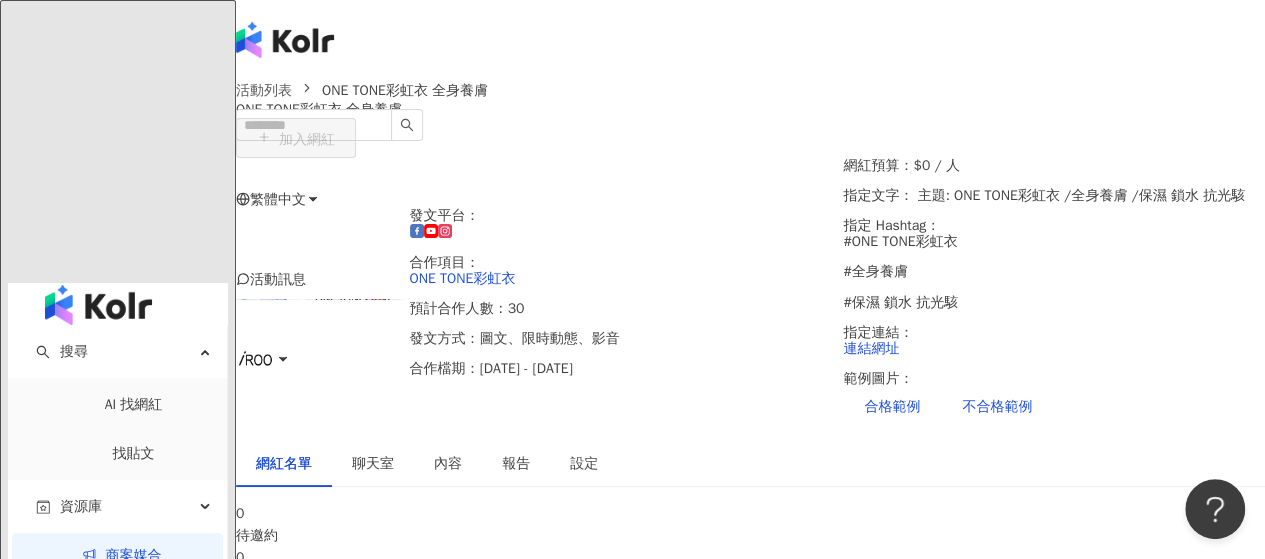 click on "商案媒合" at bounding box center [122, 555] 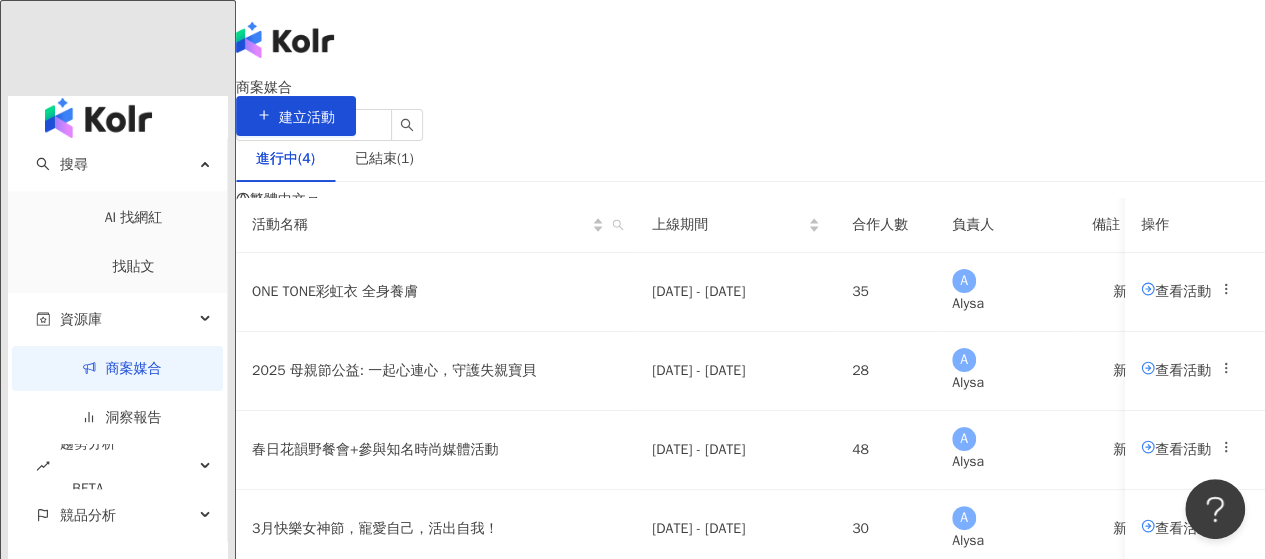 scroll, scrollTop: 100, scrollLeft: 0, axis: vertical 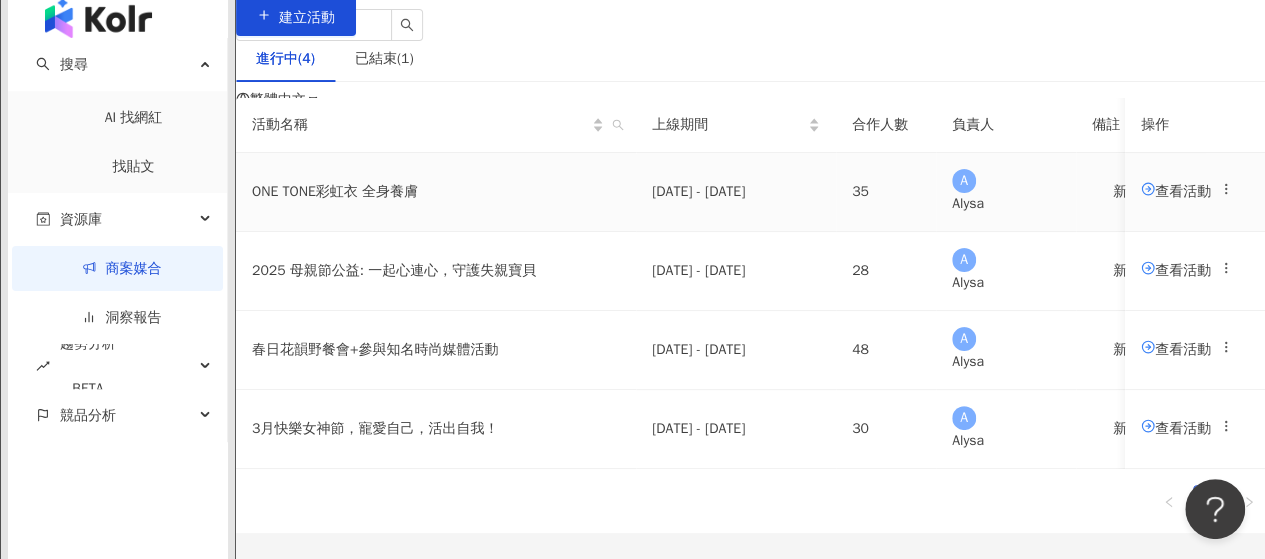 click 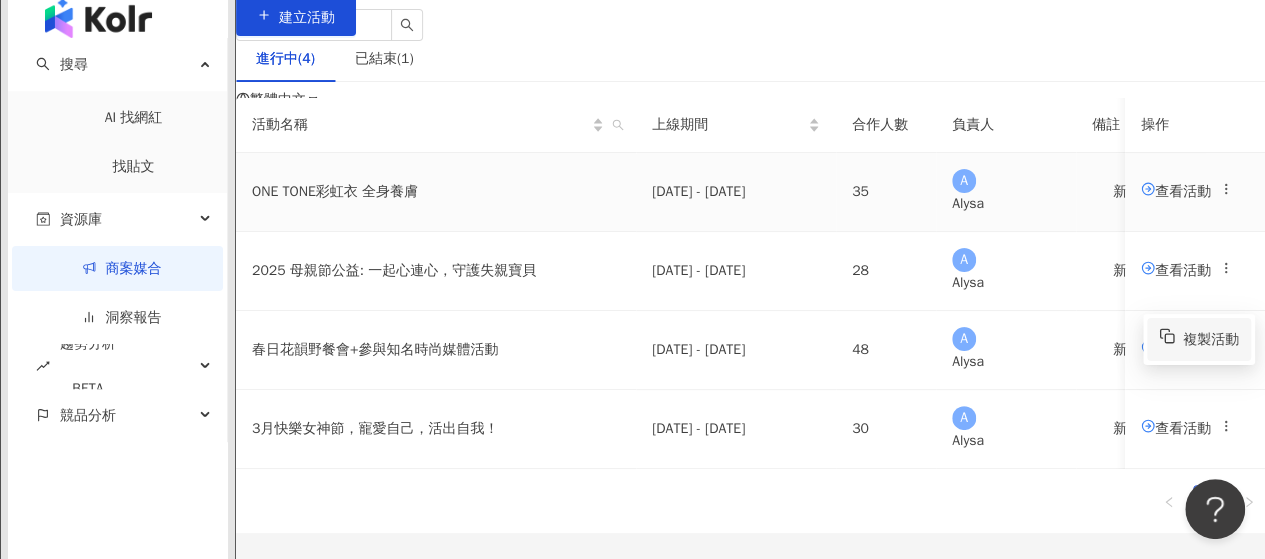 click on "複製活動" at bounding box center [1211, 340] 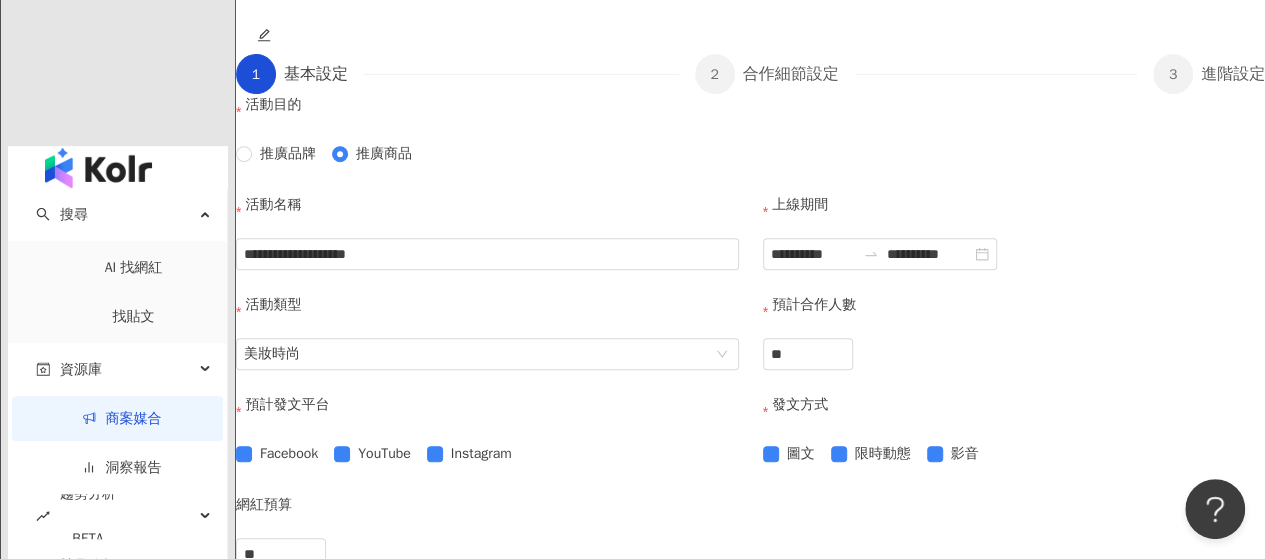 scroll, scrollTop: 600, scrollLeft: 0, axis: vertical 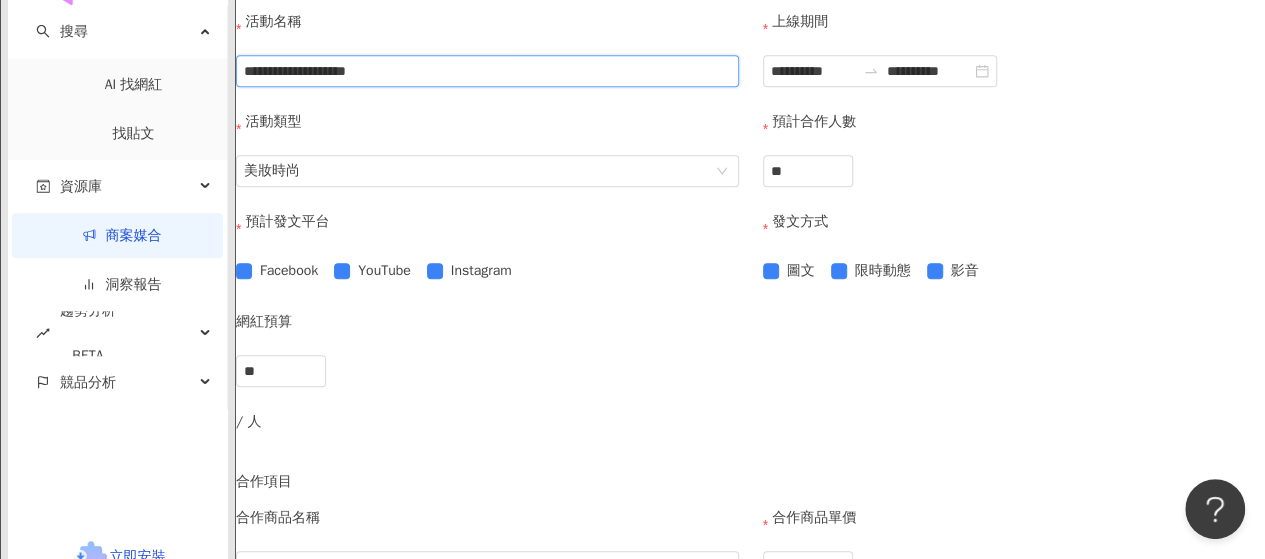 click on "**********" at bounding box center [487, 71] 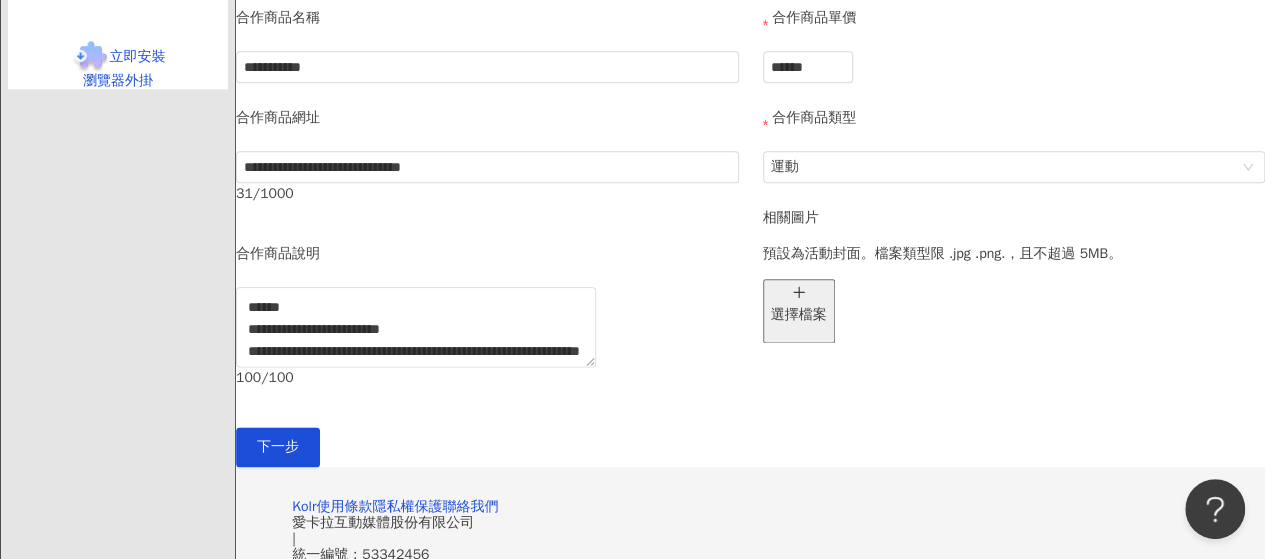 scroll, scrollTop: 1300, scrollLeft: 0, axis: vertical 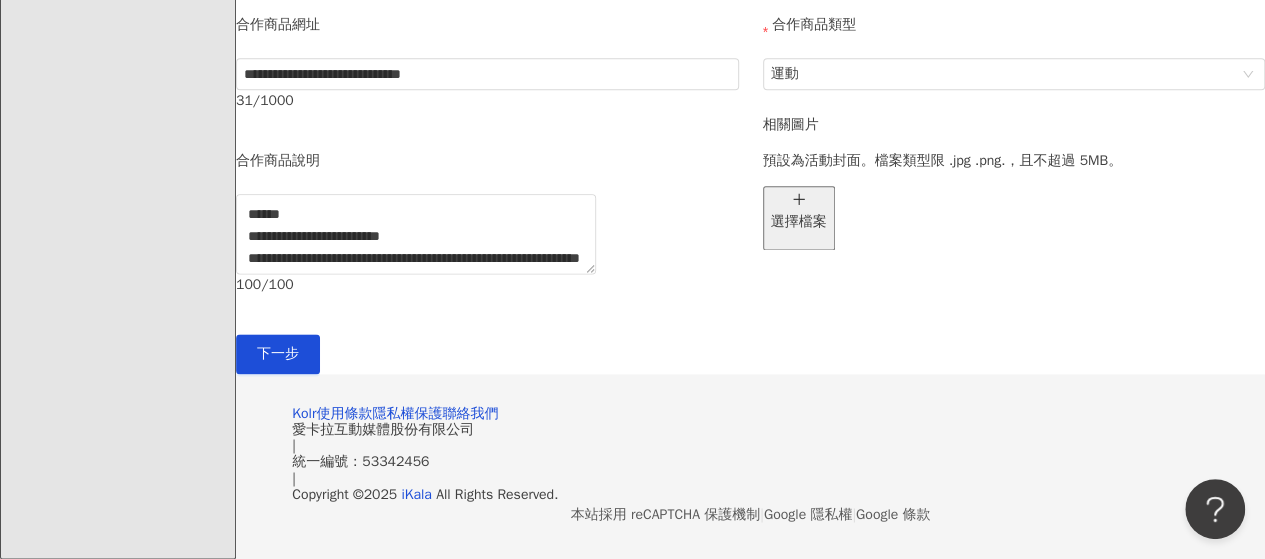 click on "選擇檔案" at bounding box center [799, 222] 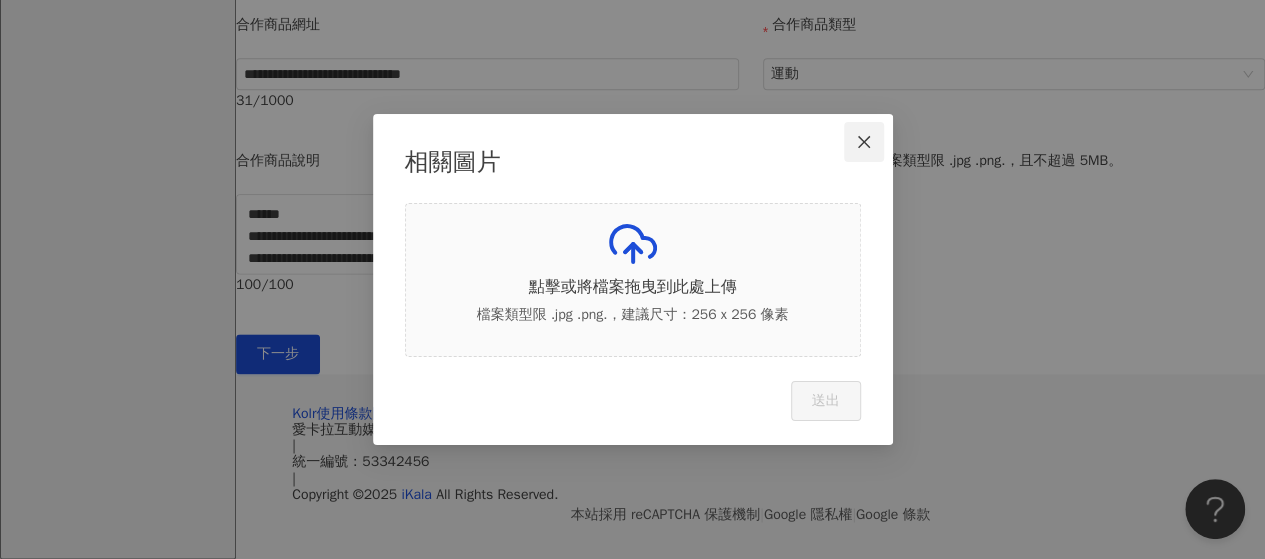 click 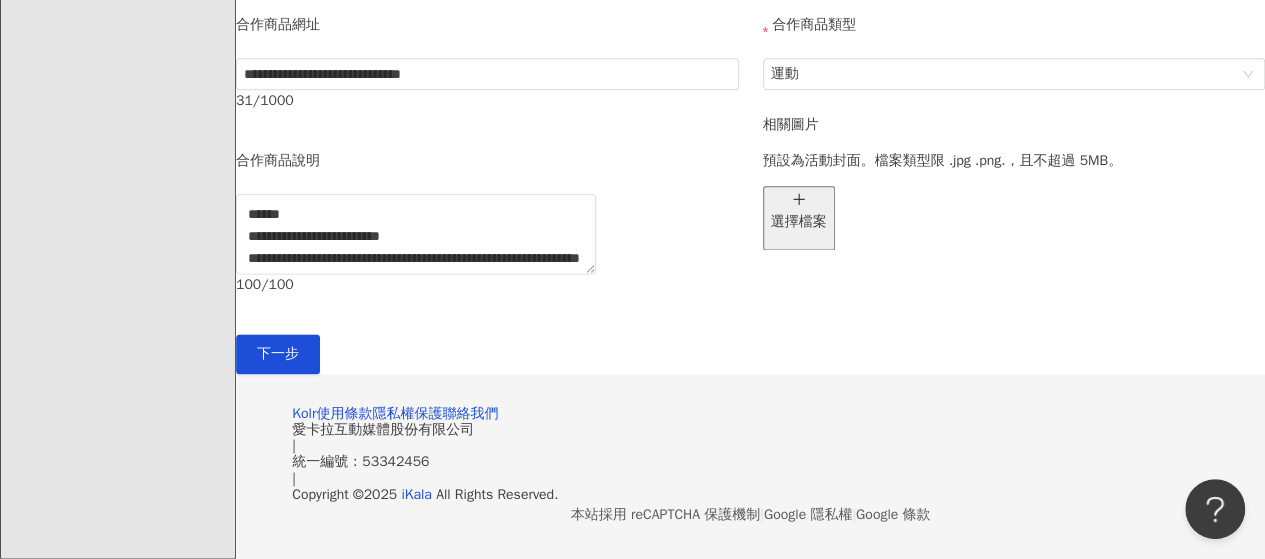 click on "選擇檔案" at bounding box center [799, 222] 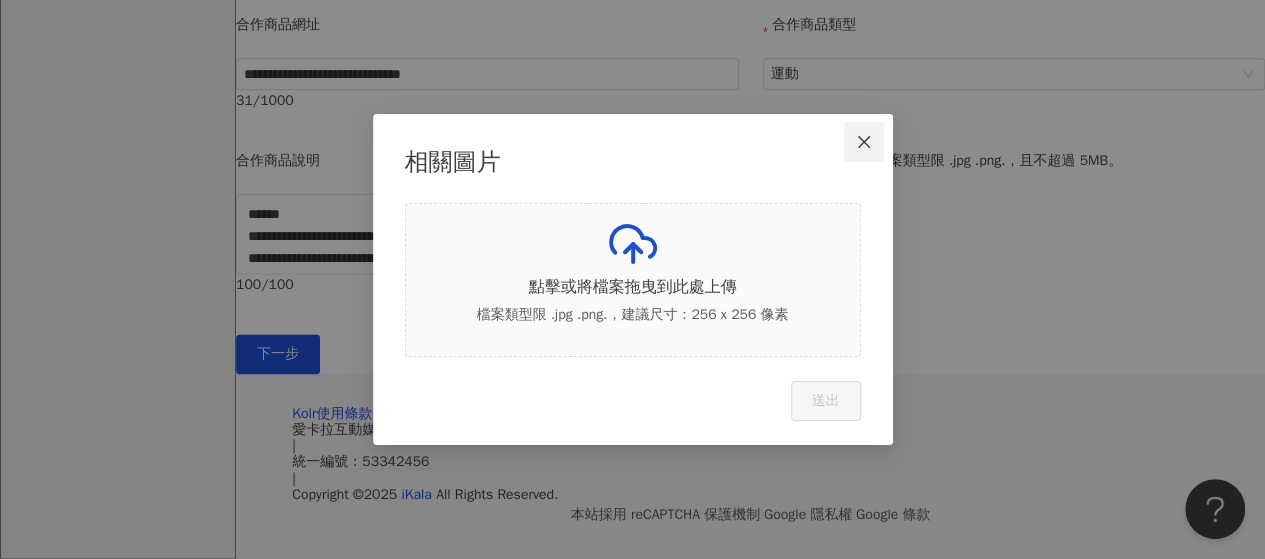 click 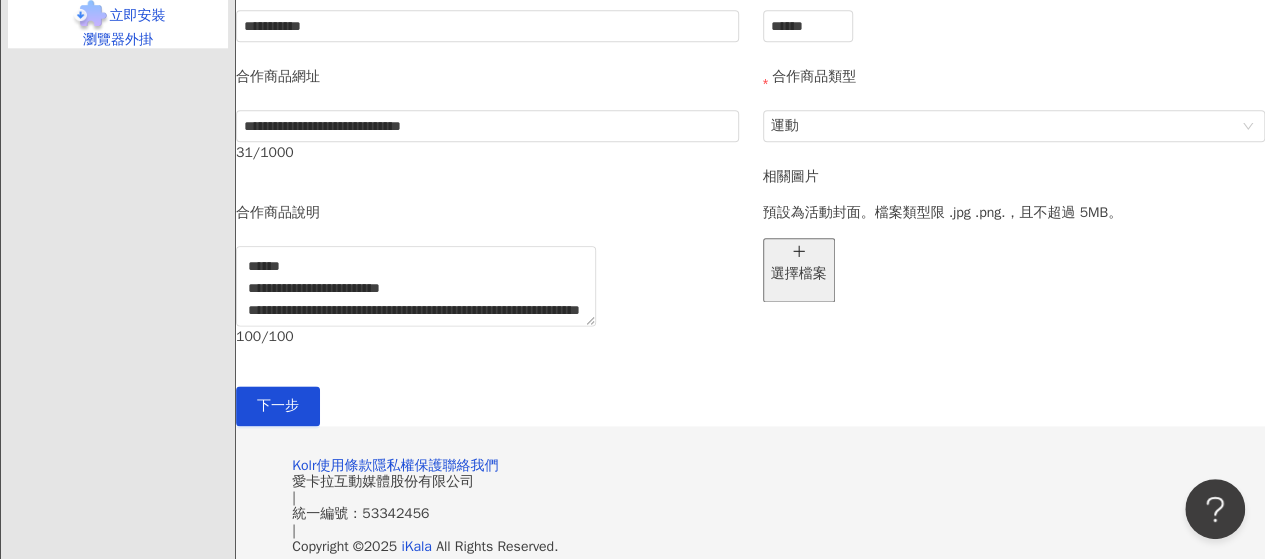 scroll, scrollTop: 1131, scrollLeft: 0, axis: vertical 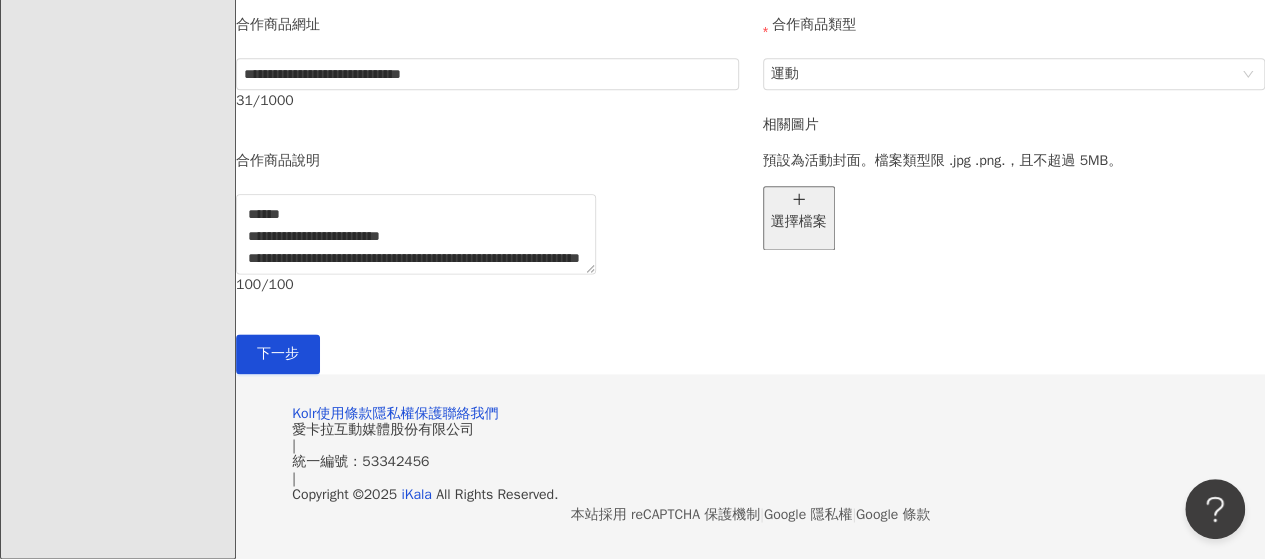 click on "選擇檔案" at bounding box center (799, 218) 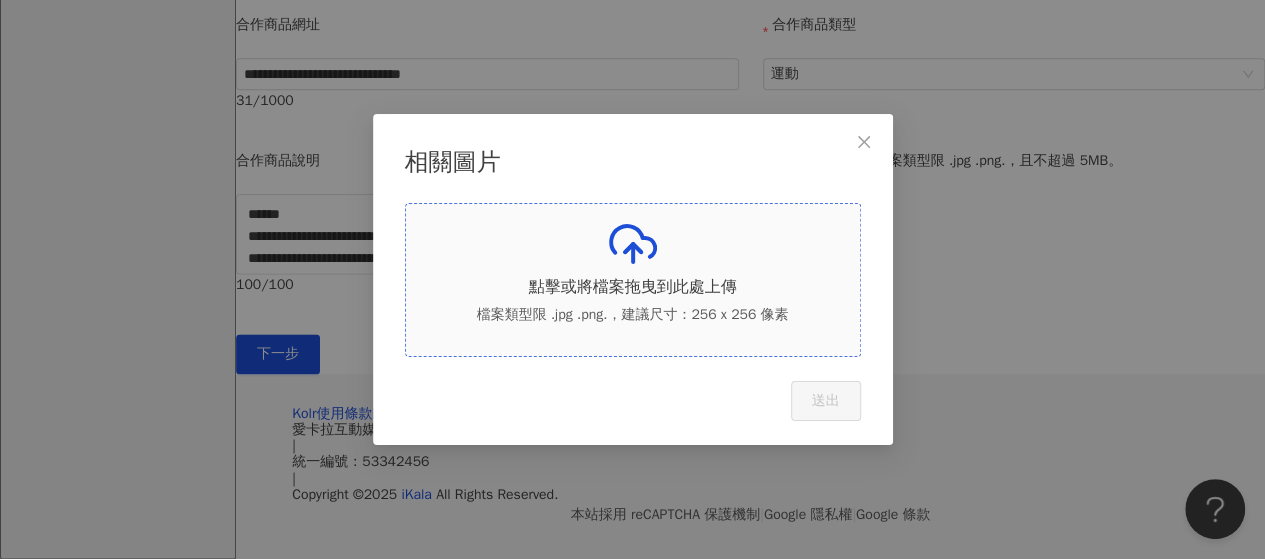 click on "點擊或將檔案拖曳到此處上傳 檔案類型限 .jpg .png.，建議尺寸：256 x 256 像素" at bounding box center (633, 280) 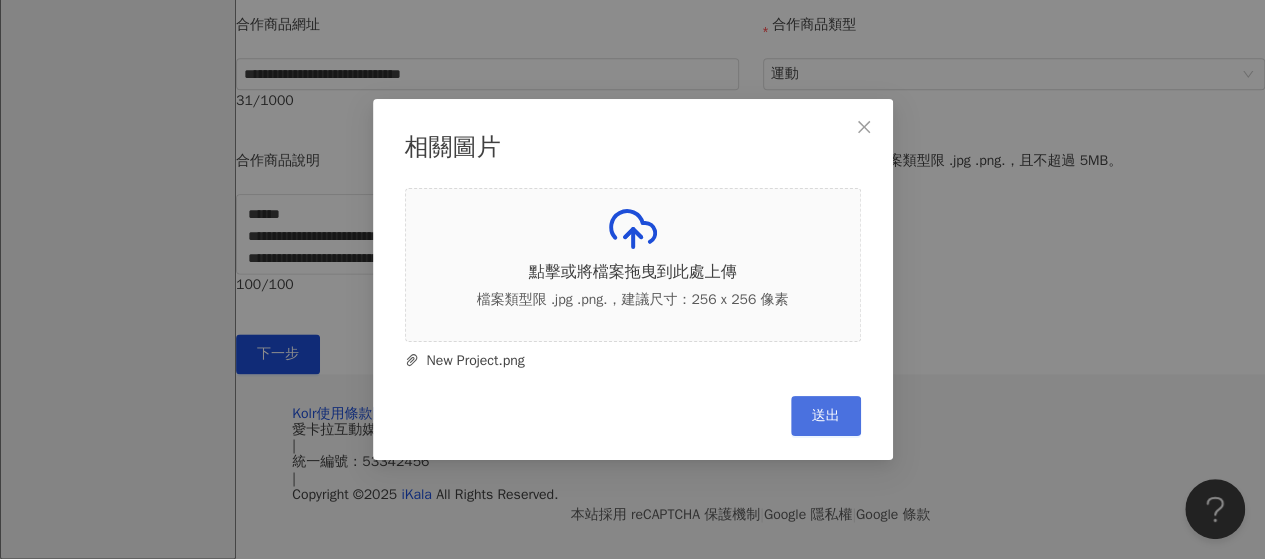 click on "送出" at bounding box center [826, 416] 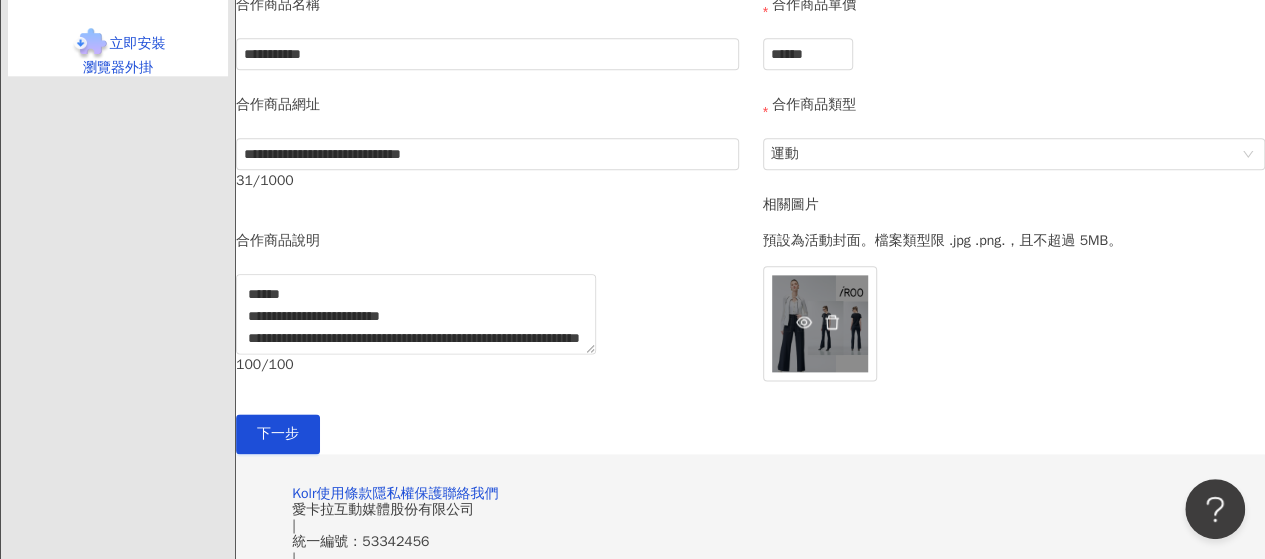 scroll, scrollTop: 1212, scrollLeft: 0, axis: vertical 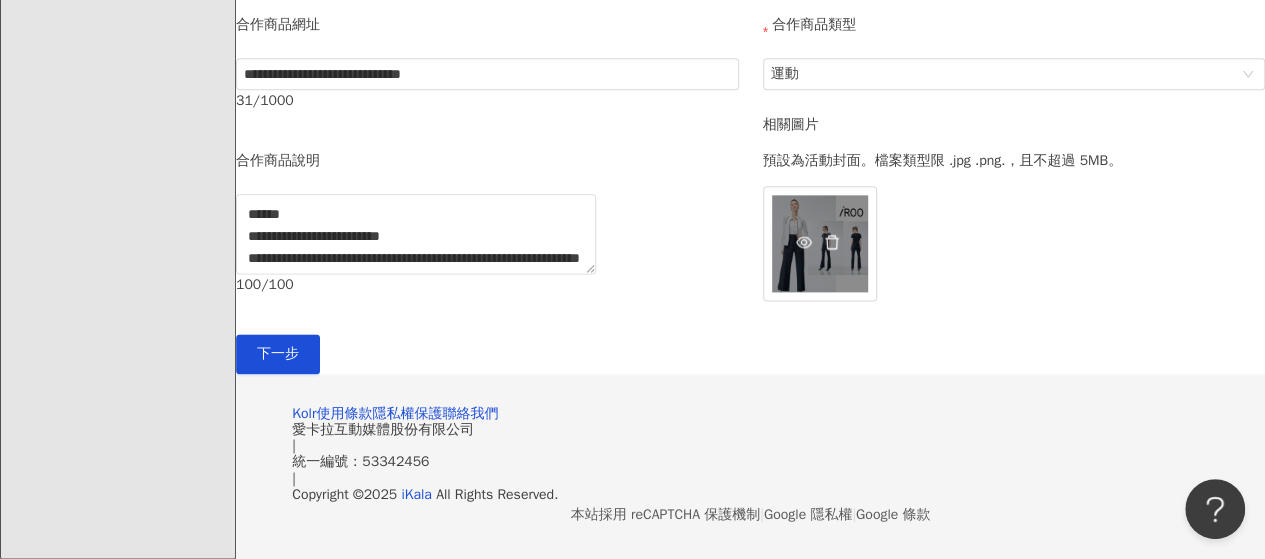 click 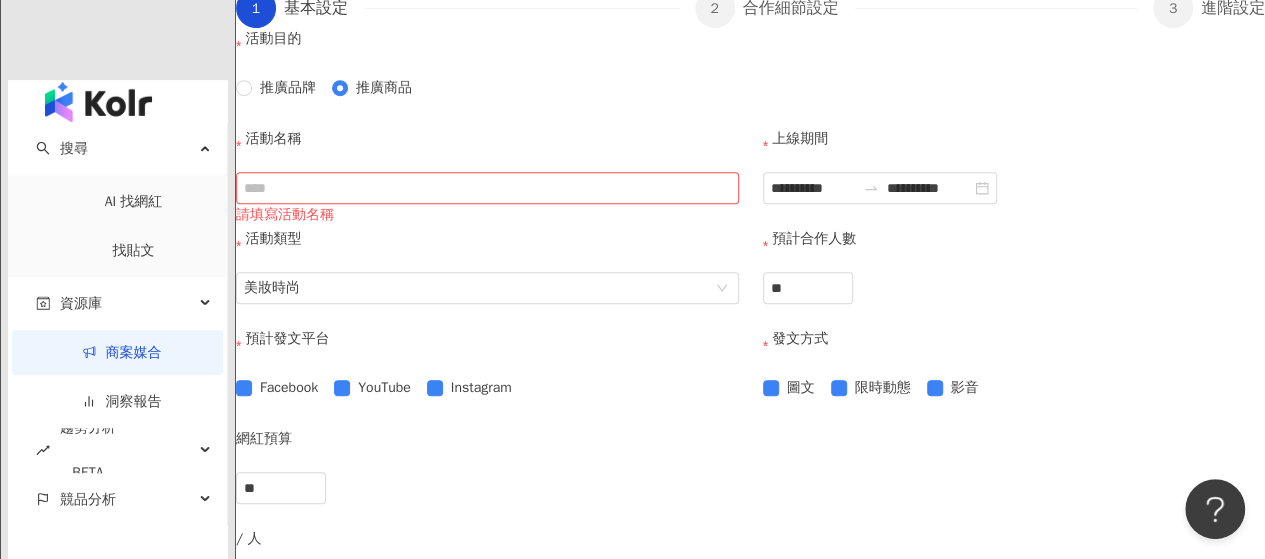 scroll, scrollTop: 512, scrollLeft: 0, axis: vertical 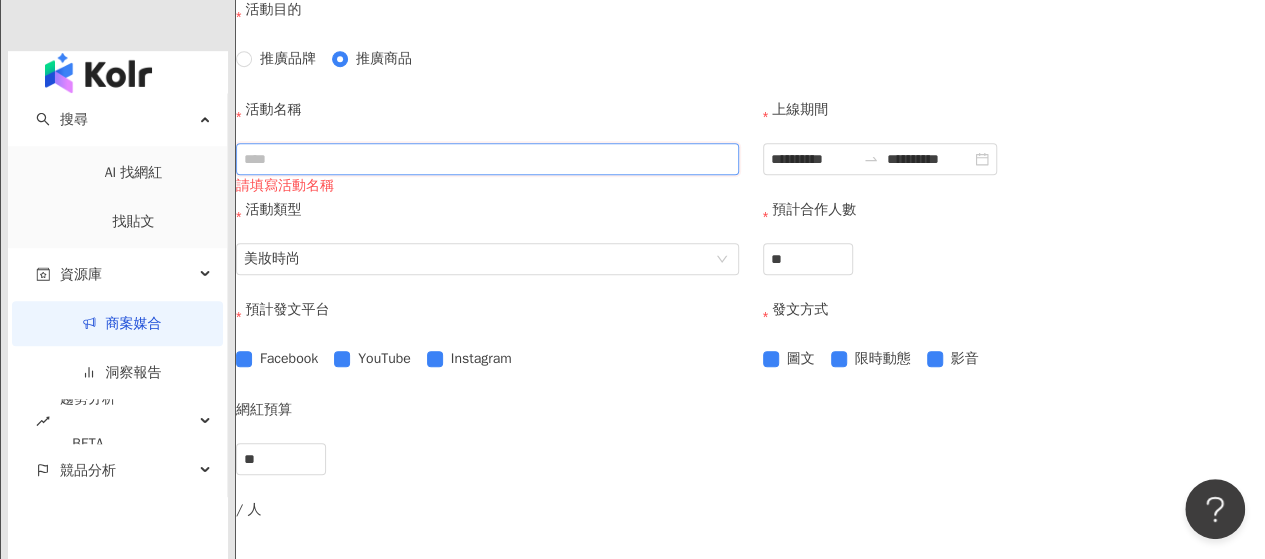 click on "活動名稱" at bounding box center [487, 159] 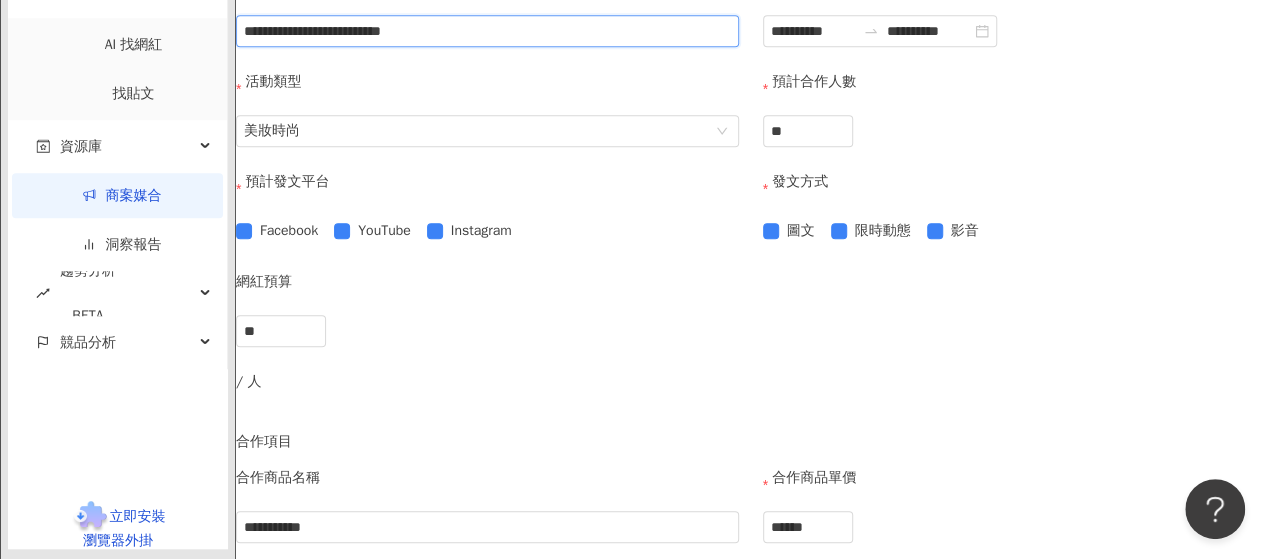 scroll, scrollTop: 712, scrollLeft: 0, axis: vertical 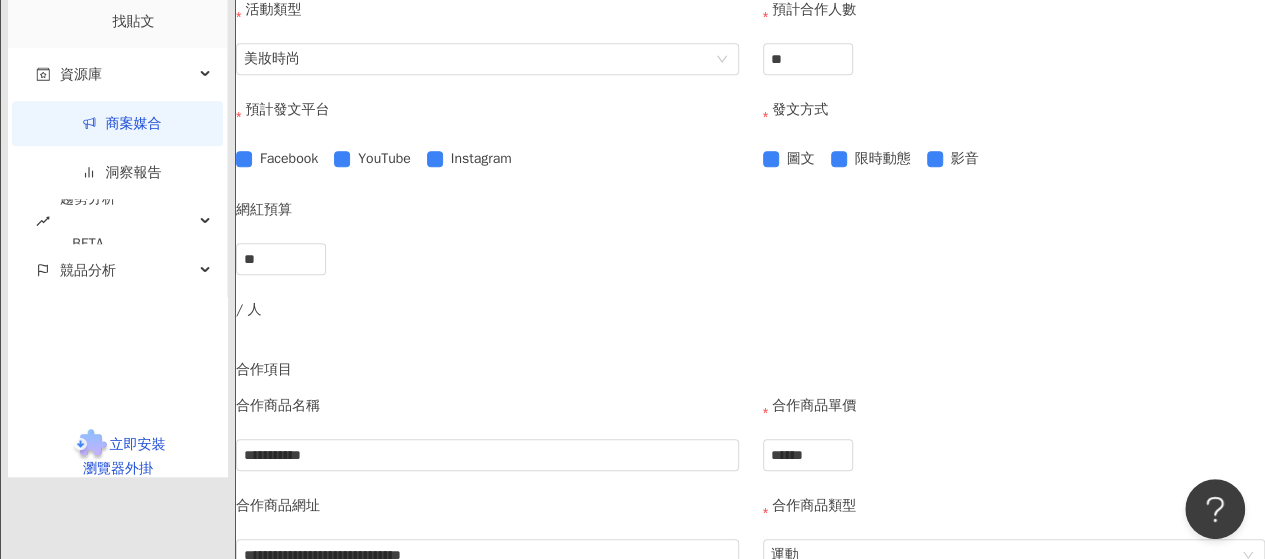 type on "**********" 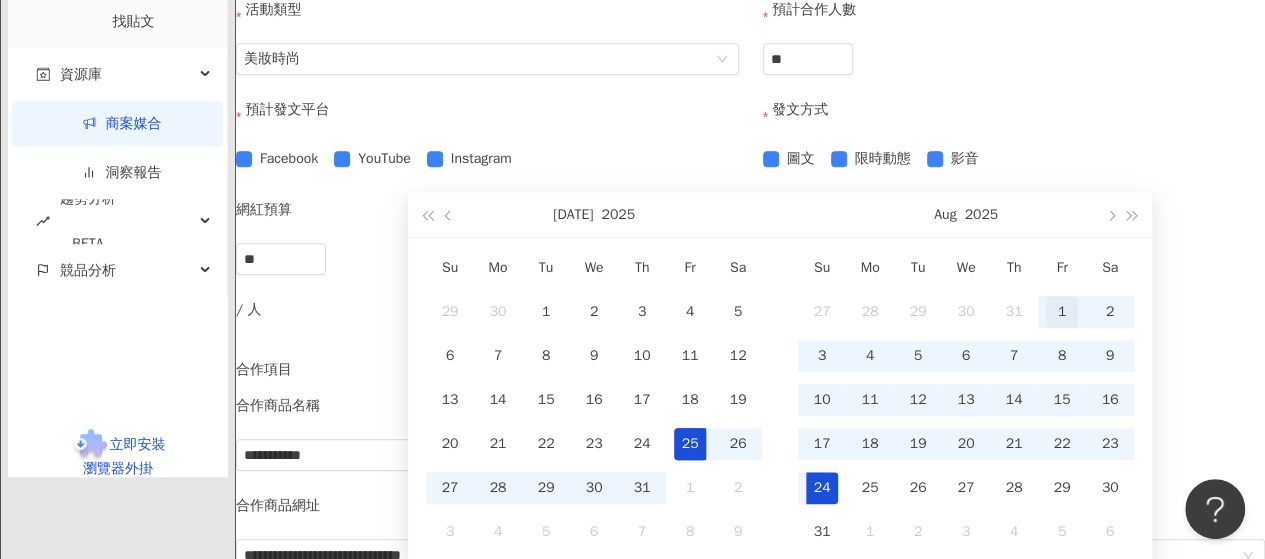 type on "**********" 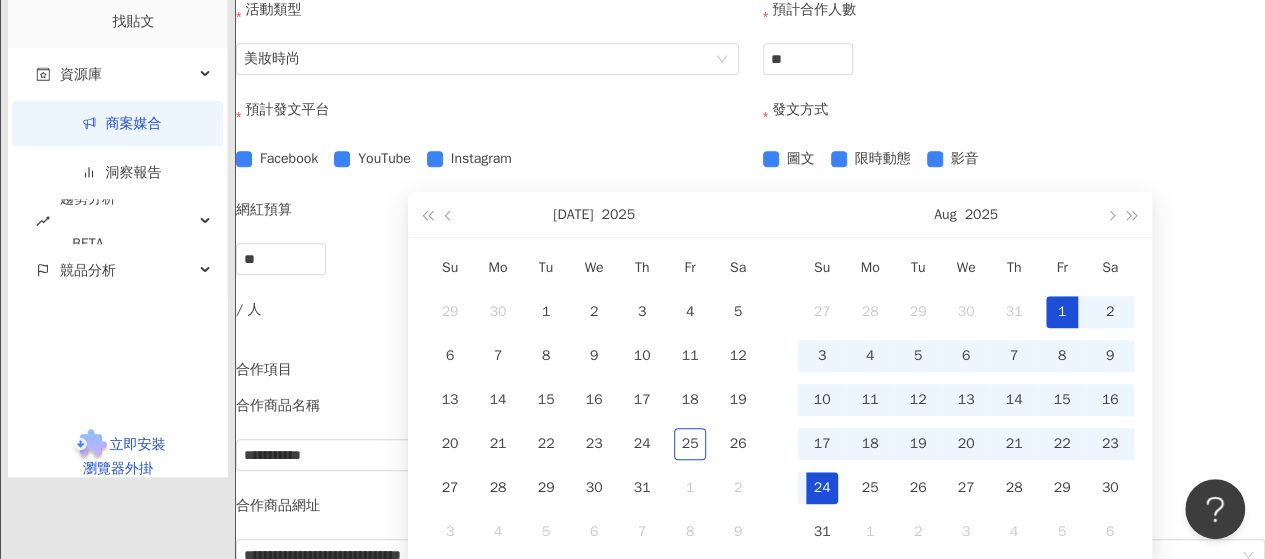 click on "1" at bounding box center [1062, 312] 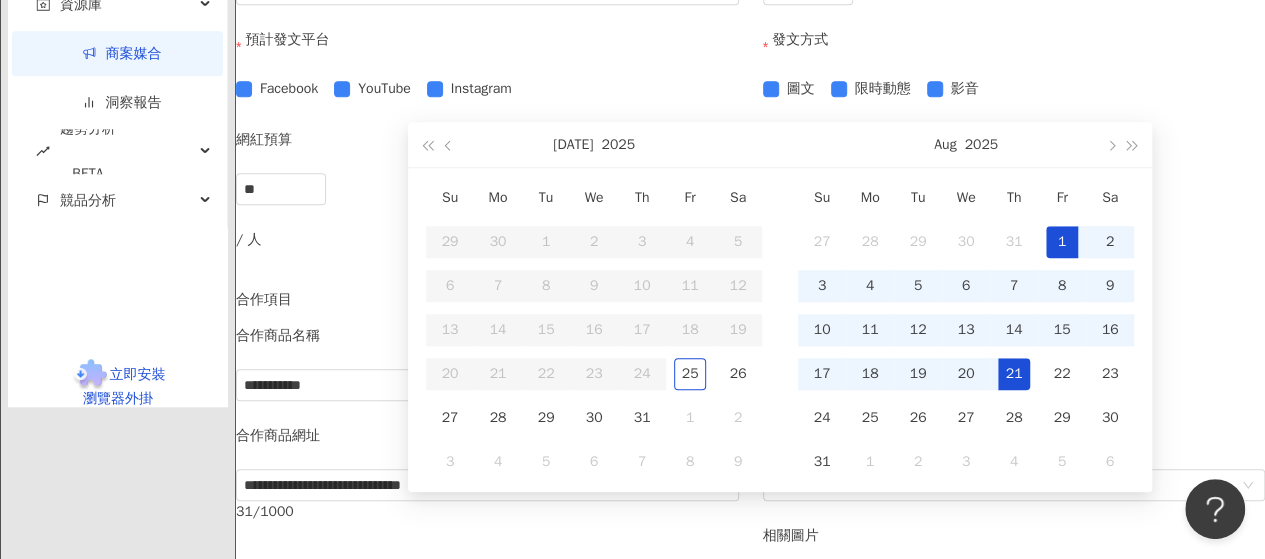 scroll, scrollTop: 812, scrollLeft: 0, axis: vertical 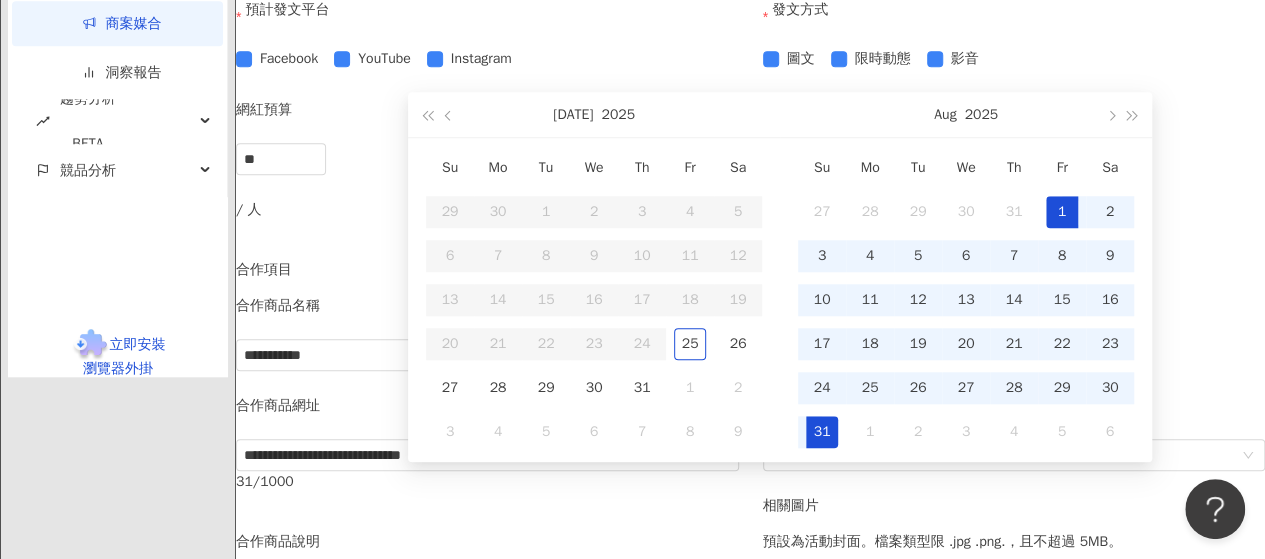 click on "31" at bounding box center [822, 432] 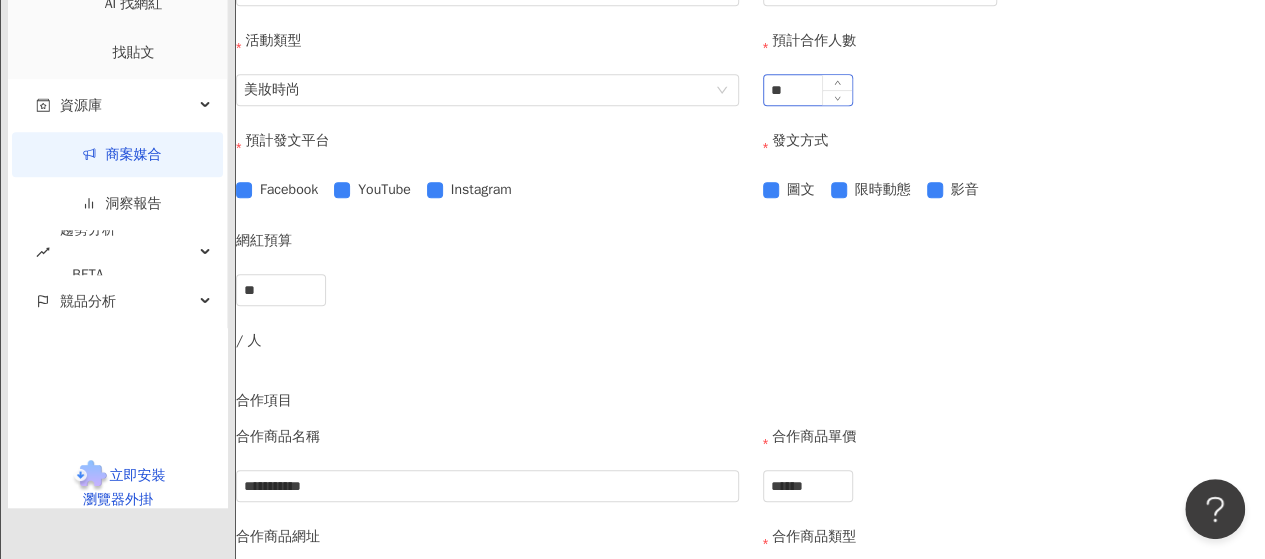 scroll, scrollTop: 612, scrollLeft: 0, axis: vertical 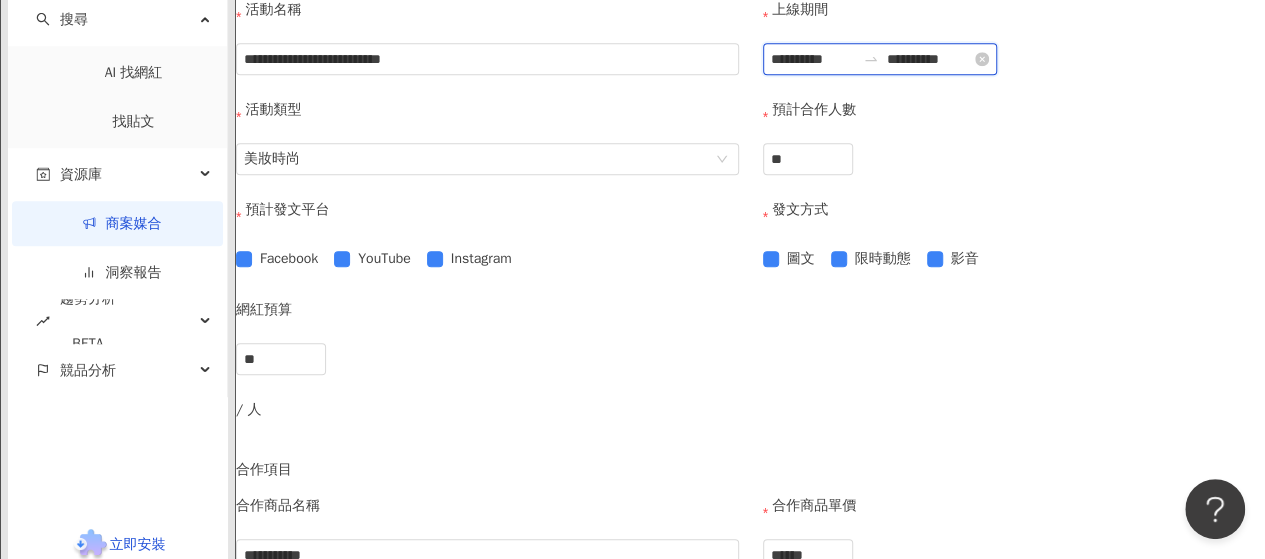 click on "**********" at bounding box center (929, 59) 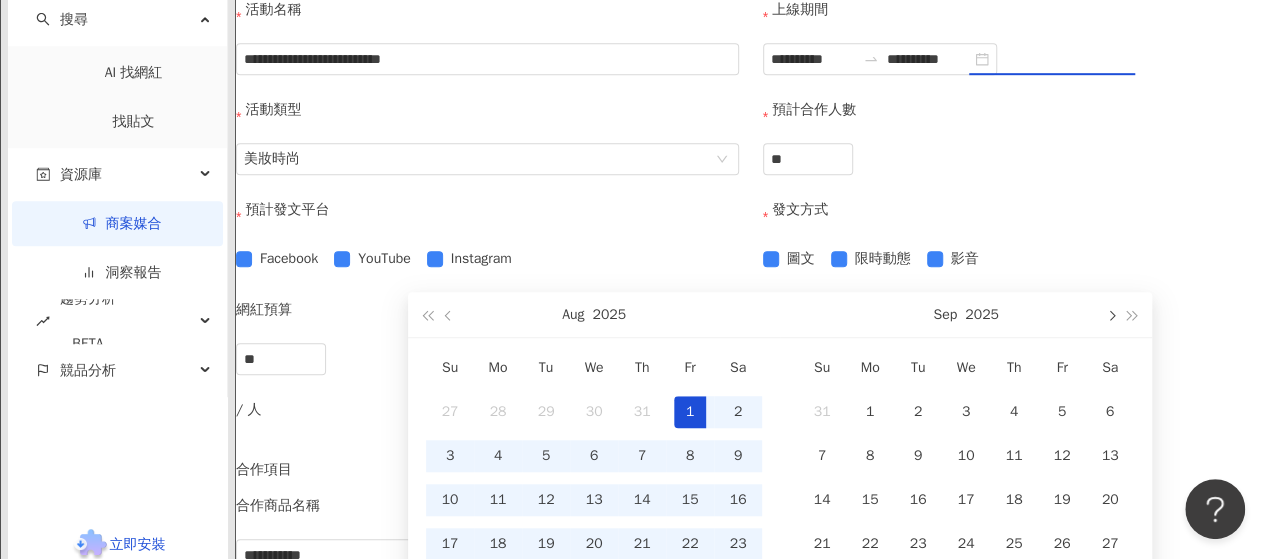 click at bounding box center (1110, 315) 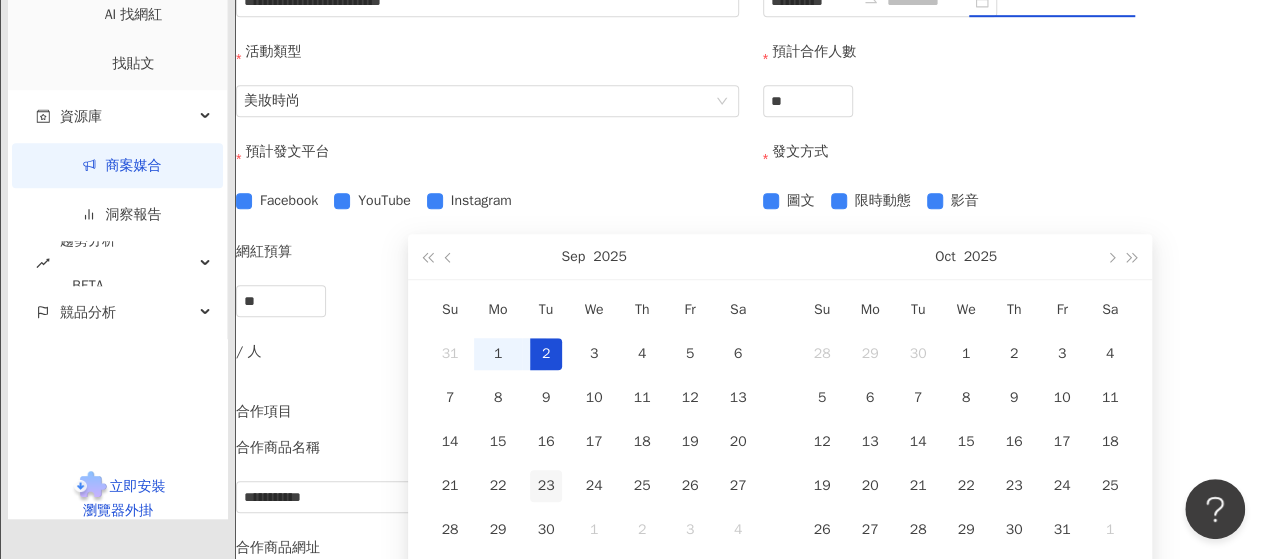 scroll, scrollTop: 712, scrollLeft: 0, axis: vertical 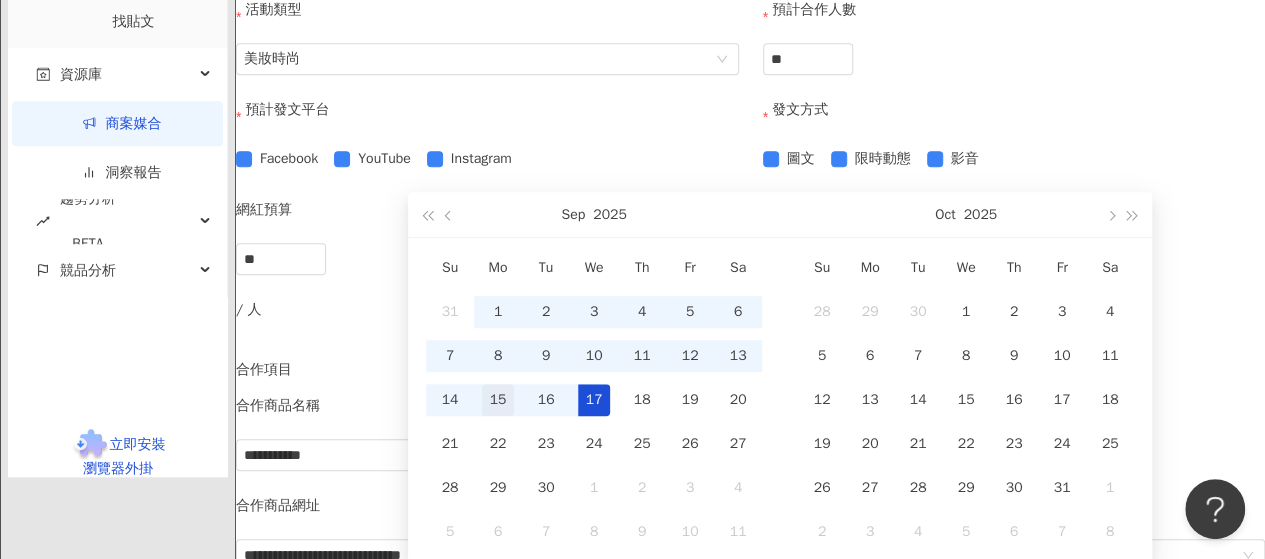 type on "**********" 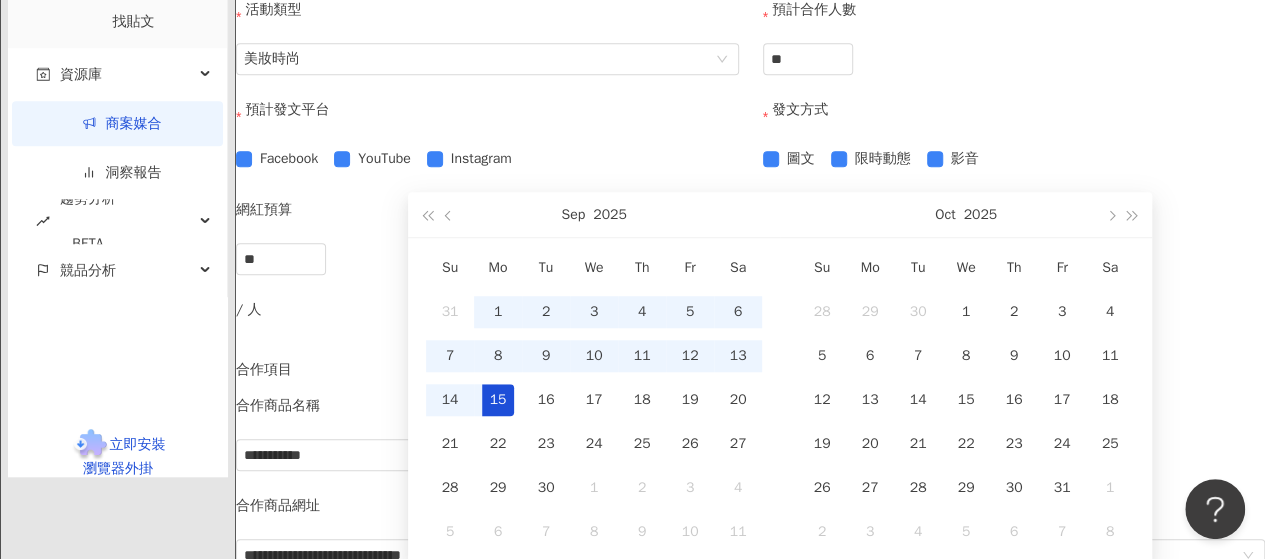click on "15" at bounding box center (498, 400) 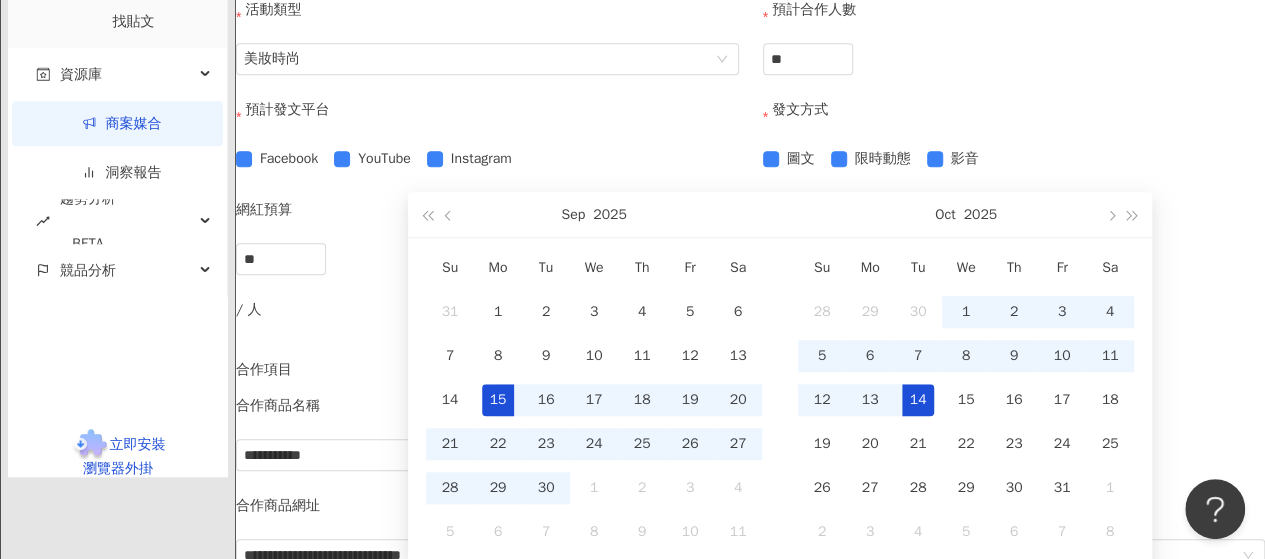 type on "**********" 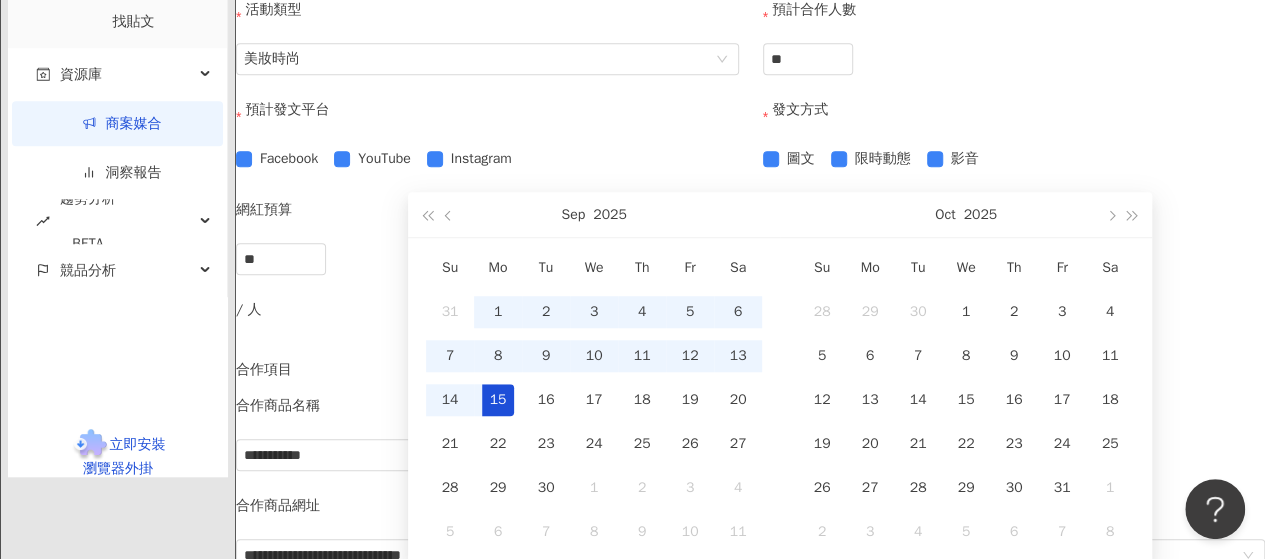 click on "建立活動 先向網紅介紹這次要推廣的品牌及產品吧！敘述愈詳細，網紅將能有更好的發揮喔。 依洛國際開發股份有限公司-旗下品牌iROO / COZY PUNCH [URL][DOMAIN_NAME] 【iROO】流行時尚
引領時尚著衣新風貌，輕奢華．週時尚．愛自己．不打折
台灣設計團隊獨樹一格的季流行主題，週週出新品，打造出輕奢、減齡修身的服裝輪廓，加上優雅細緻的服裝細節，讓女性在各式場合中輕鬆穿出高級時裝感。品牌代表系列「黑白經典」與「奢華女人」系列 ，同時展現都會女人卓越的時尚品味與法式浪漫優雅女人~
【COZY PUNCH】運動機能
依洛集團旗下運動時尚線品牌，以精湛布料科技與高端設計，
打造如第二層肌膚般的機能時尚服飾。專為現代女性設計，結合舒適與力量，推廣鬆弛有度、堅定自在的生活理念。
1 基本設定 2 合作細節設定 3 進階設定 活動目的 推廣品牌 推廣商品" at bounding box center (750, 122) 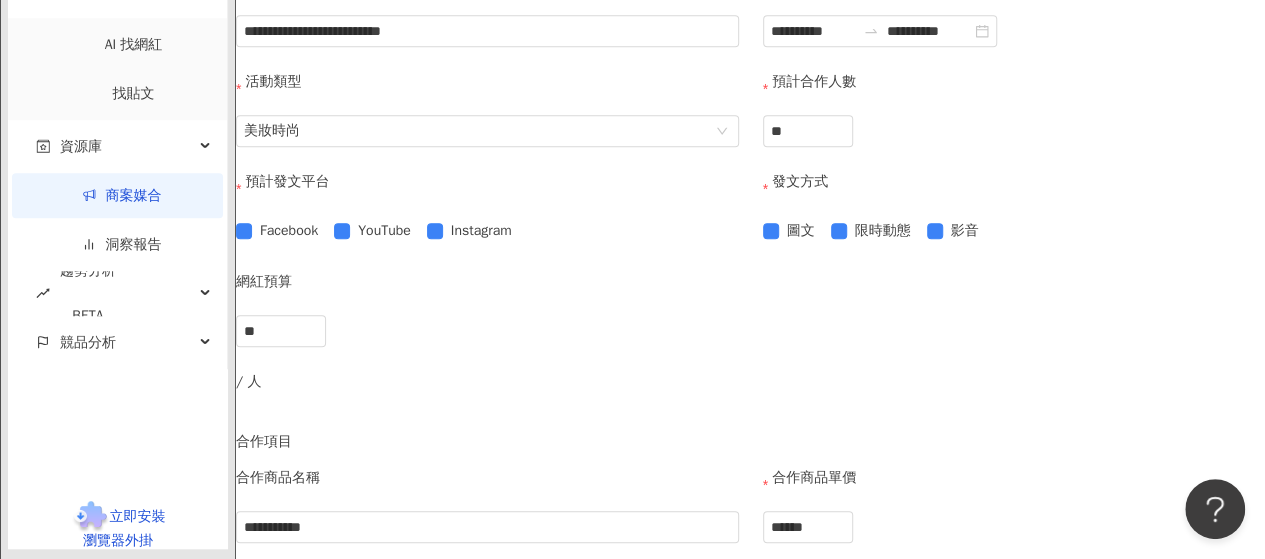 scroll, scrollTop: 612, scrollLeft: 0, axis: vertical 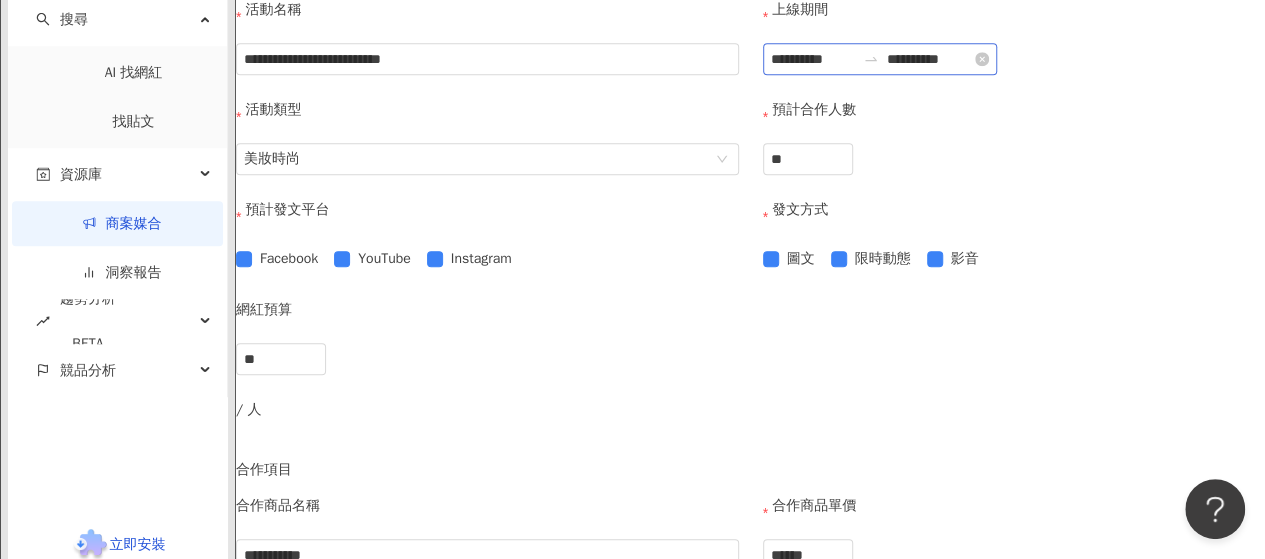 click 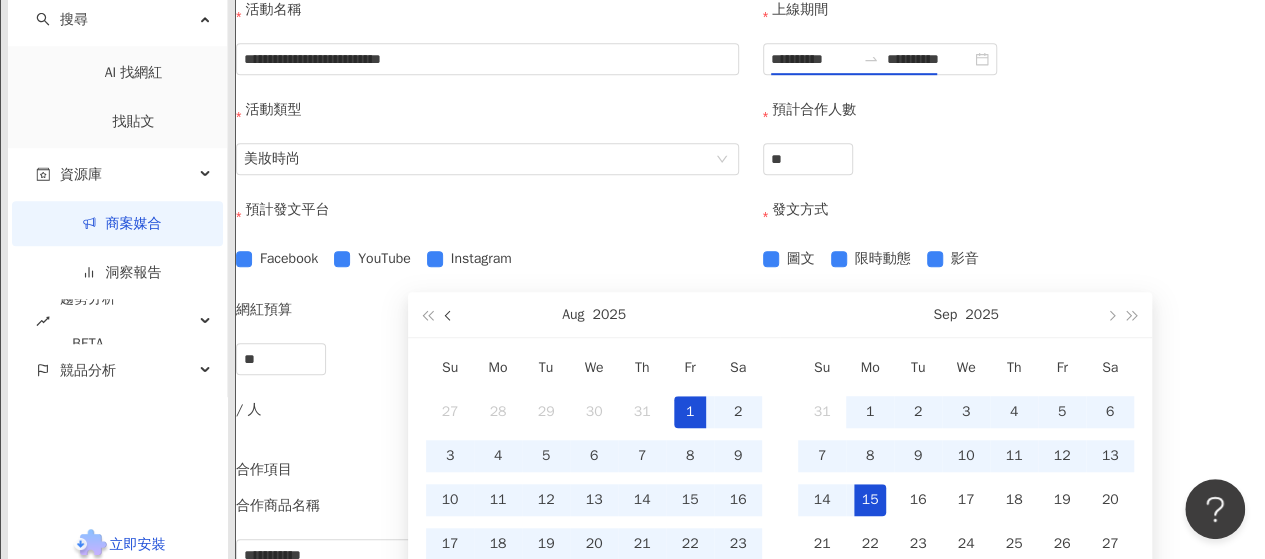 click at bounding box center [449, 314] 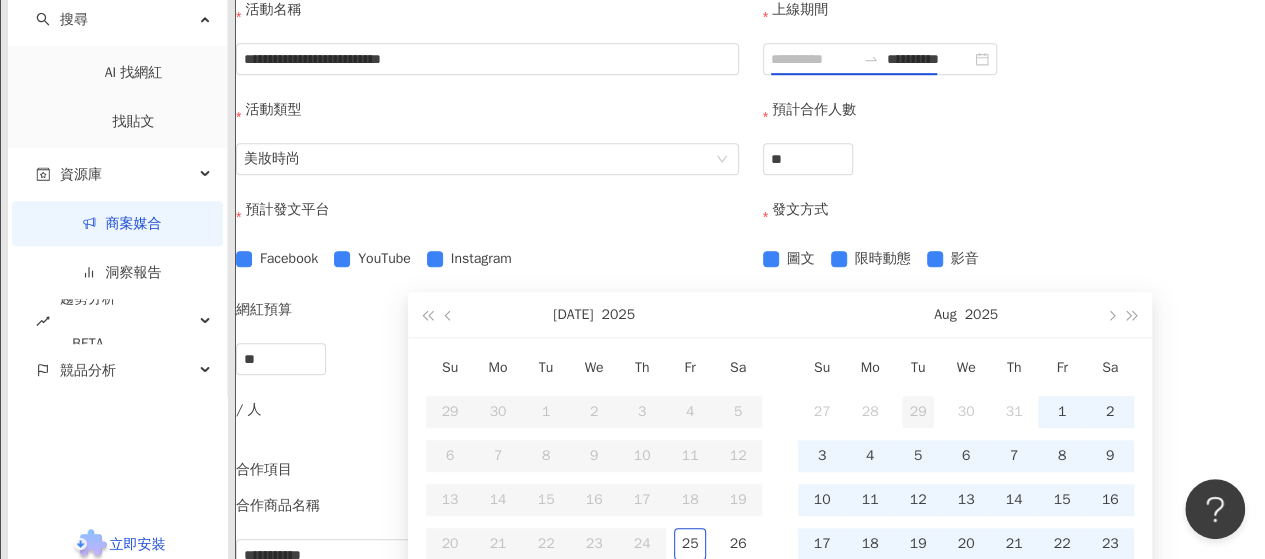 scroll, scrollTop: 812, scrollLeft: 0, axis: vertical 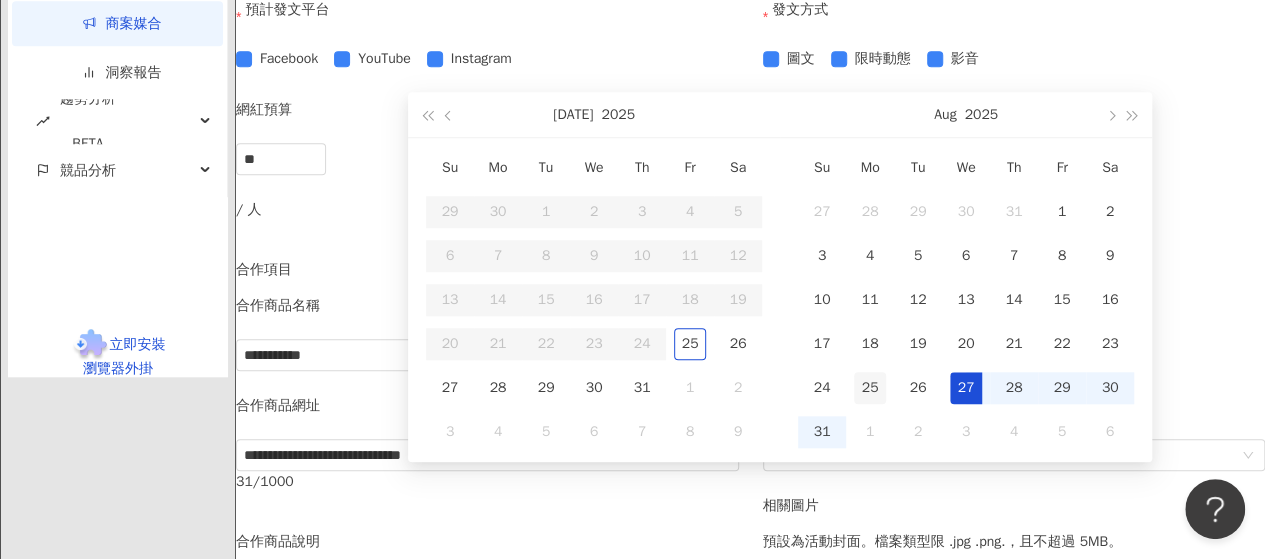 type on "**********" 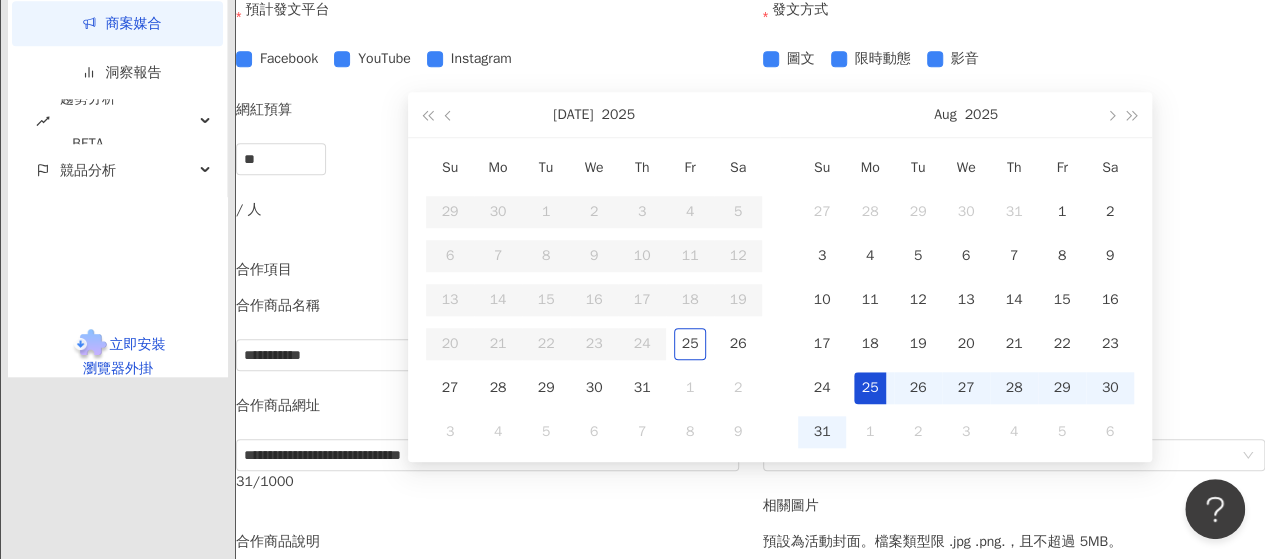 click on "25" at bounding box center [870, 388] 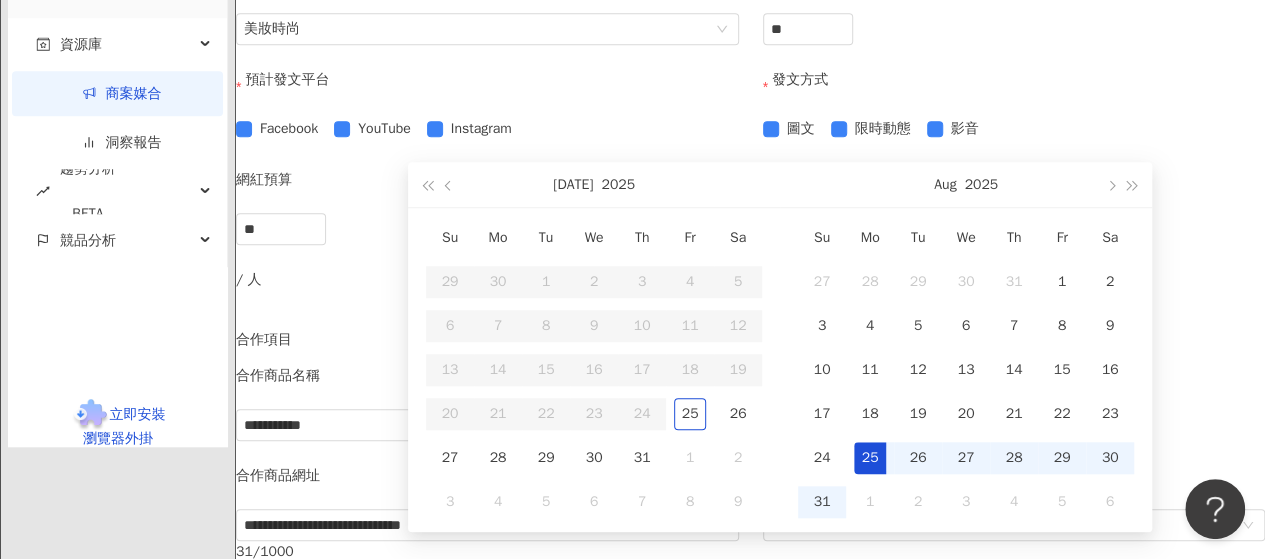 scroll, scrollTop: 712, scrollLeft: 0, axis: vertical 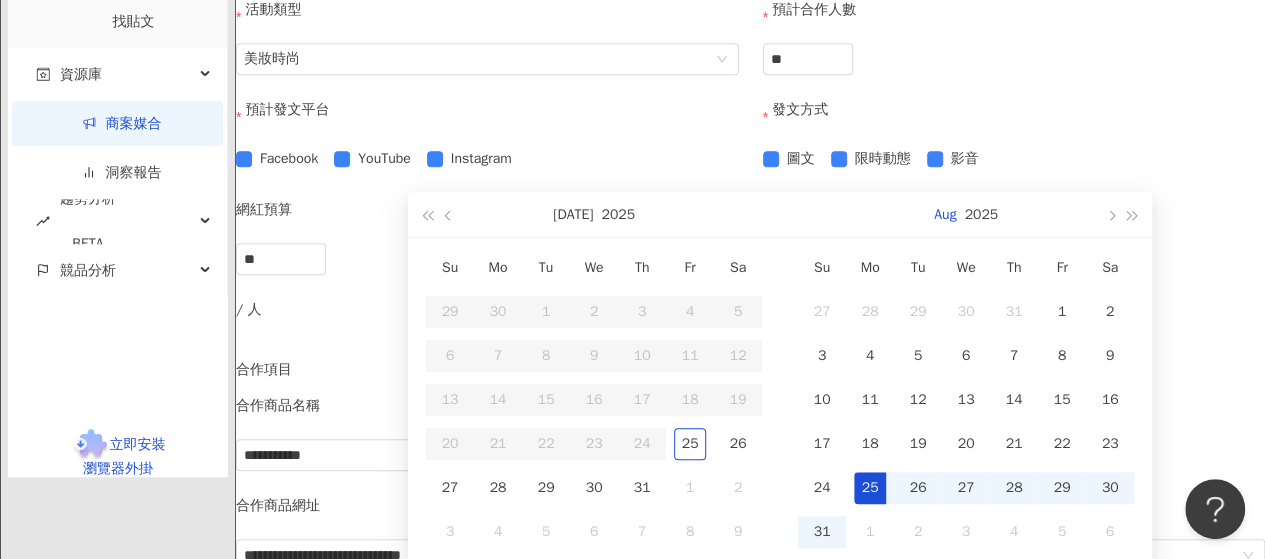 type on "**********" 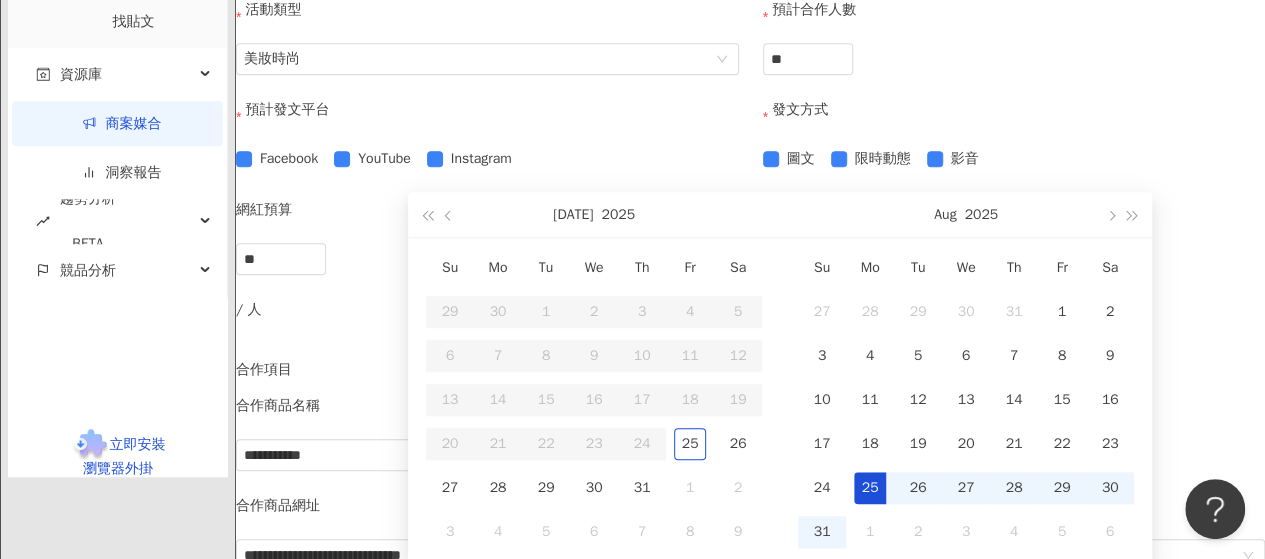 click on "**********" at bounding box center (813, -41) 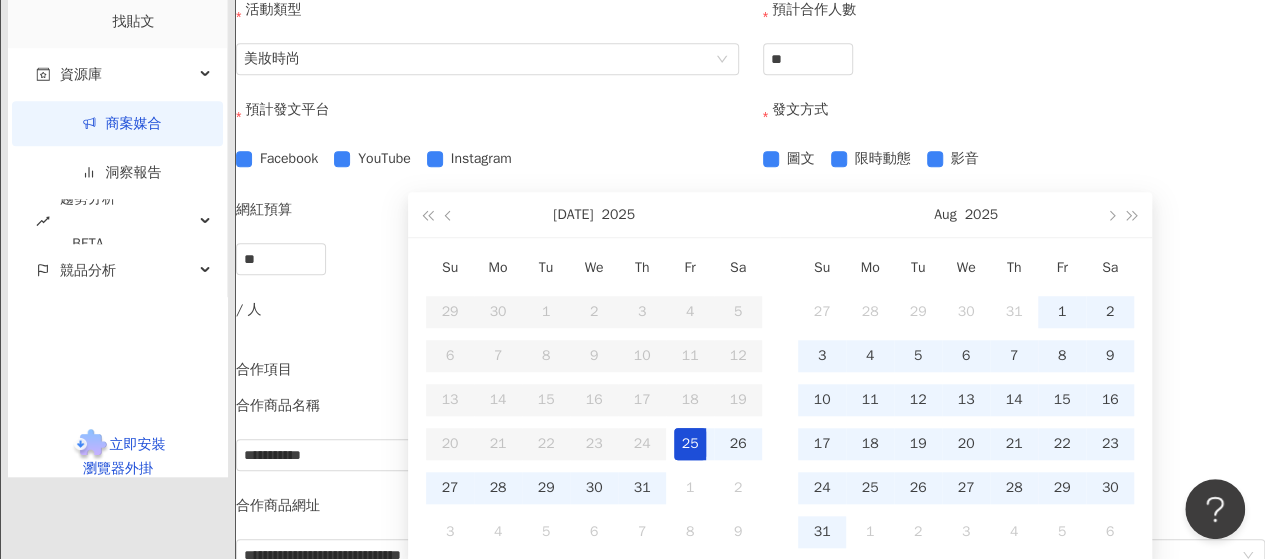 type on "**********" 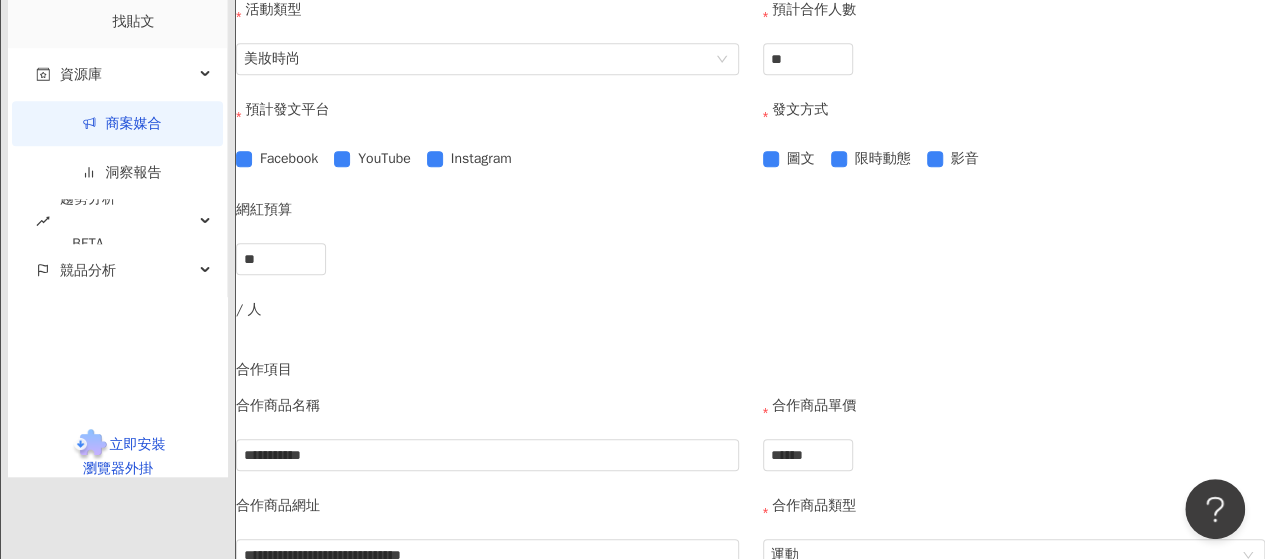 click on "建立活動 先向網紅介紹這次要推廣的品牌及產品吧！敘述愈詳細，網紅將能有更好的發揮喔。 依洛國際開發股份有限公司-旗下品牌iROO / COZY PUNCH [URL][DOMAIN_NAME] 【iROO】流行時尚
引領時尚著衣新風貌，輕奢華．週時尚．愛自己．不打折
台灣設計團隊獨樹一格的季流行主題，週週出新品，打造出輕奢、減齡修身的服裝輪廓，加上優雅細緻的服裝細節，讓女性在各式場合中輕鬆穿出高級時裝感。品牌代表系列「黑白經典」與「奢華女人」系列 ，同時展現都會女人卓越的時尚品味與法式浪漫優雅女人~
【COZY PUNCH】運動機能
依洛集團旗下運動時尚線品牌，以精湛布料科技與高端設計，
打造如第二層肌膚般的機能時尚服飾。專為現代女性設計，結合舒適與力量，推廣鬆弛有度、堅定自在的生活理念。
1 基本設定 2 合作細節設定 3 進階設定 活動目的 推廣品牌 推廣商品" at bounding box center (750, 122) 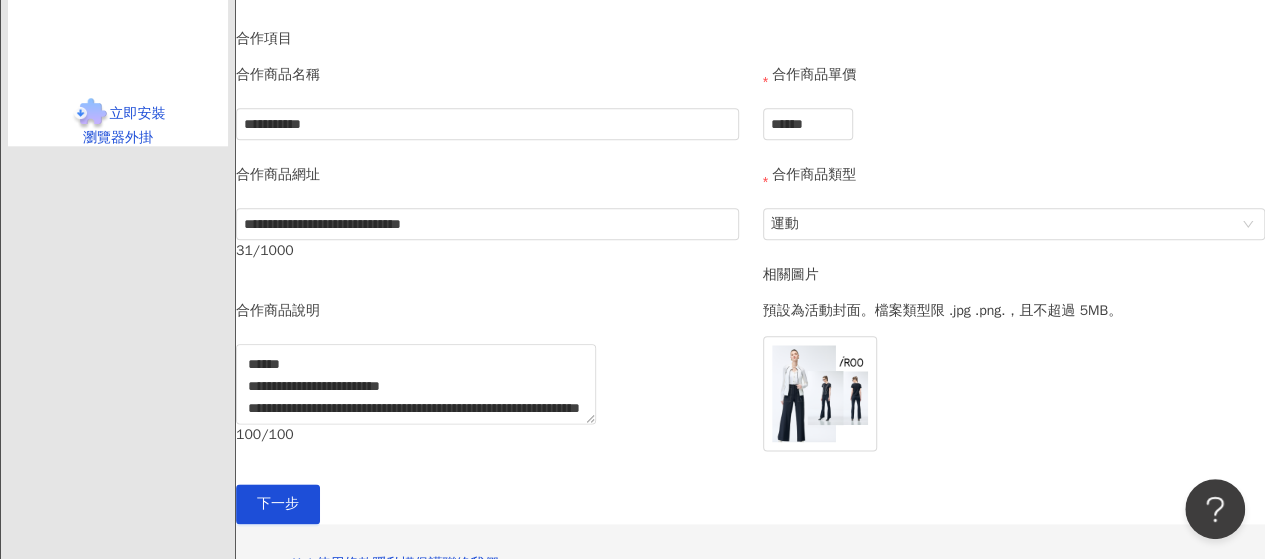 scroll, scrollTop: 1112, scrollLeft: 0, axis: vertical 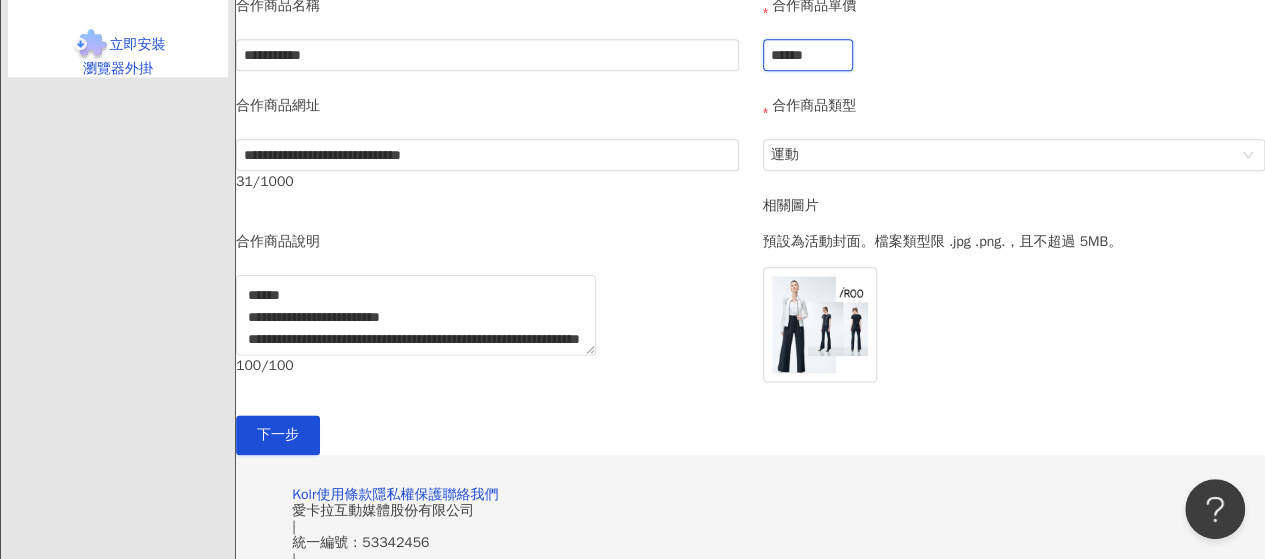 drag, startPoint x: 802, startPoint y: 215, endPoint x: 737, endPoint y: 215, distance: 65 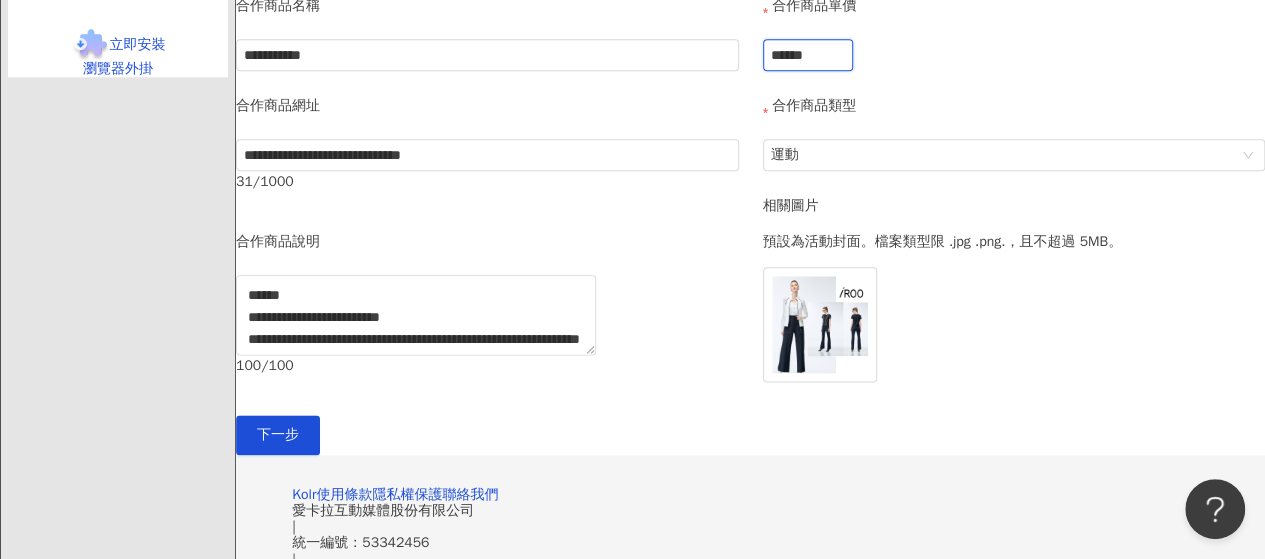 type on "******" 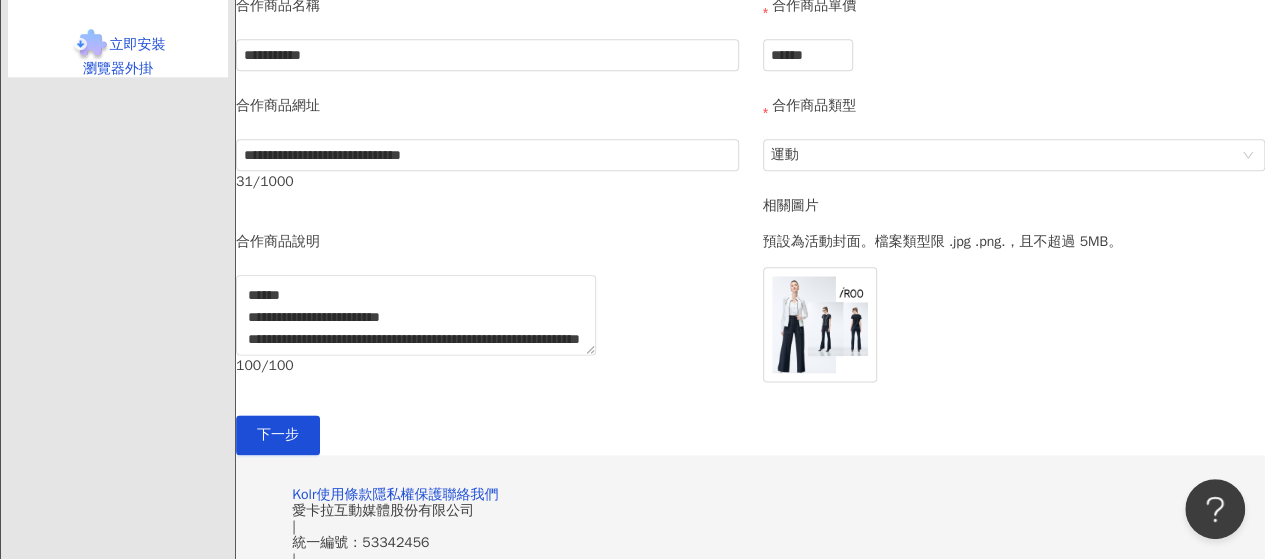 drag, startPoint x: 1134, startPoint y: 235, endPoint x: 1130, endPoint y: 264, distance: 29.274563 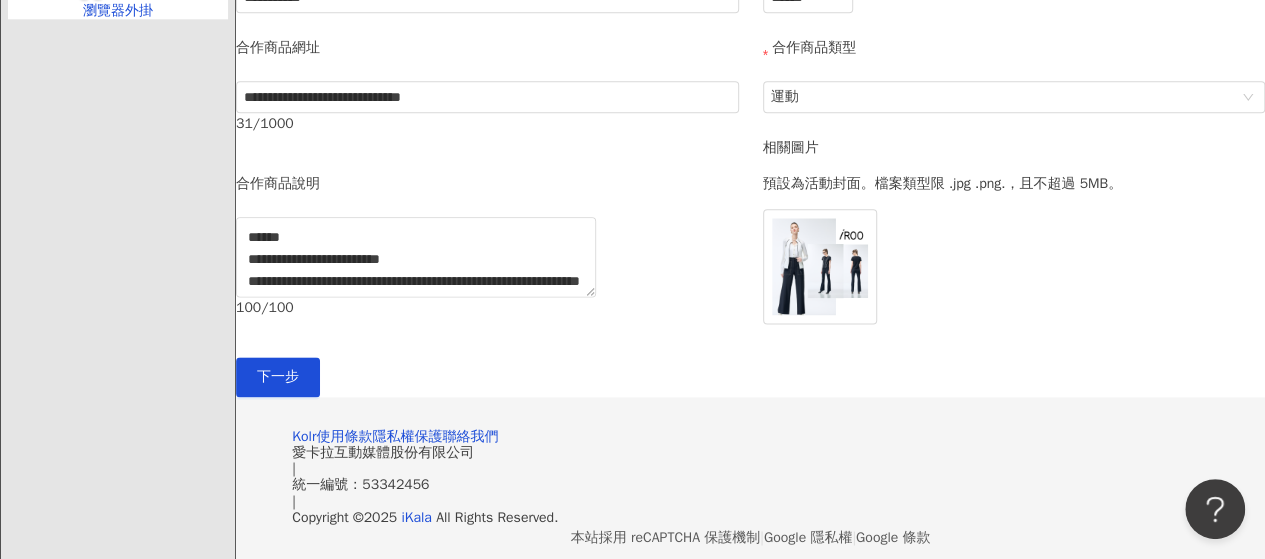 scroll, scrollTop: 1212, scrollLeft: 0, axis: vertical 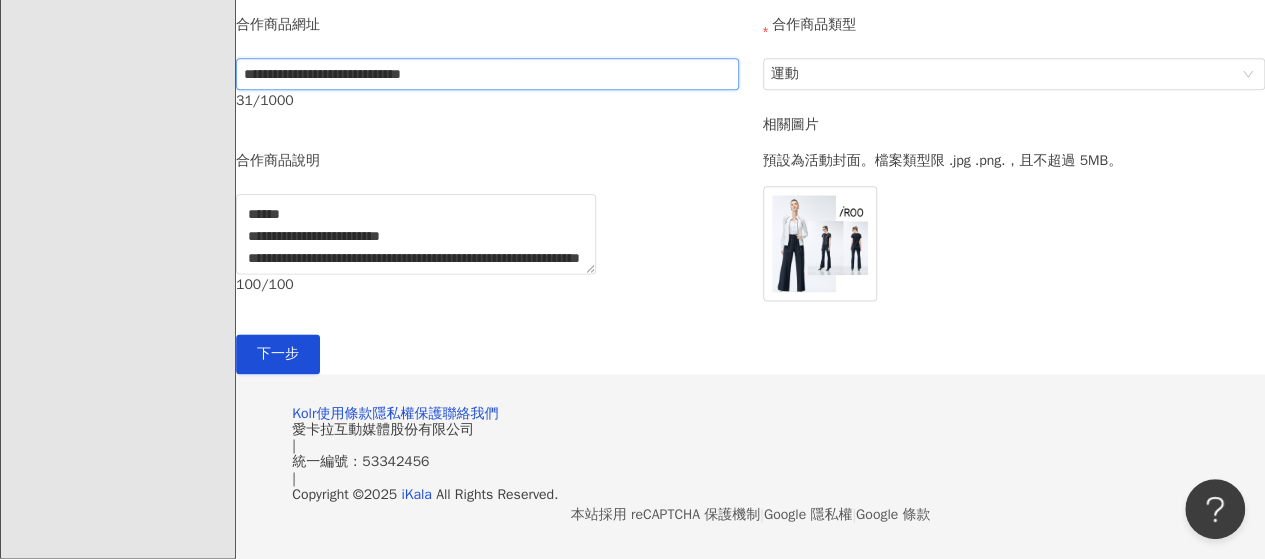 drag, startPoint x: 388, startPoint y: 199, endPoint x: 288, endPoint y: 195, distance: 100.07997 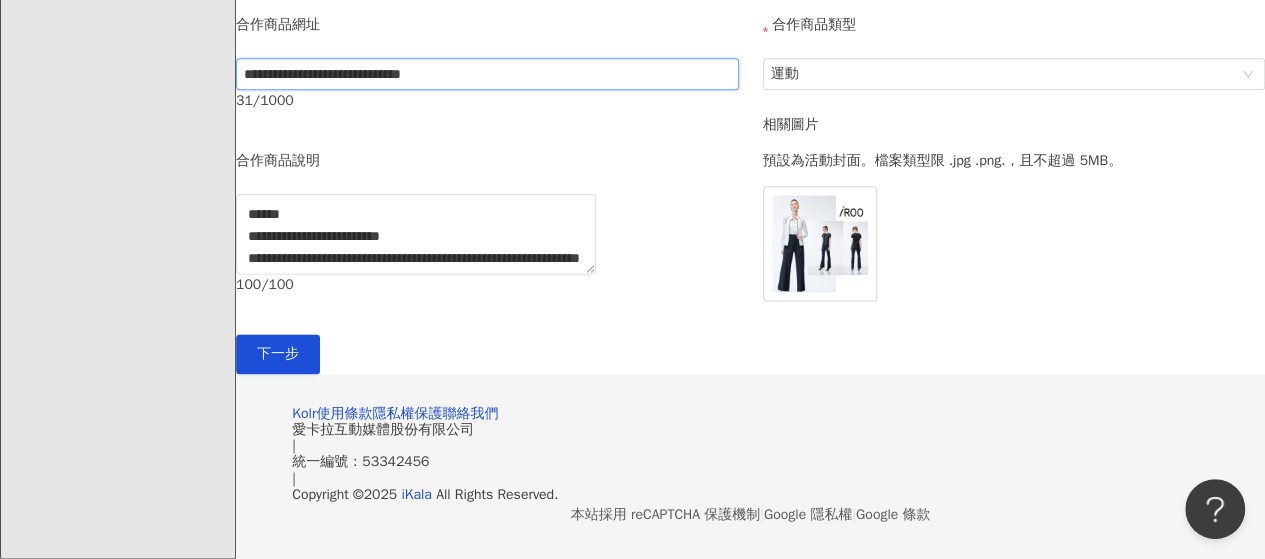 click on "建立活動 先向網紅介紹這次要推廣的品牌及產品吧！敘述愈詳細，網紅將能有更好的發揮喔。 依洛國際開發股份有限公司-旗下品牌iROO / COZY PUNCH [URL][DOMAIN_NAME] 【iROO】流行時尚
引領時尚著衣新風貌，輕奢華．週時尚．愛自己．不打折
台灣設計團隊獨樹一格的季流行主題，週週出新品，打造出輕奢、減齡修身的服裝輪廓，加上優雅細緻的服裝細節，讓女性在各式場合中輕鬆穿出高級時裝感。品牌代表系列「黑白經典」與「奢華女人」系列 ，同時展現都會女人卓越的時尚品味與法式浪漫優雅女人~
【COZY PUNCH】運動機能
依洛集團旗下運動時尚線品牌，以精湛布料科技與高端設計，
打造如第二層肌膚般的機能時尚服飾。專為現代女性設計，結合舒適與力量，推廣鬆弛有度、堅定自在的生活理念。
1 基本設定 2 合作細節設定 3 進階設定 活動目的 推廣品牌 推廣商品" at bounding box center [750, -359] 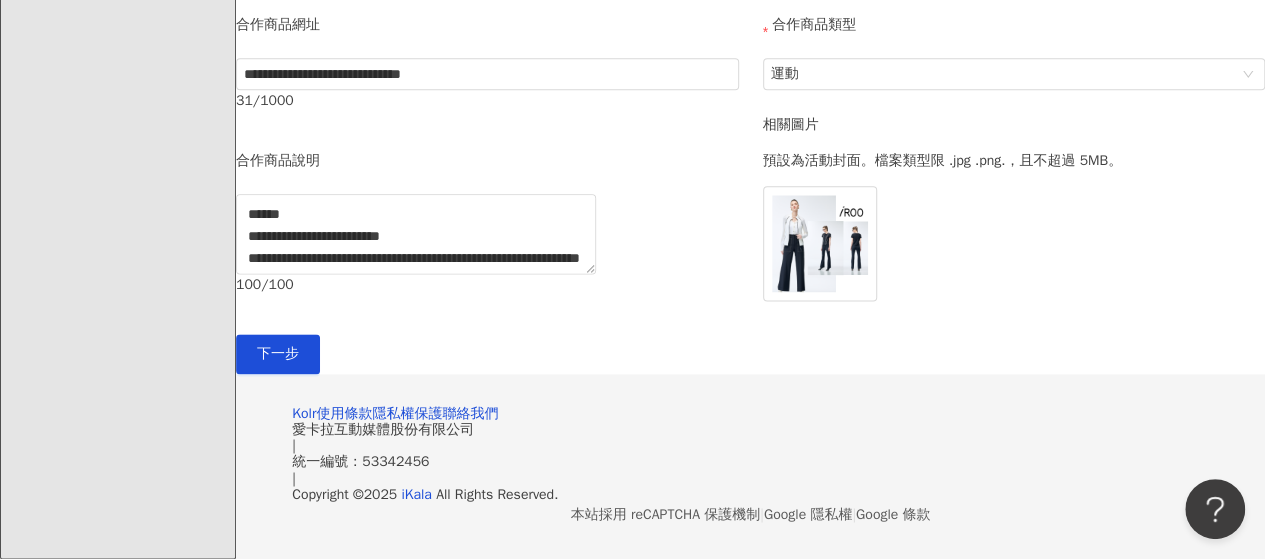 click on "合作商品說明" at bounding box center (487, 172) 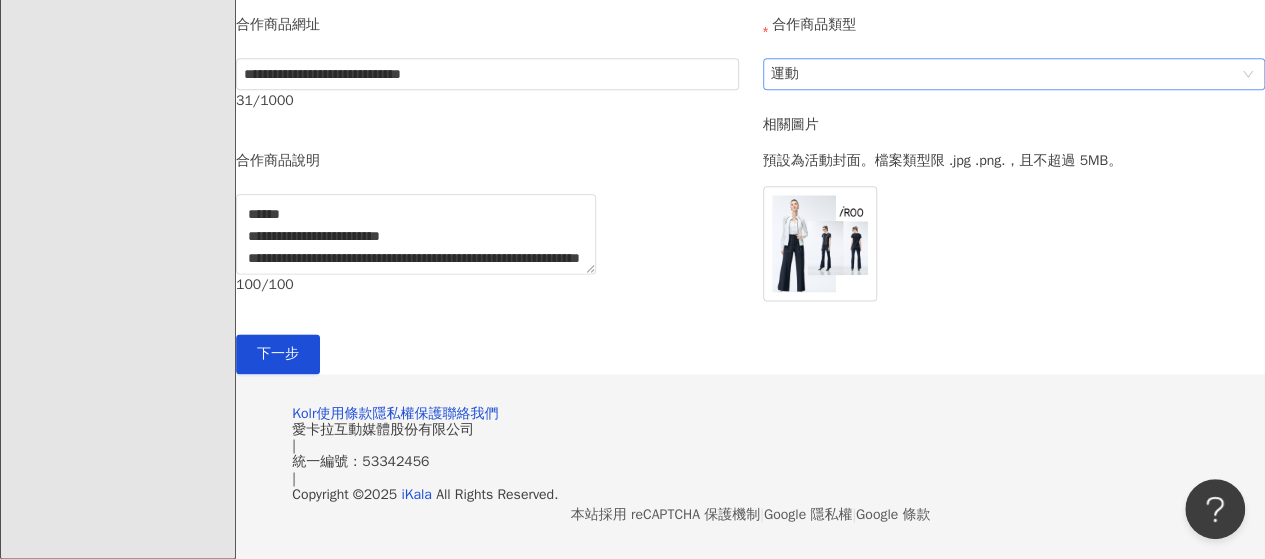 click on "運動" at bounding box center [1014, 74] 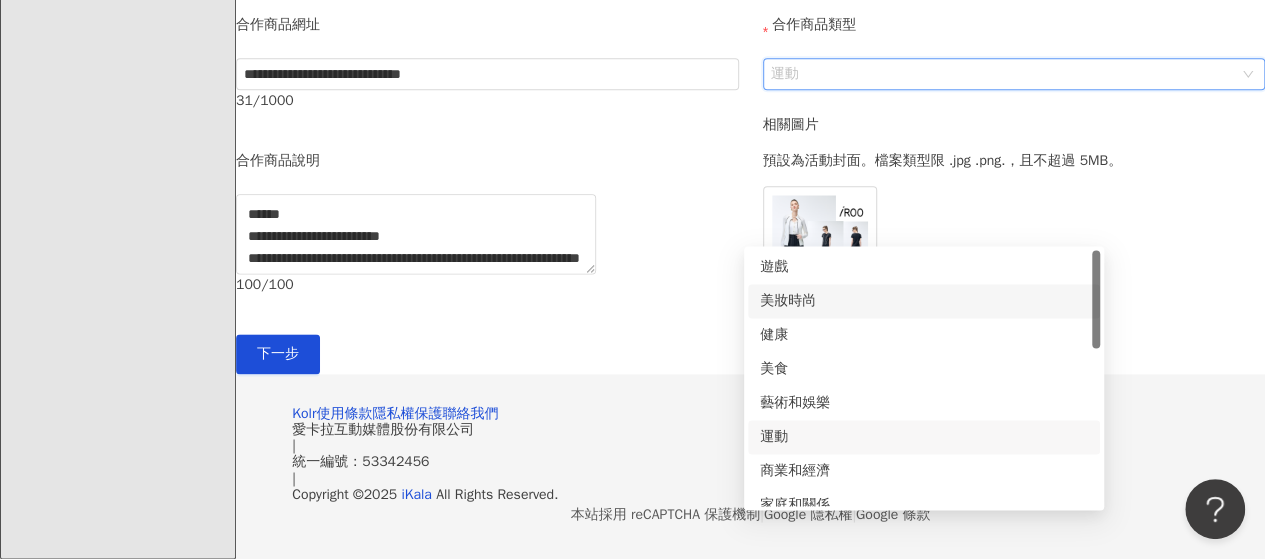 click on "美妝時尚" at bounding box center [924, 301] 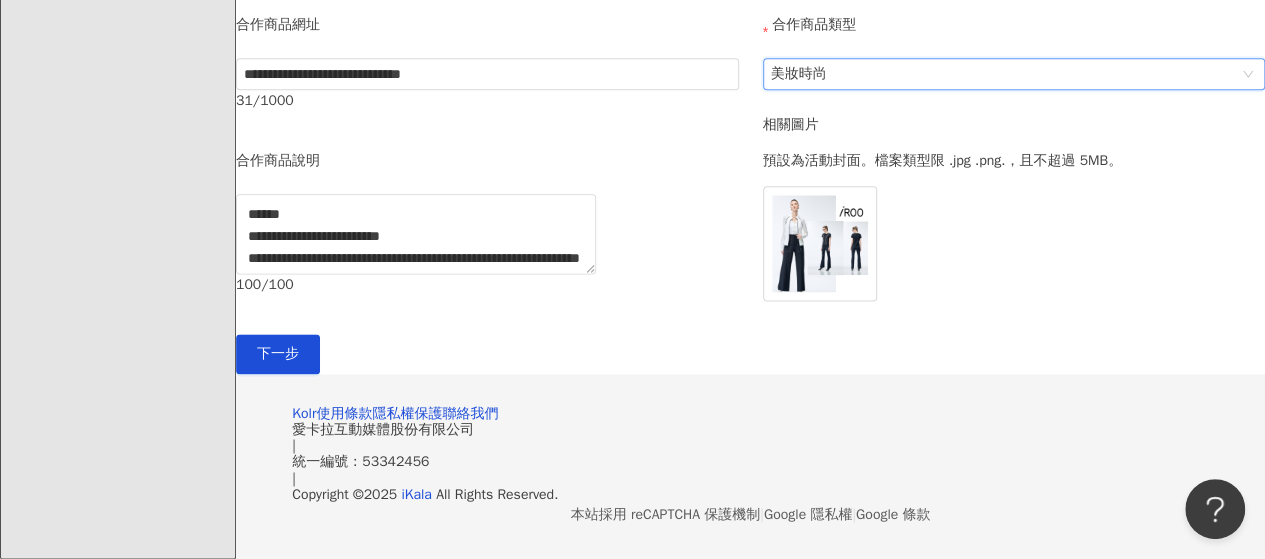 drag, startPoint x: 1169, startPoint y: 248, endPoint x: 1154, endPoint y: 282, distance: 37.161808 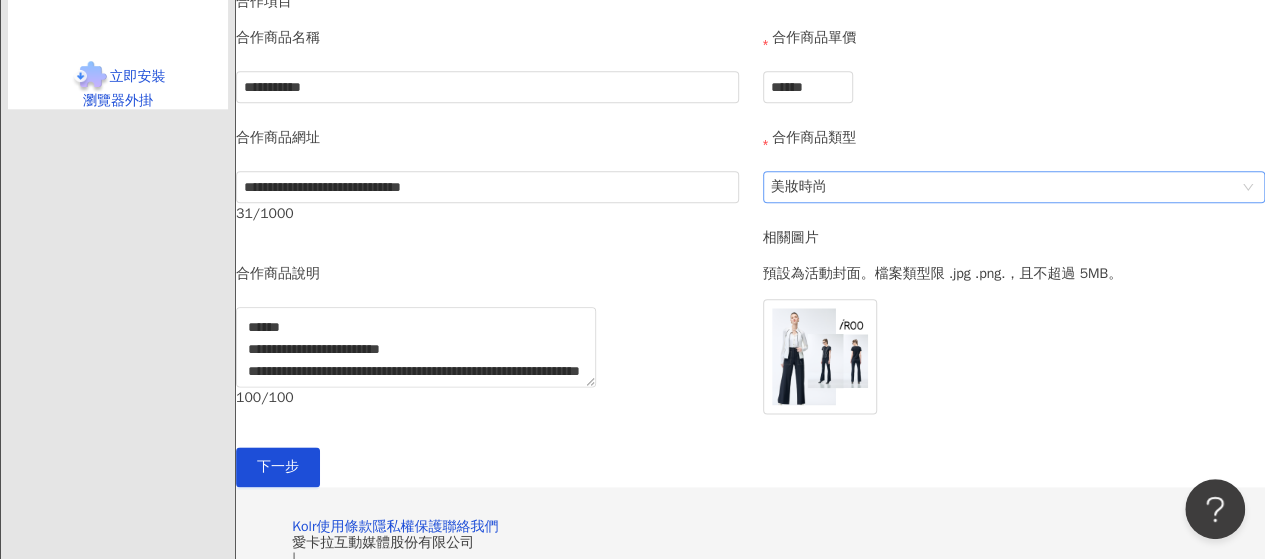 scroll, scrollTop: 1112, scrollLeft: 0, axis: vertical 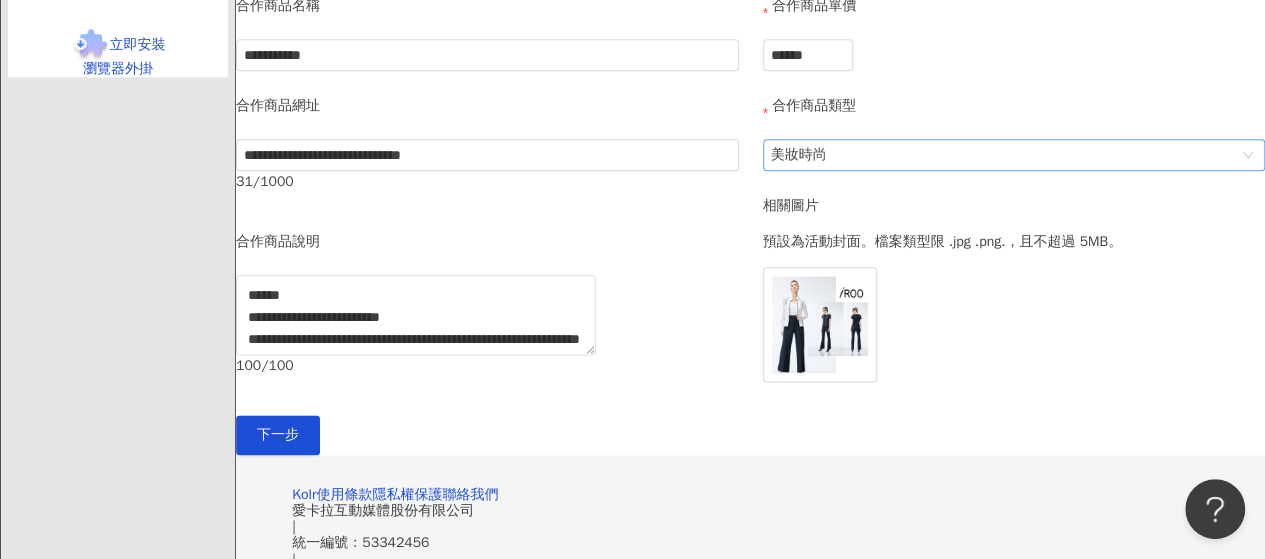 click on "美妝時尚" at bounding box center (1014, 155) 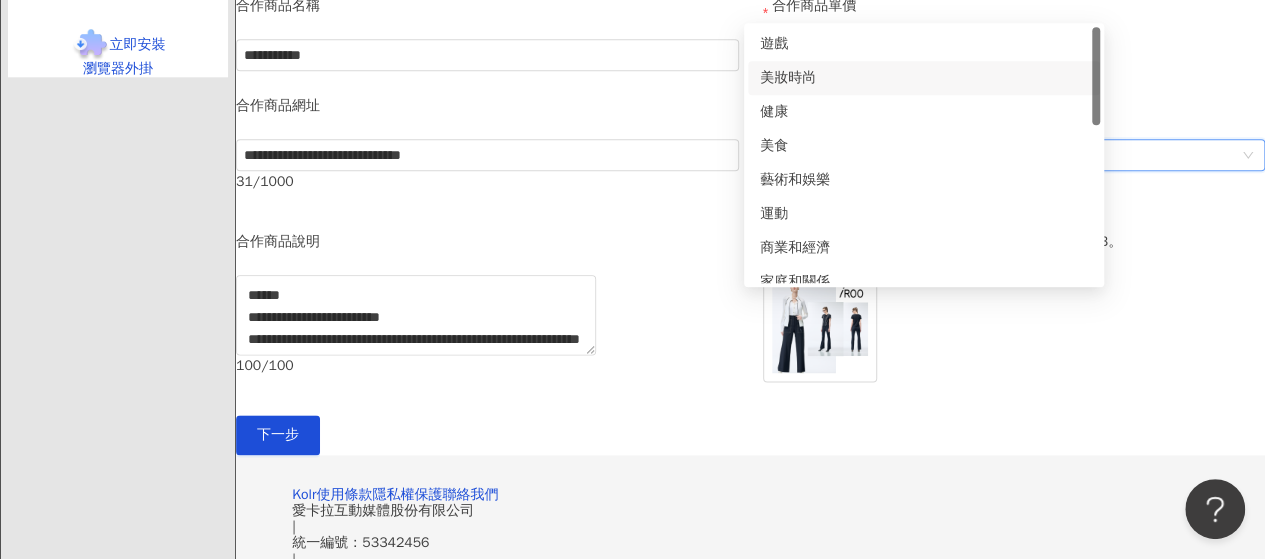 click on "美妝時尚" at bounding box center [924, 78] 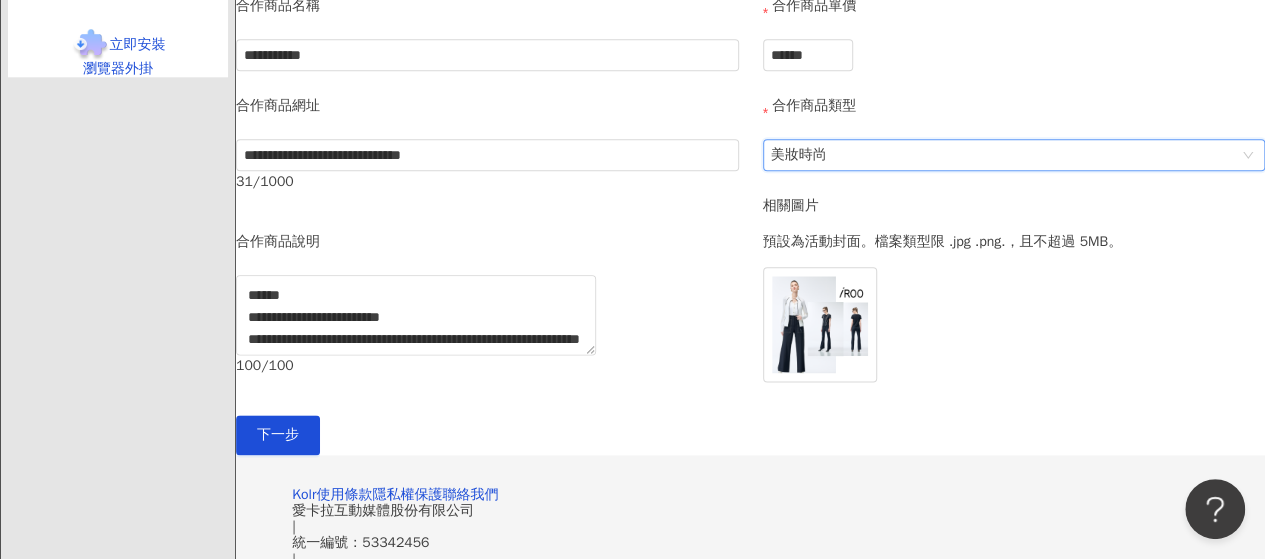 click on "建立活動 先向網紅介紹這次要推廣的品牌及產品吧！敘述愈詳細，網紅將能有更好的發揮喔。 依洛國際開發股份有限公司-旗下品牌iROO / COZY PUNCH [URL][DOMAIN_NAME] 【iROO】流行時尚
引領時尚著衣新風貌，輕奢華．週時尚．愛自己．不打折
台灣設計團隊獨樹一格的季流行主題，週週出新品，打造出輕奢、減齡修身的服裝輪廓，加上優雅細緻的服裝細節，讓女性在各式場合中輕鬆穿出高級時裝感。品牌代表系列「黑白經典」與「奢華女人」系列 ，同時展現都會女人卓越的時尚品味與法式浪漫優雅女人~
【COZY PUNCH】運動機能
依洛集團旗下運動時尚線品牌，以精湛布料科技與高端設計，
打造如第二層肌膚般的機能時尚服飾。專為現代女性設計，結合舒適與力量，推廣鬆弛有度、堅定自在的生活理念。
1 基本設定 2 合作細節設定 3 進階設定 活動目的 推廣品牌 推廣商品" at bounding box center [750, -278] 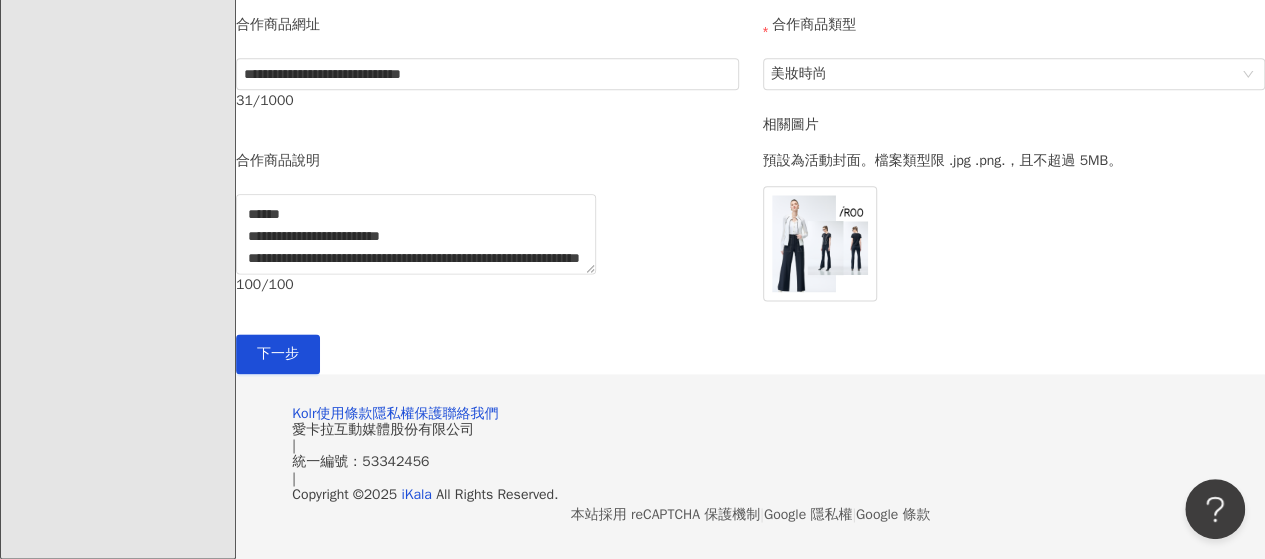 scroll, scrollTop: 1112, scrollLeft: 0, axis: vertical 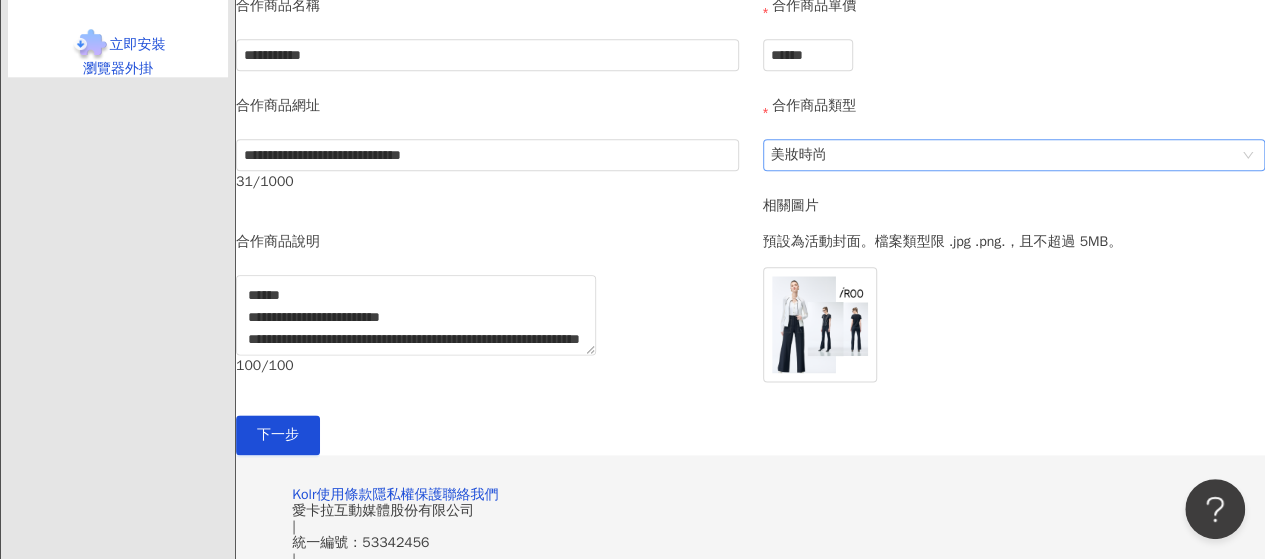 click on "美妝時尚" at bounding box center (1014, 155) 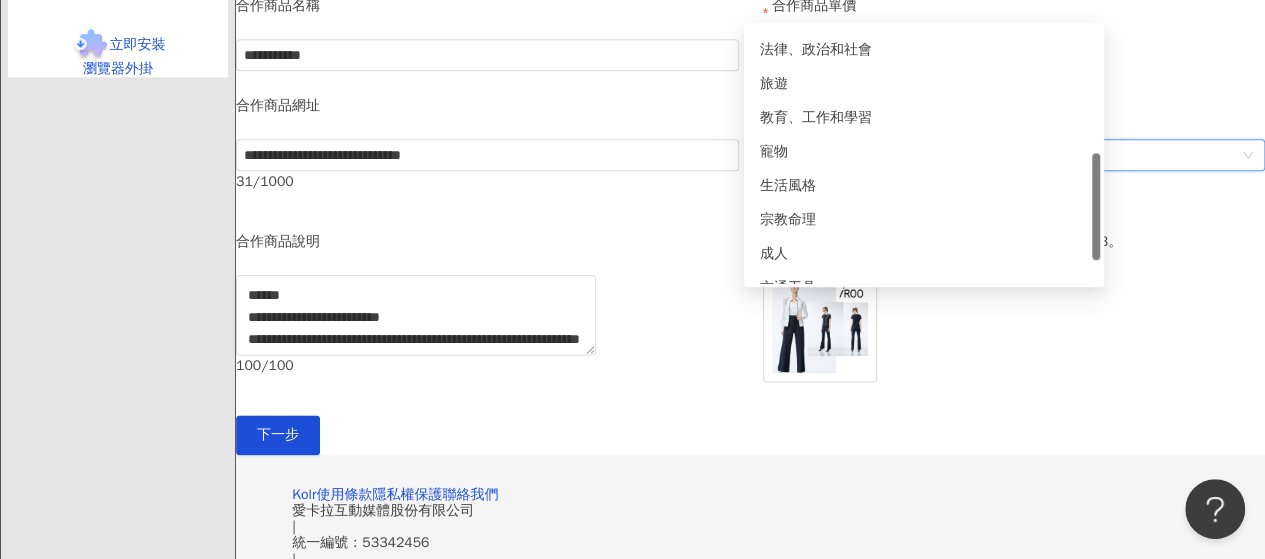 scroll, scrollTop: 356, scrollLeft: 0, axis: vertical 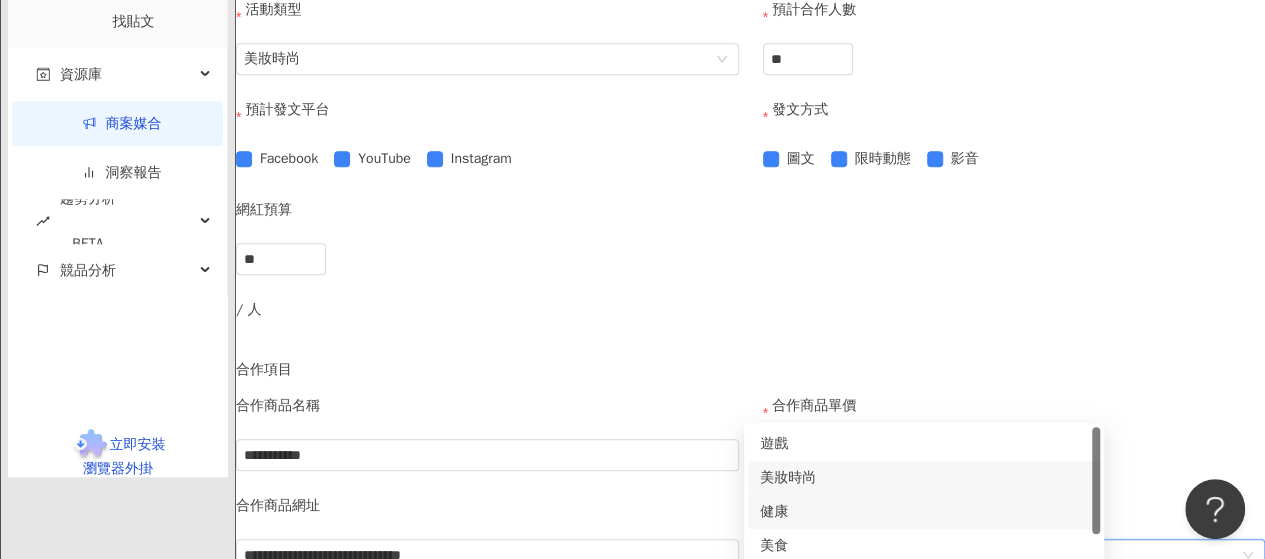 click on "建立活動 先向網紅介紹這次要推廣的品牌及產品吧！敘述愈詳細，網紅將能有更好的發揮喔。 依洛國際開發股份有限公司-旗下品牌iROO / COZY PUNCH [URL][DOMAIN_NAME] 【iROO】流行時尚
引領時尚著衣新風貌，輕奢華．週時尚．愛自己．不打折
台灣設計團隊獨樹一格的季流行主題，週週出新品，打造出輕奢、減齡修身的服裝輪廓，加上優雅細緻的服裝細節，讓女性在各式場合中輕鬆穿出高級時裝感。品牌代表系列「黑白經典」與「奢華女人」系列 ，同時展現都會女人卓越的時尚品味與法式浪漫優雅女人~
【COZY PUNCH】運動機能
依洛集團旗下運動時尚線品牌，以精湛布料科技與高端設計，
打造如第二層肌膚般的機能時尚服飾。專為現代女性設計，結合舒適與力量，推廣鬆弛有度、堅定自在的生活理念。
1 基本設定 2 合作細節設定 3 進階設定 活動目的 推廣品牌 推廣商品" at bounding box center (750, 122) 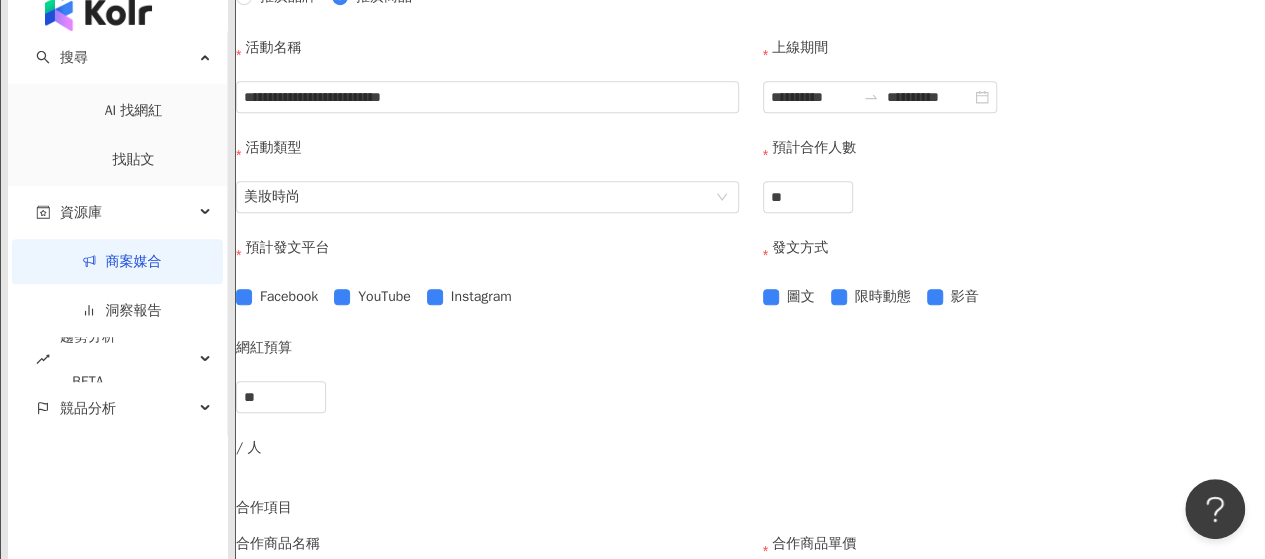 scroll, scrollTop: 502, scrollLeft: 0, axis: vertical 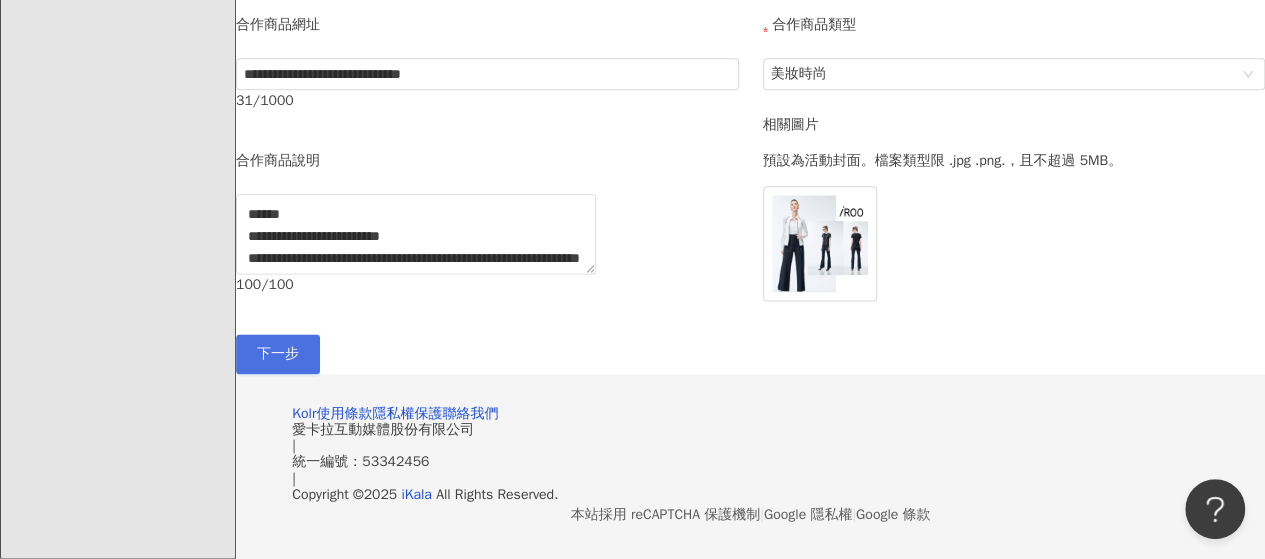 click on "下一步" at bounding box center (278, 354) 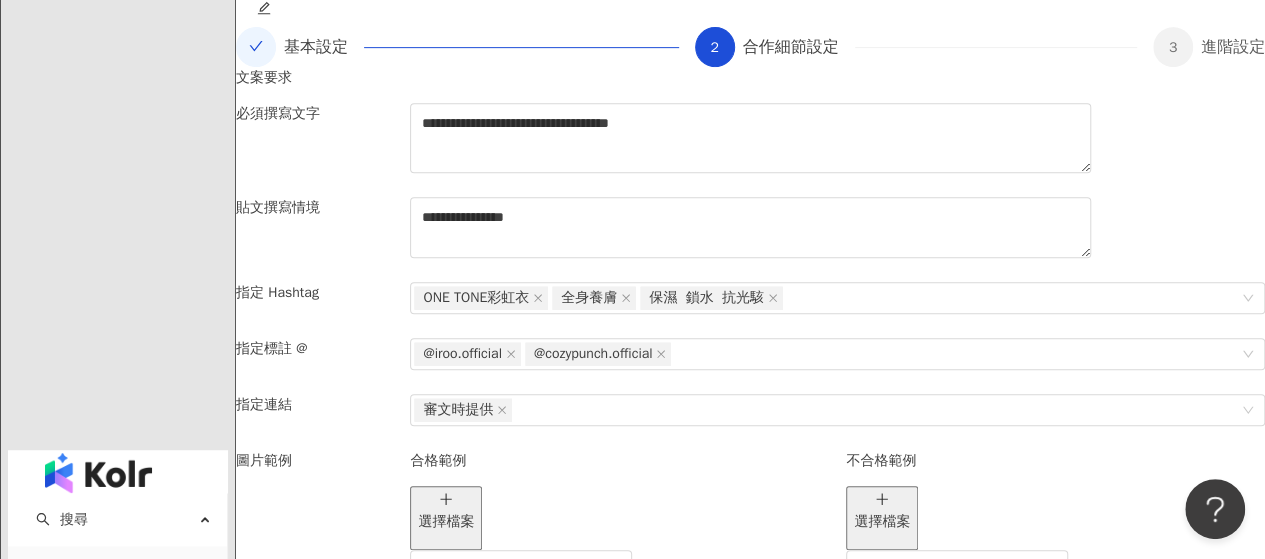 scroll, scrollTop: 544, scrollLeft: 0, axis: vertical 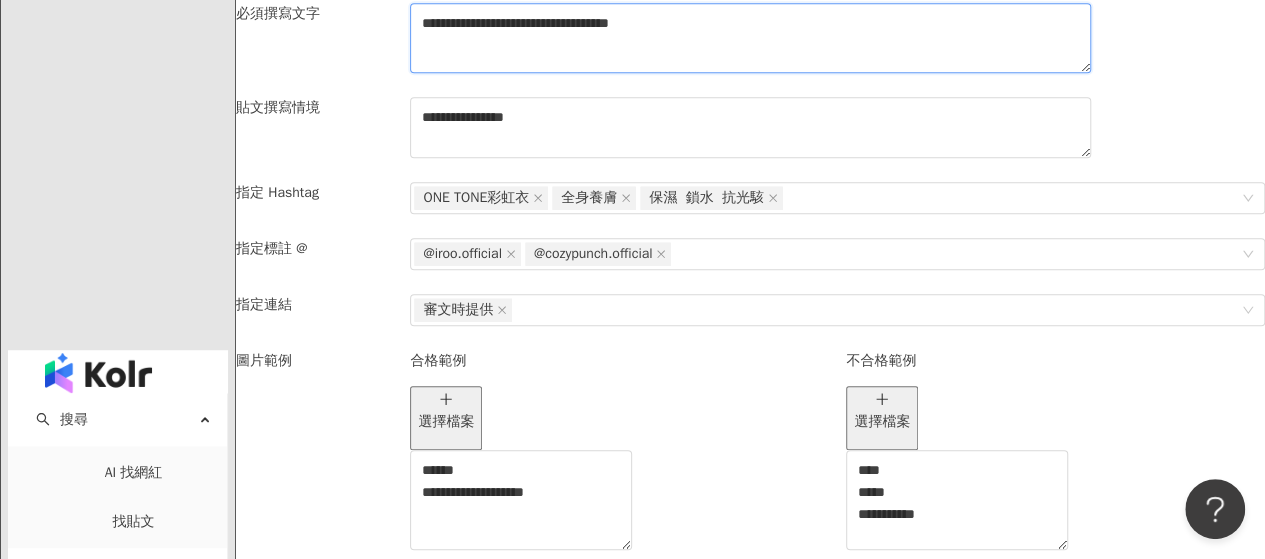 click on "**********" at bounding box center [750, 38] 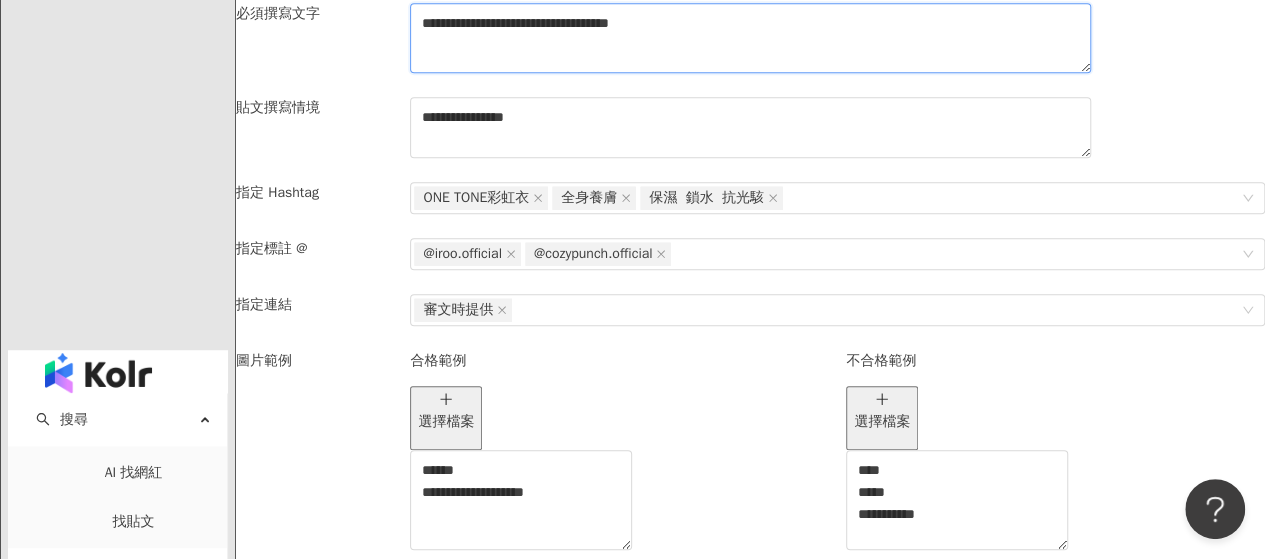 drag, startPoint x: 520, startPoint y: 235, endPoint x: 629, endPoint y: 231, distance: 109.07337 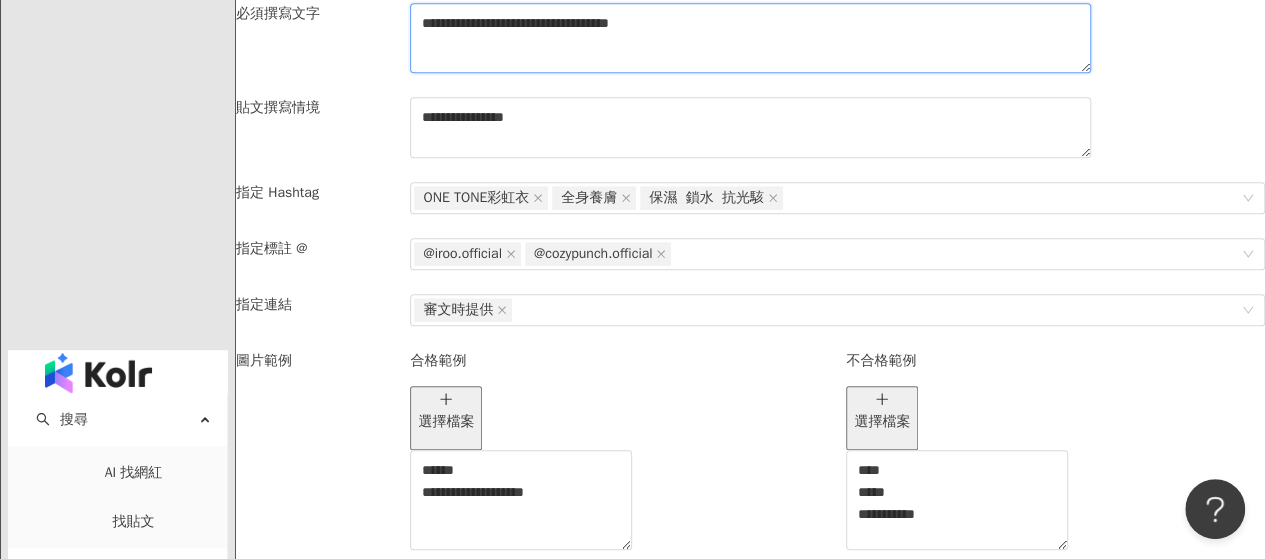 click on "**********" at bounding box center (750, 38) 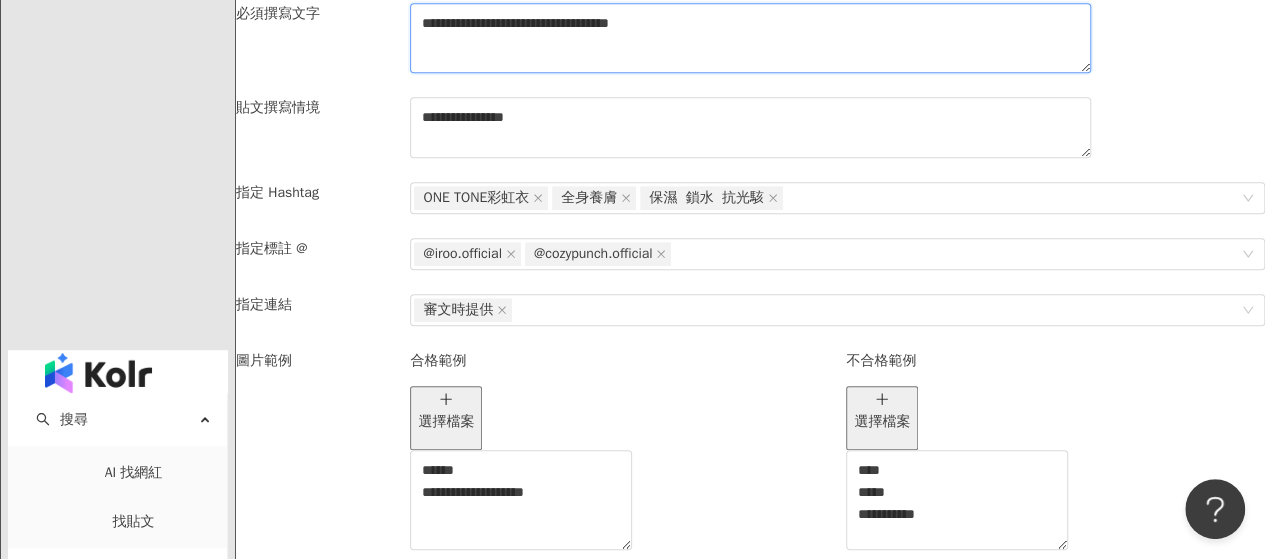 drag, startPoint x: 522, startPoint y: 234, endPoint x: 626, endPoint y: 233, distance: 104.00481 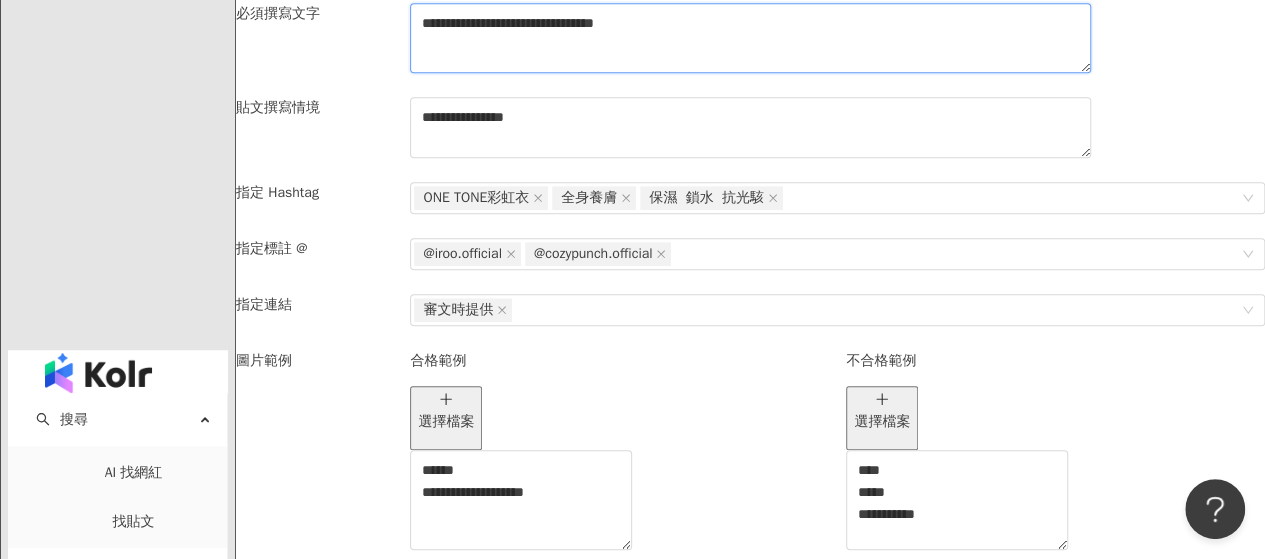 drag, startPoint x: 620, startPoint y: 238, endPoint x: 673, endPoint y: 230, distance: 53.600372 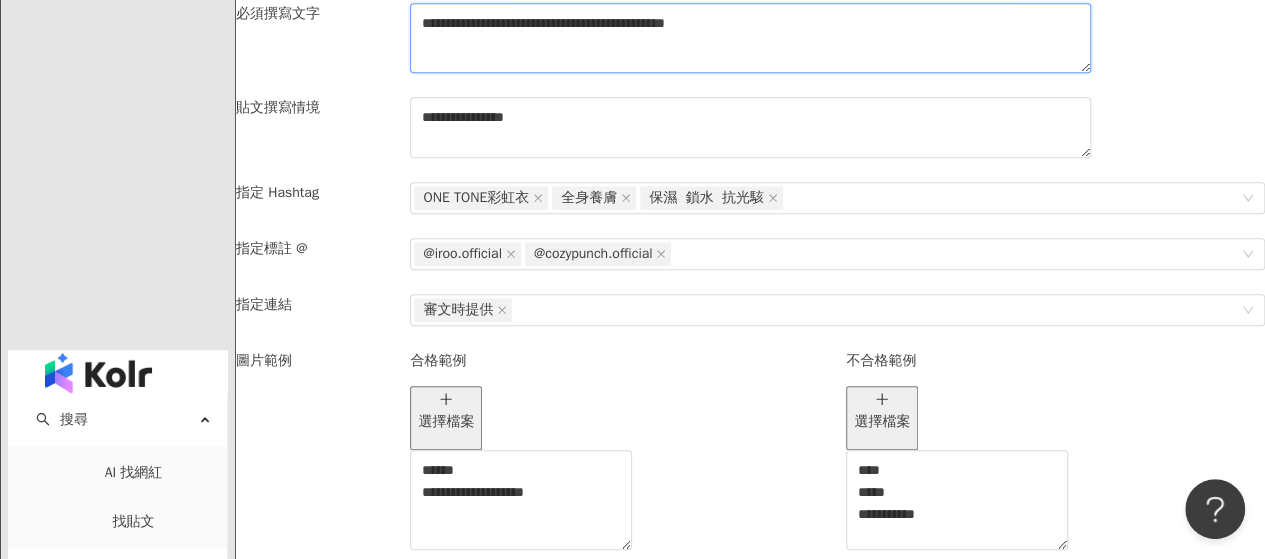 click on "**********" at bounding box center [750, 38] 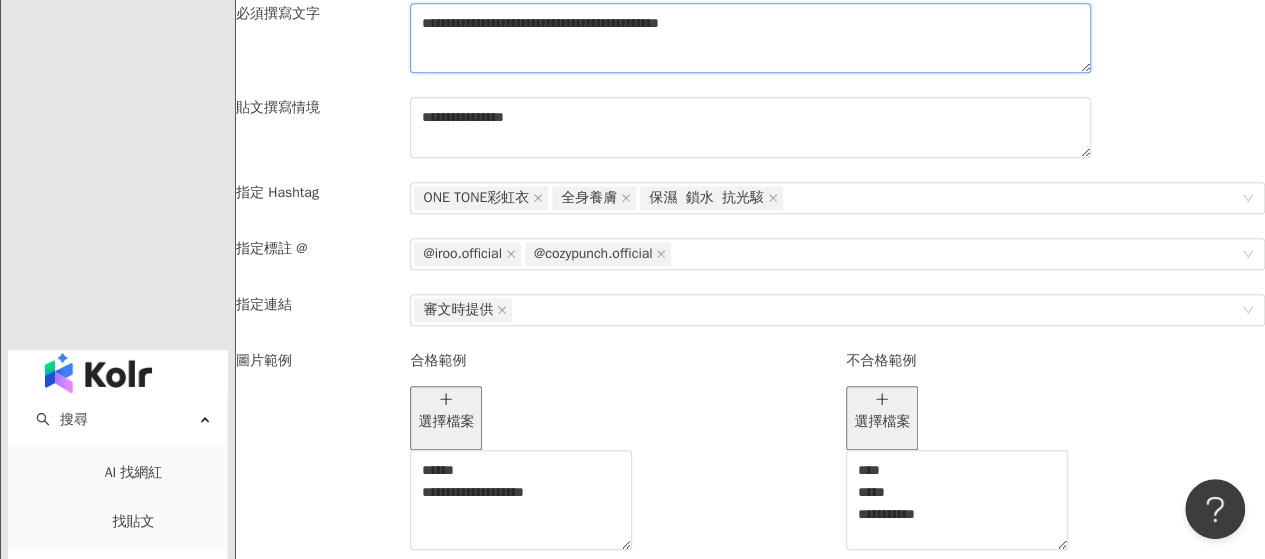 click on "**********" at bounding box center [750, 38] 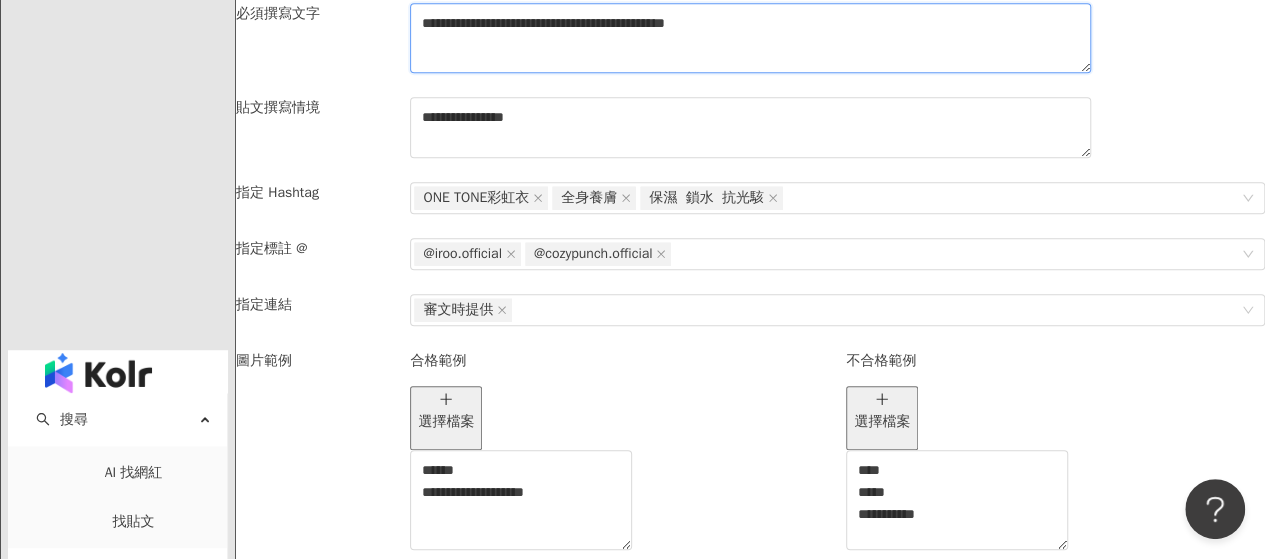 type on "**********" 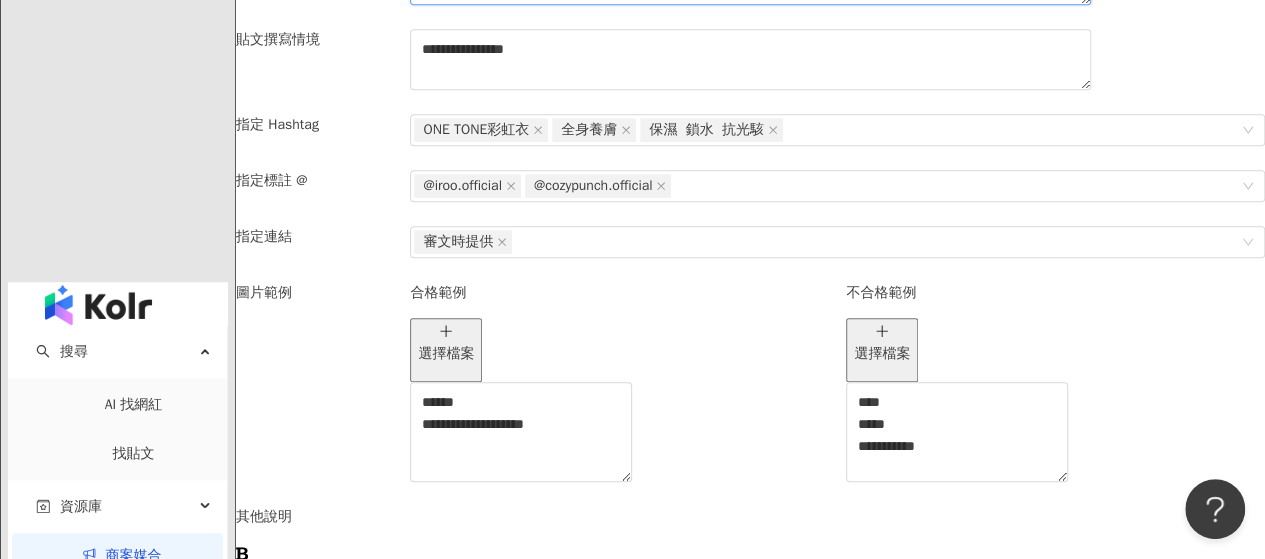 scroll, scrollTop: 644, scrollLeft: 0, axis: vertical 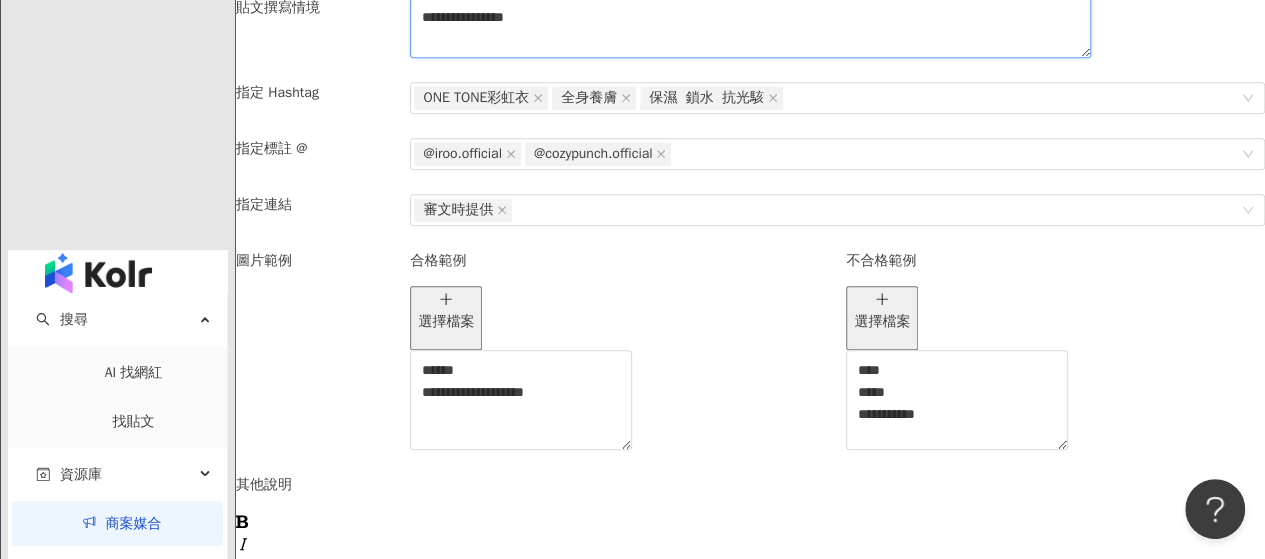 click on "**********" at bounding box center [750, 27] 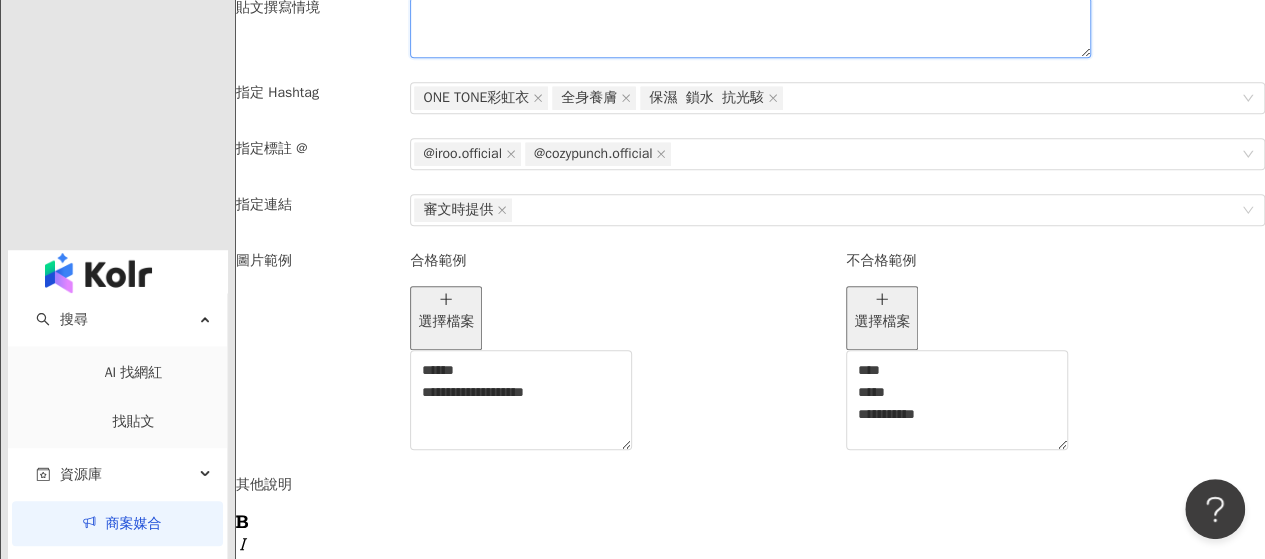 paste on "********" 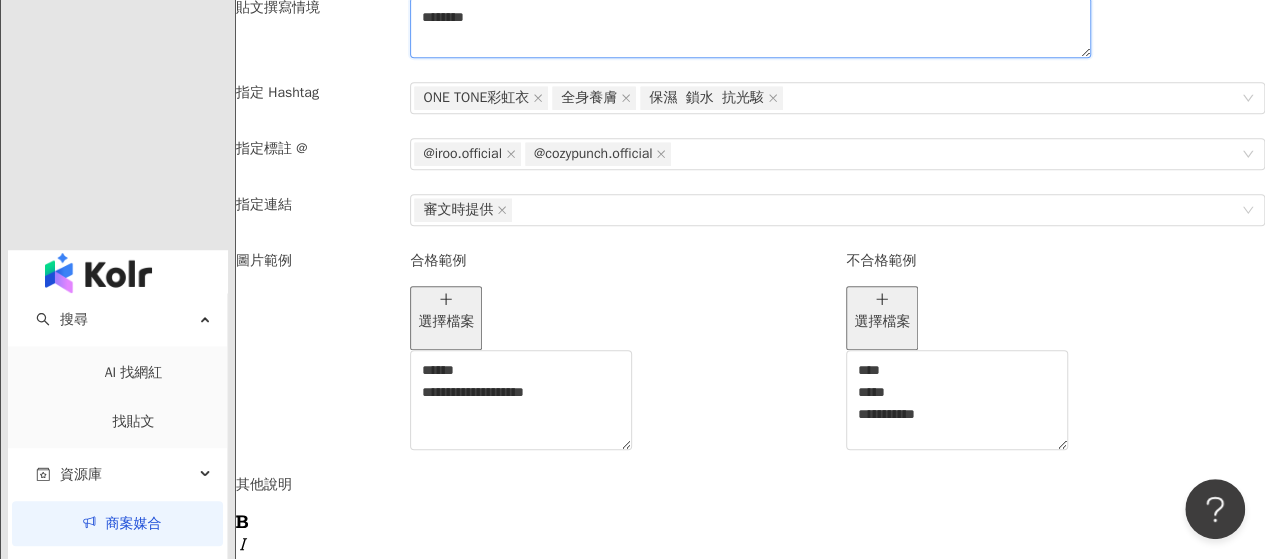 click on "********" at bounding box center [750, 27] 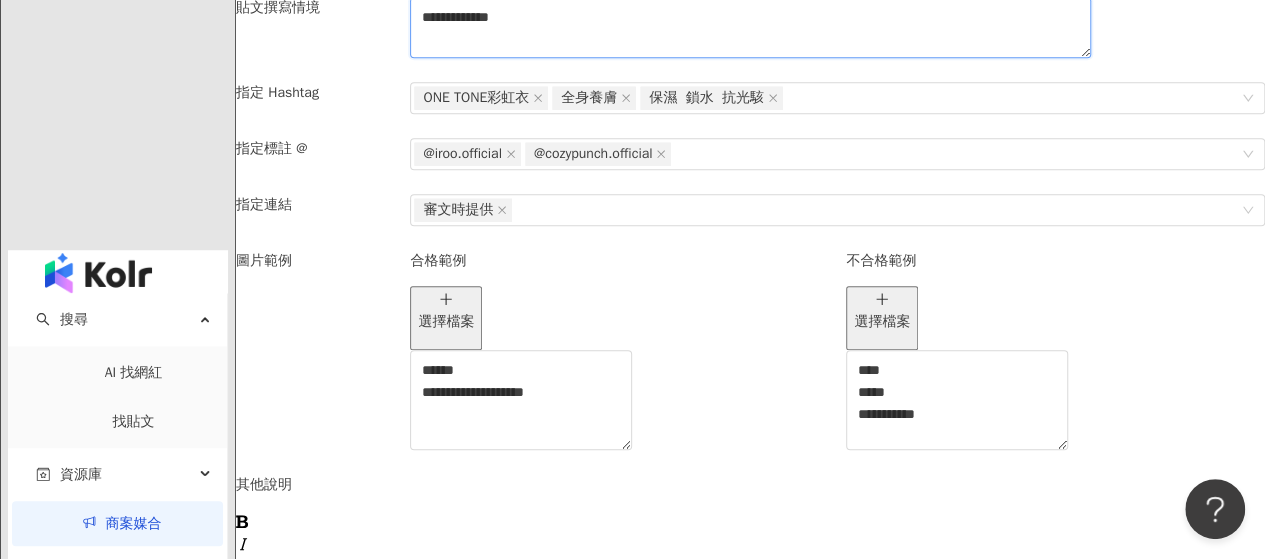 click on "**********" at bounding box center [750, 27] 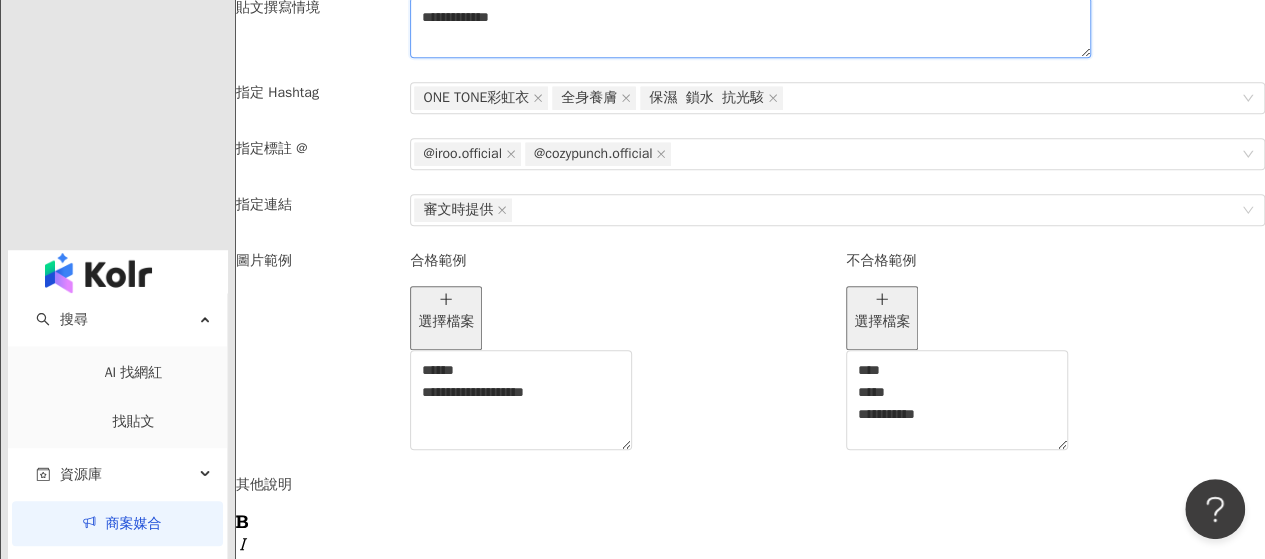 click on "**********" at bounding box center (750, 27) 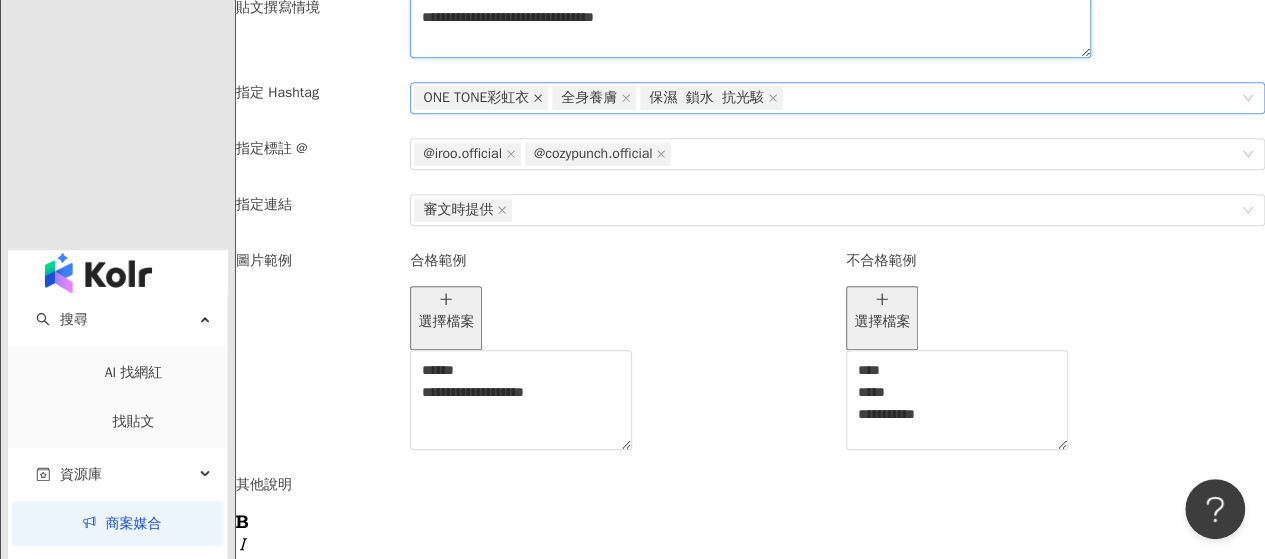 click 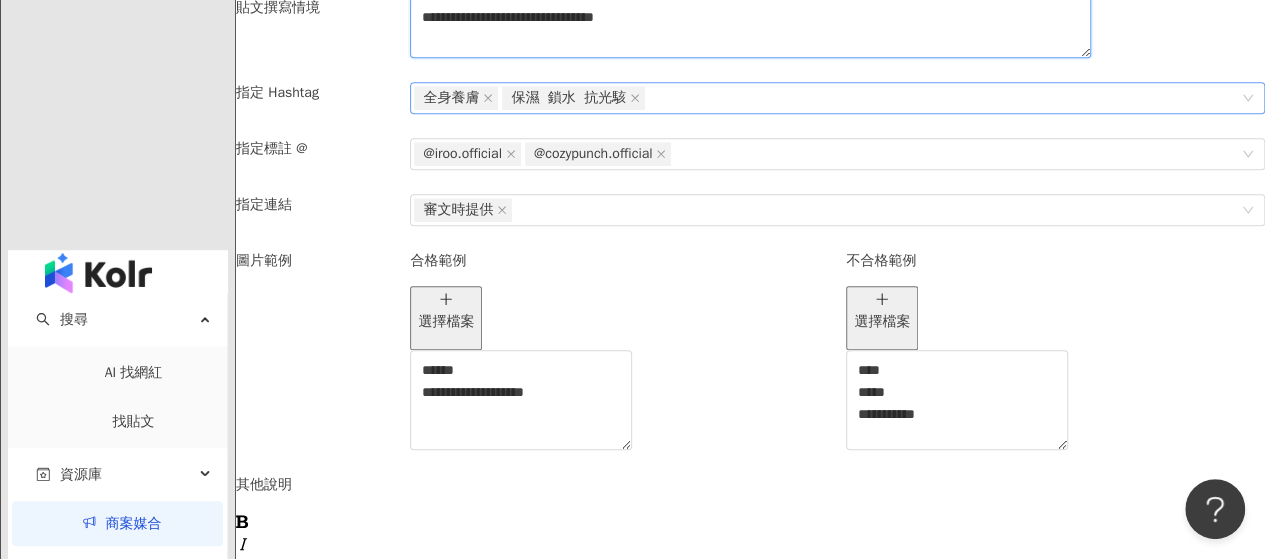 click 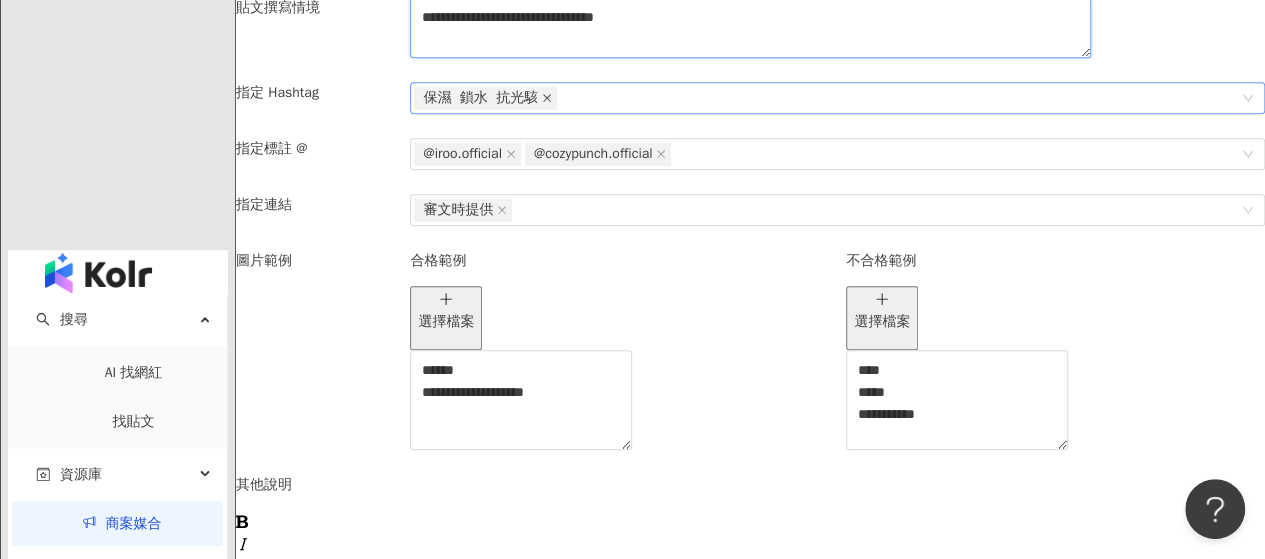 click 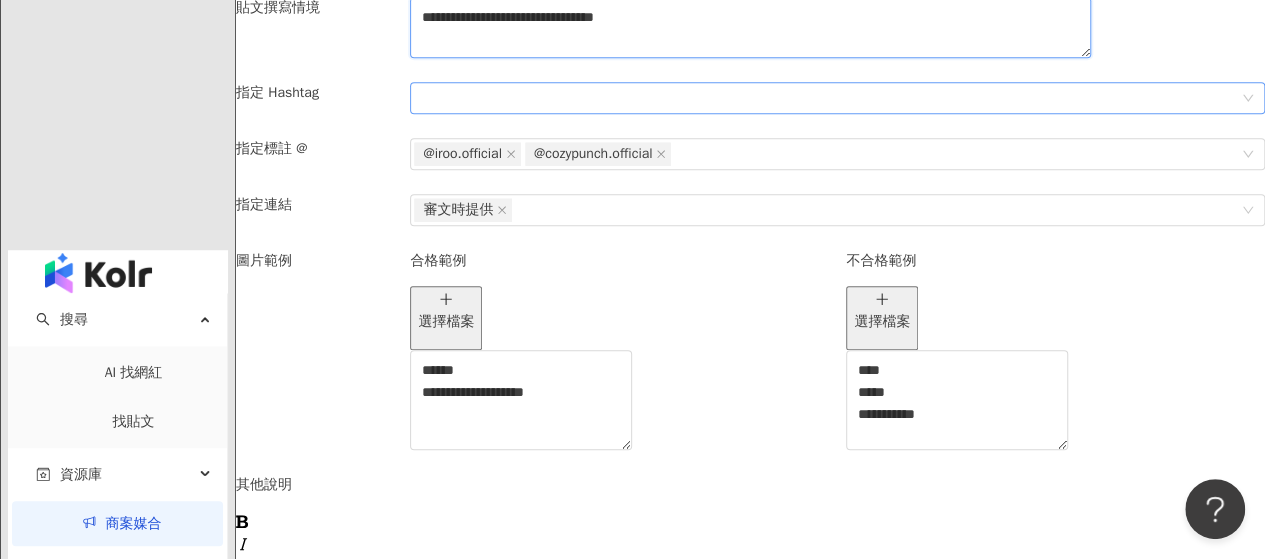 type on "**********" 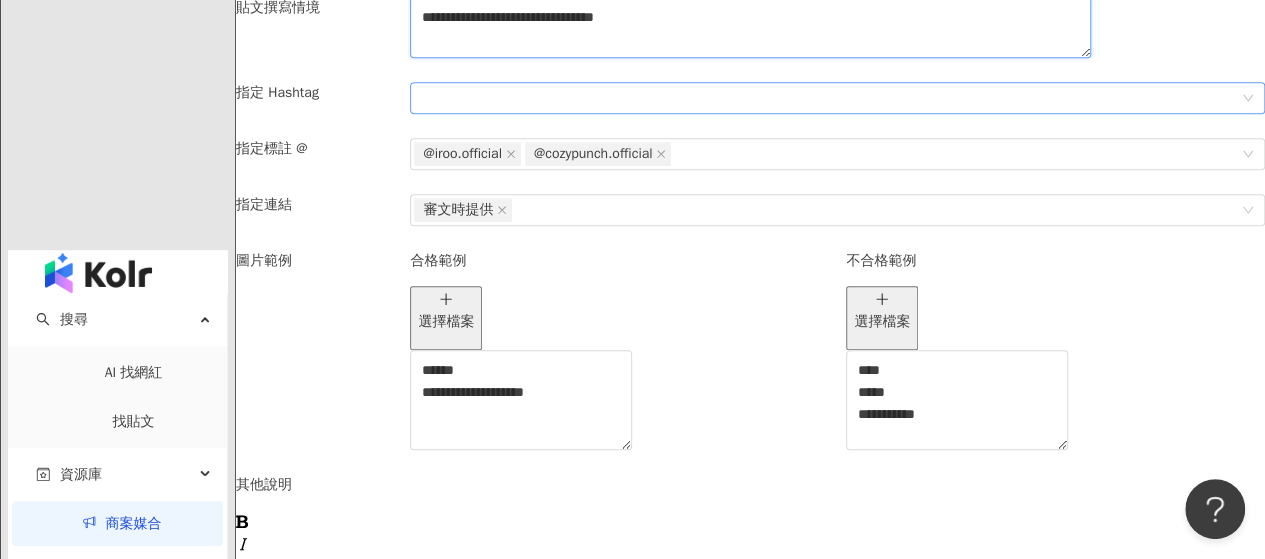 click at bounding box center (837, 98) 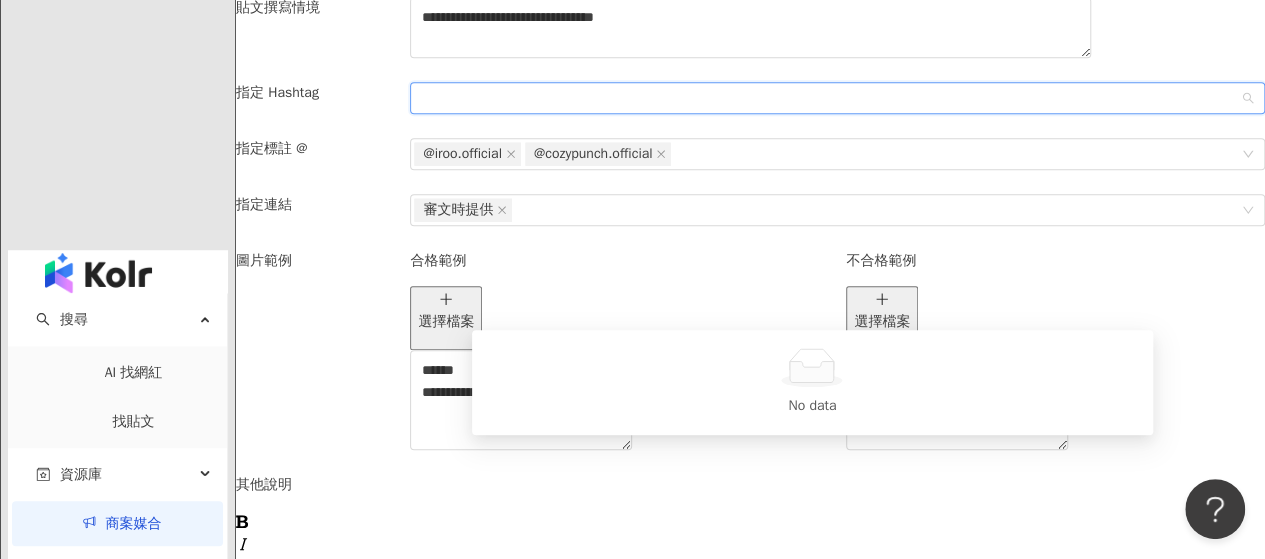 paste on "***" 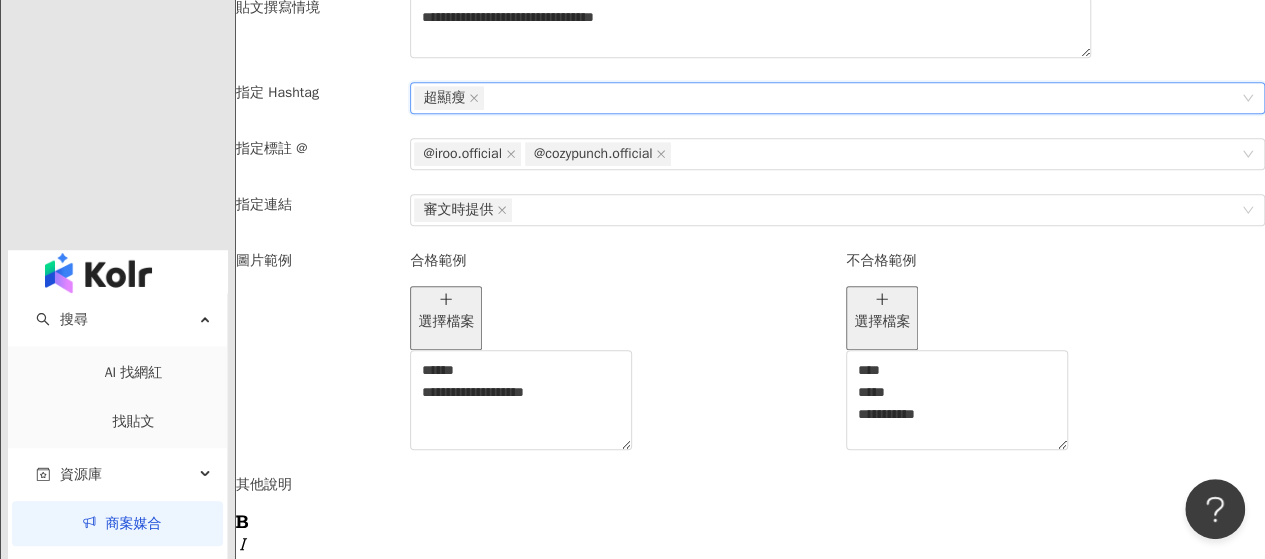 paste on "***" 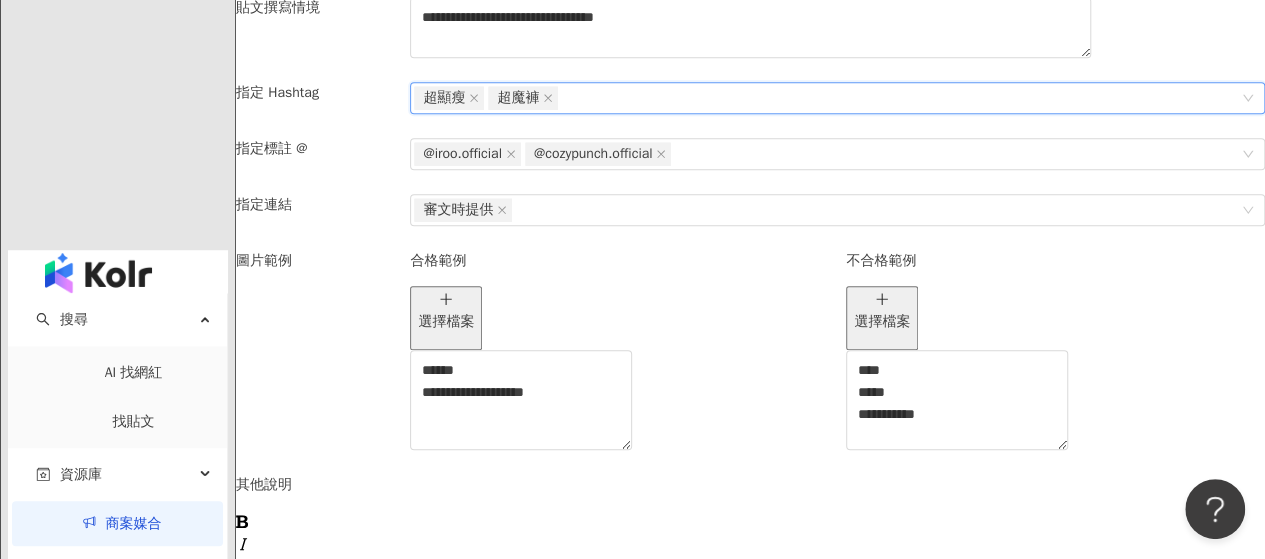 paste on "****" 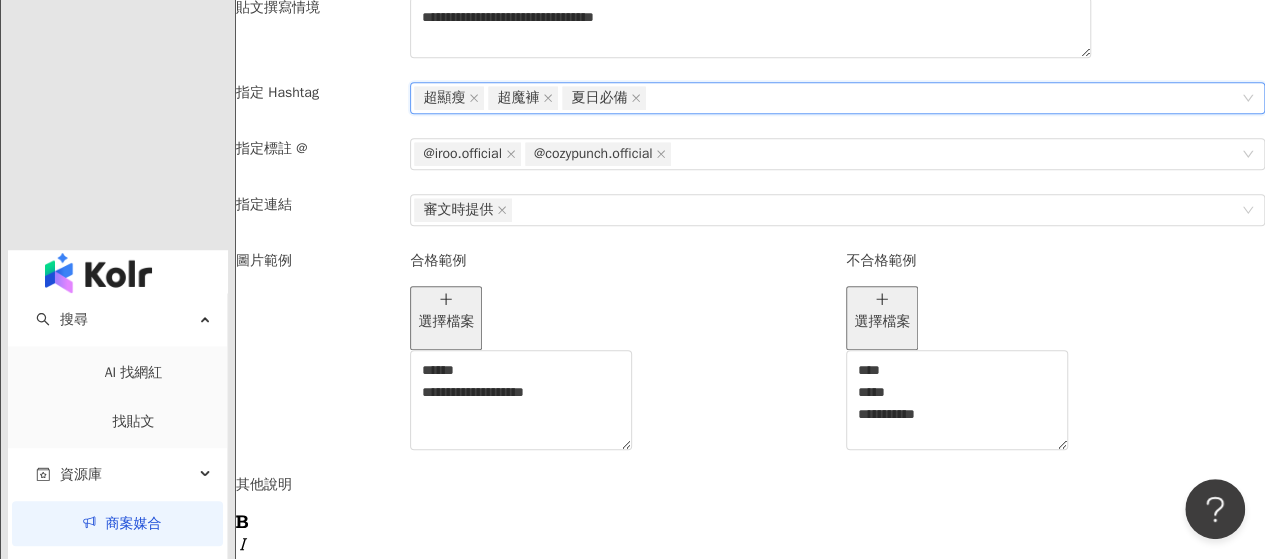 click on "超顯瘦 超魔褲  夏日必備" at bounding box center (827, 98) 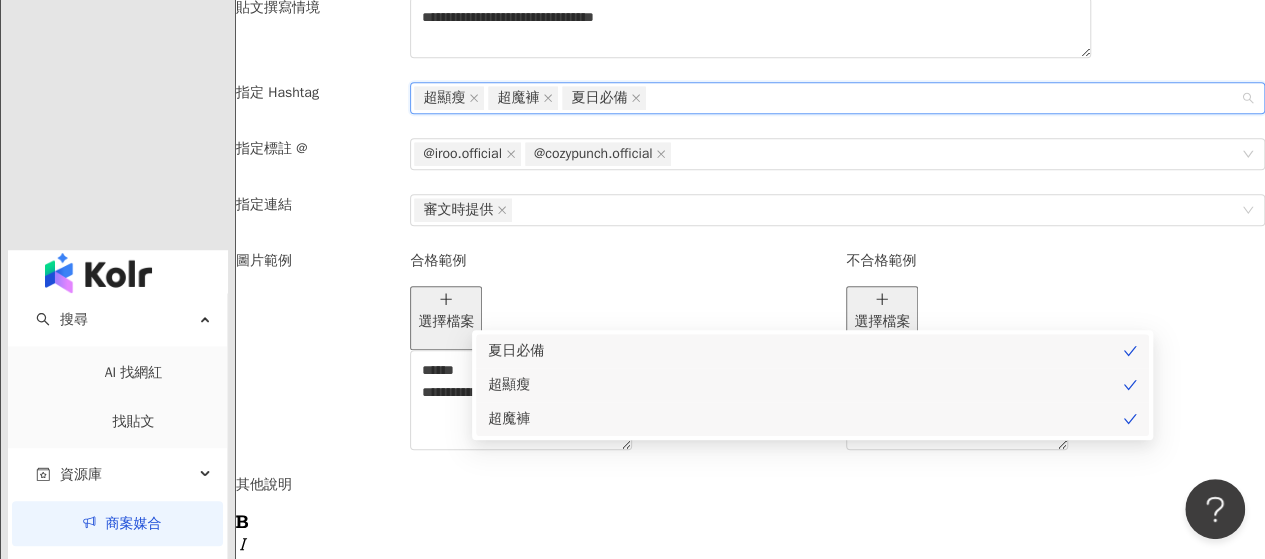 paste on "**********" 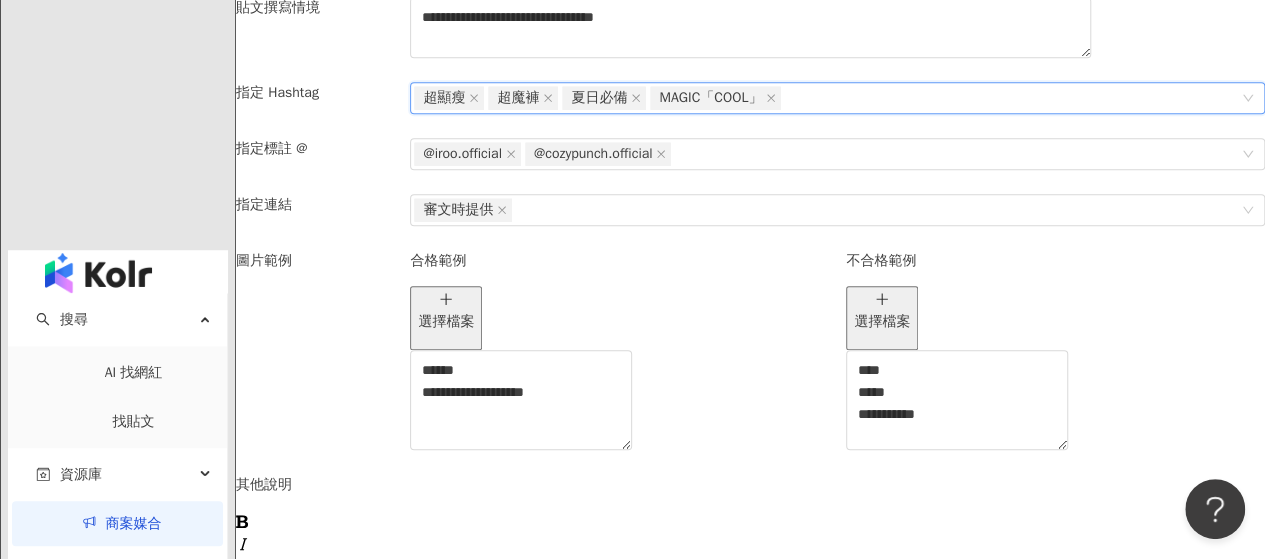 paste on "*********" 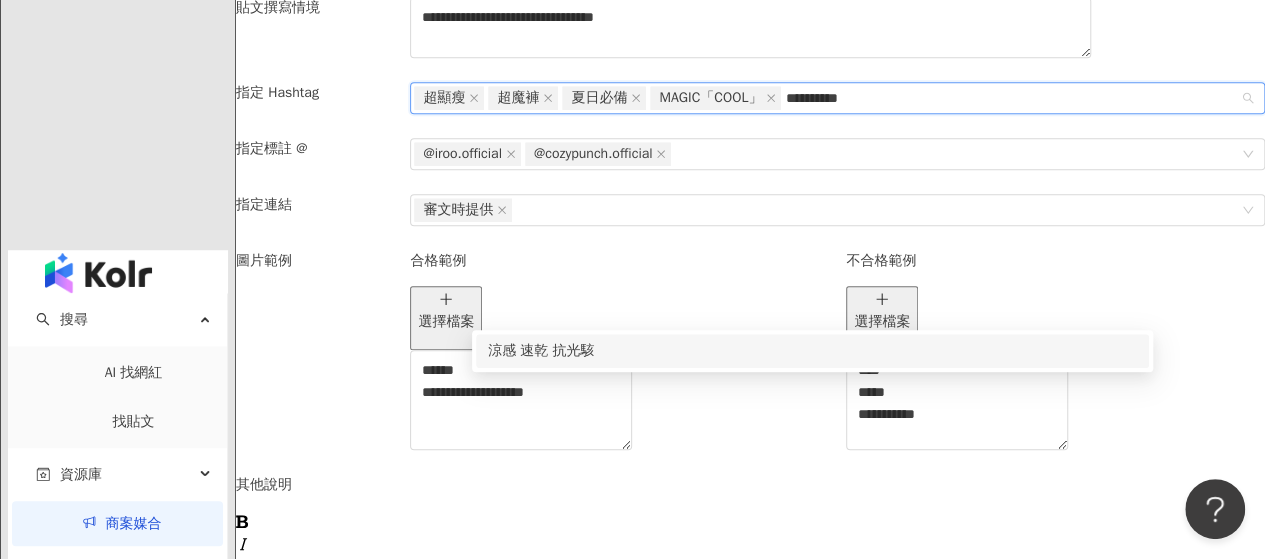 drag, startPoint x: 887, startPoint y: 313, endPoint x: 967, endPoint y: 405, distance: 121.91801 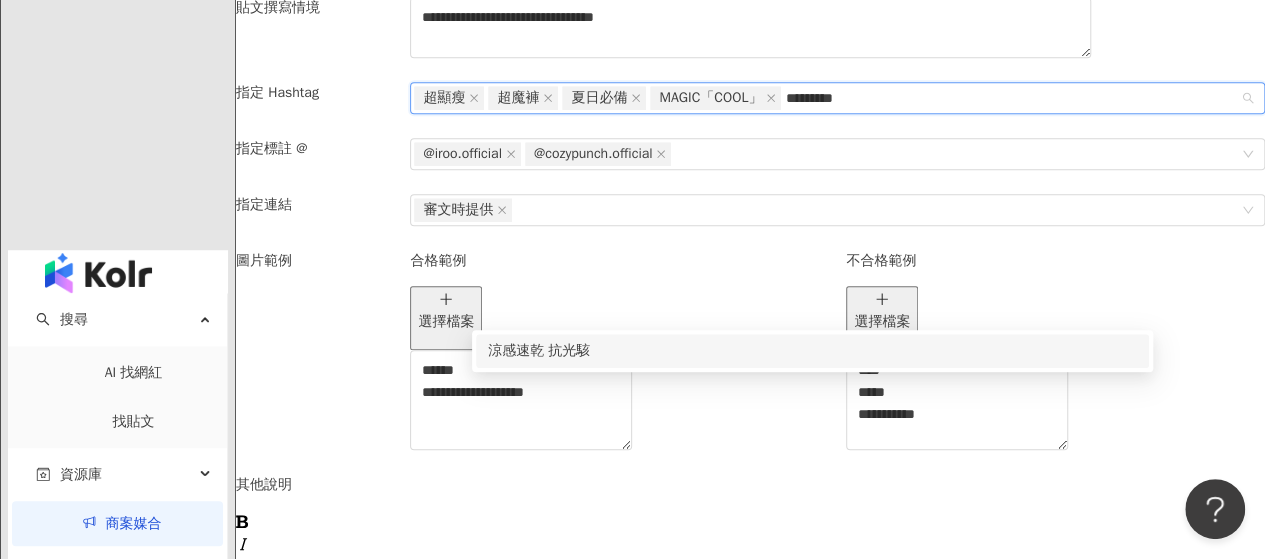 type on "*******" 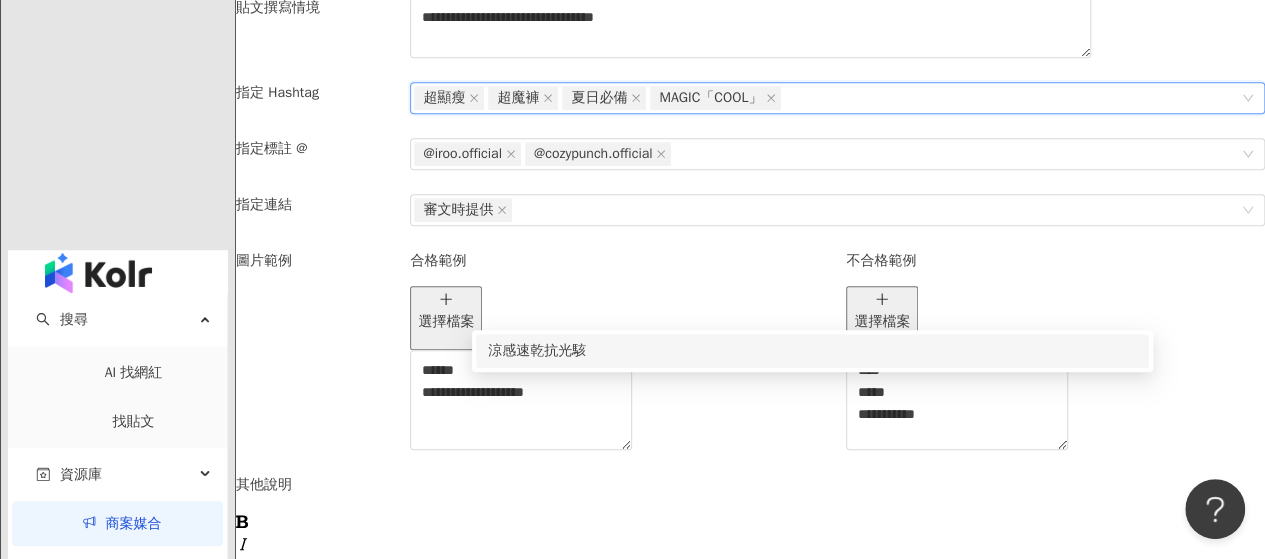 click on "超顯瘦 超魔褲  夏日必備 MAGIC「COOL」" at bounding box center (827, 98) 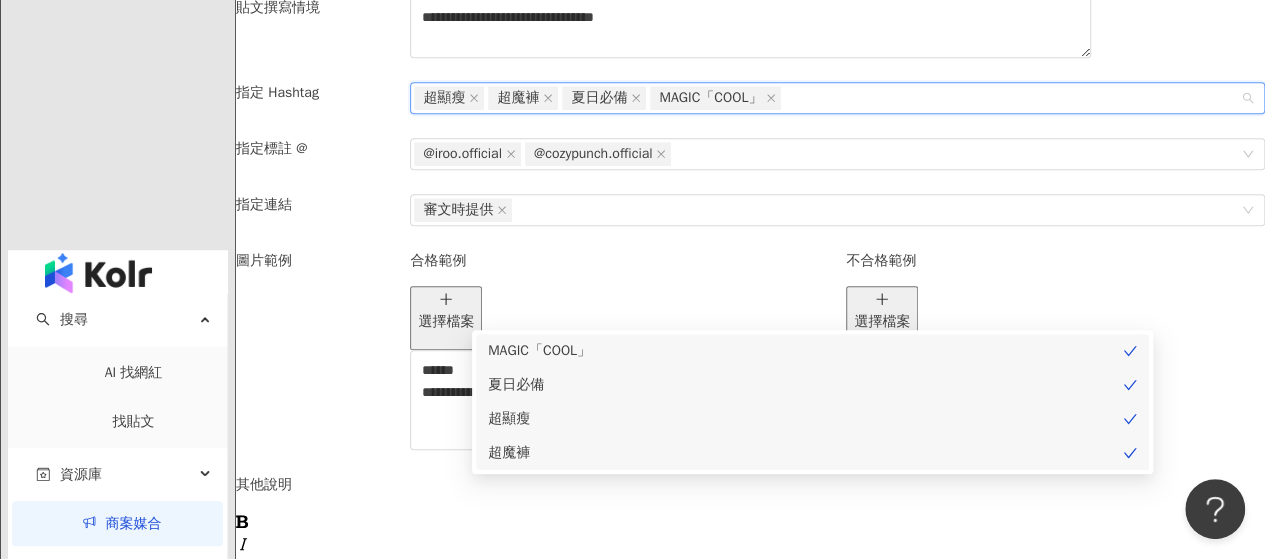 paste on "*********" 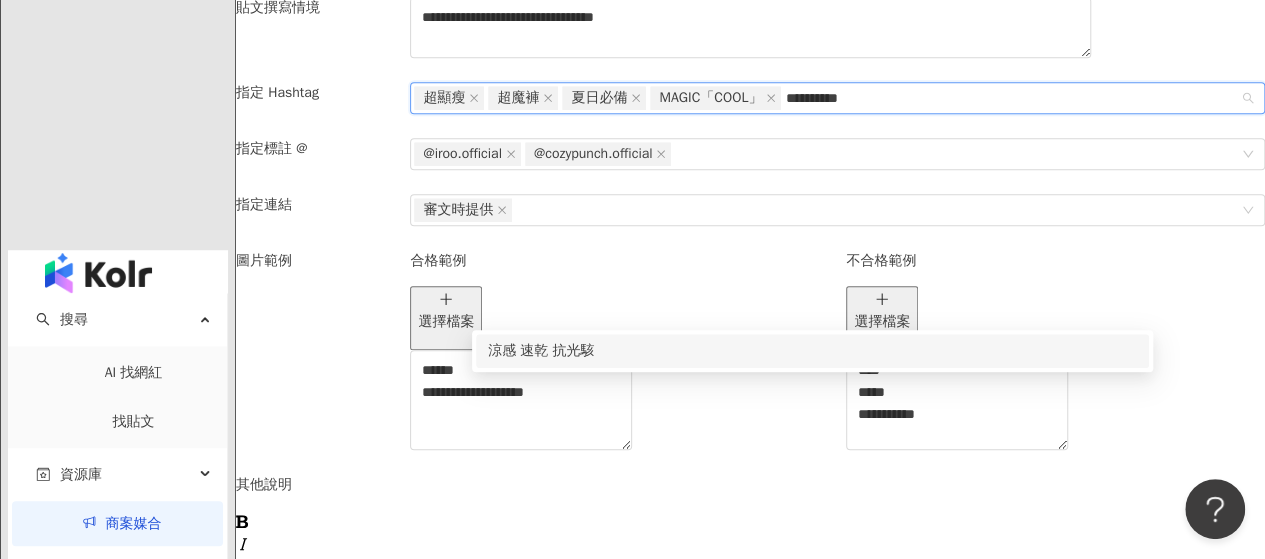 click on "*********" at bounding box center [838, 98] 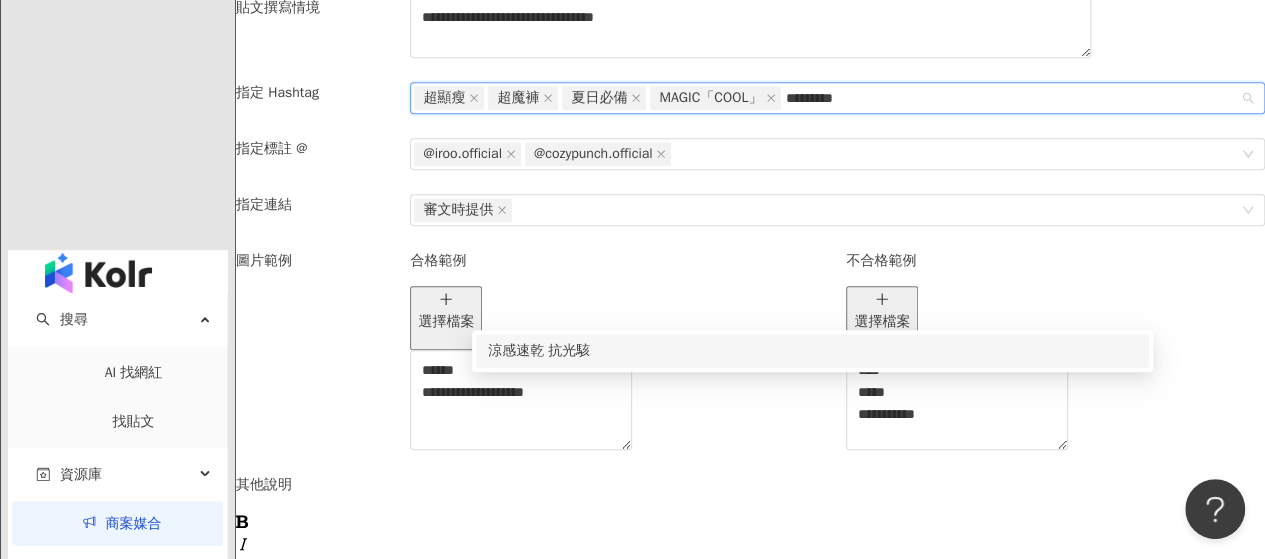 click on "********" at bounding box center [837, 98] 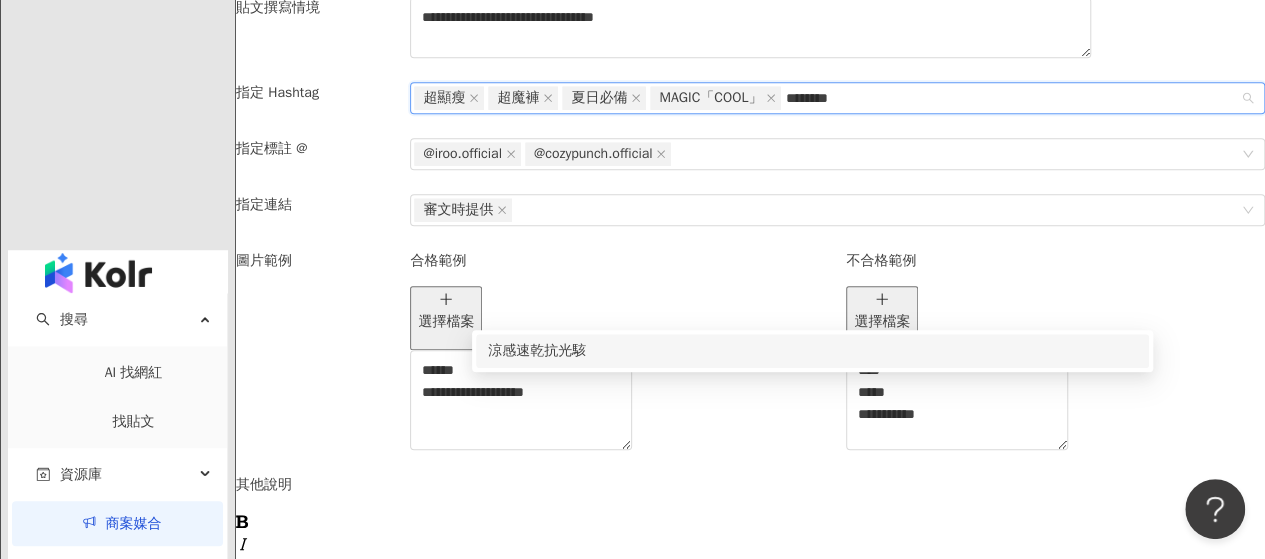 click on "*******" at bounding box center (835, 98) 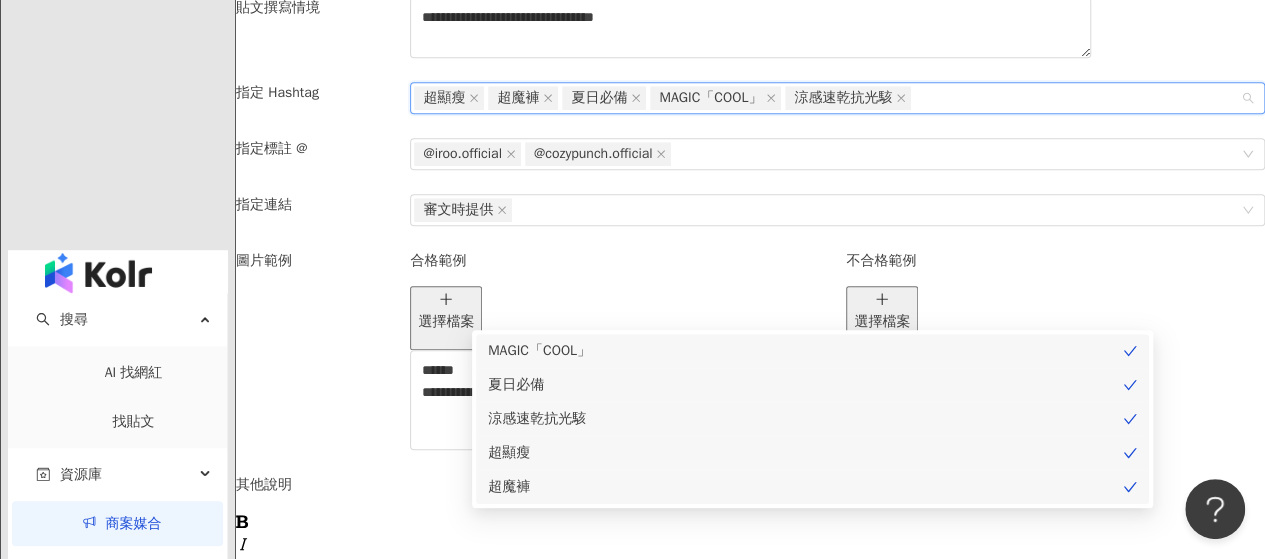 click on "建立活動 先向網紅介紹這次要推廣的品牌及產品吧！敘述愈詳細，網紅將能有更好的發揮喔。 依洛國際開發股份有限公司-旗下品牌iROO / COZY PUNCH [URL][DOMAIN_NAME] 【iROO】流行時尚
引領時尚著衣新風貌，輕奢華．週時尚．愛自己．不打折
台灣設計團隊獨樹一格的季流行主題，週週出新品，打造出輕奢、減齡修身的服裝輪廓，加上優雅細緻的服裝細節，讓女性在各式場合中輕鬆穿出高級時裝感。品牌代表系列「黑白經典」與「奢華女人」系列 ，同時展現都會女人卓越的時尚品味與法式浪漫優雅女人~
【COZY PUNCH】運動機能
依洛集團旗下運動時尚線品牌，以精湛布料科技與高端設計，
打造如第二層肌膚般的機能時尚服飾。專為現代女性設計，結合舒適與力量，推廣鬆弛有度、堅定自在的生活理念。
基本設定 2 合作細節設定 3 進階設定 活動目的 推廣品牌 推廣商品 /" at bounding box center (750, 522) 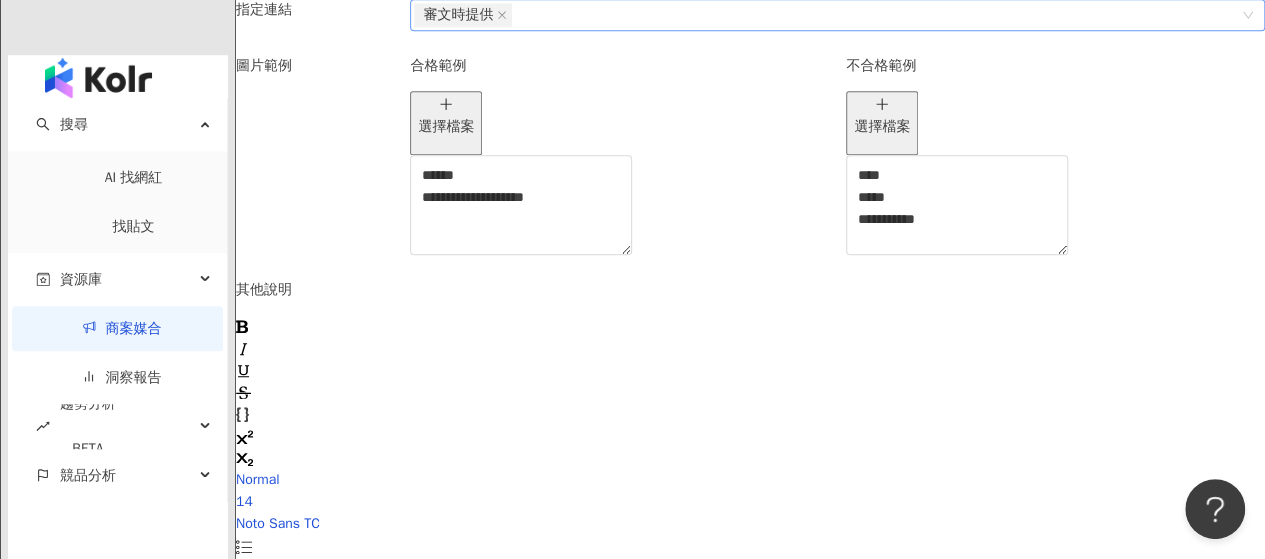 scroll, scrollTop: 944, scrollLeft: 0, axis: vertical 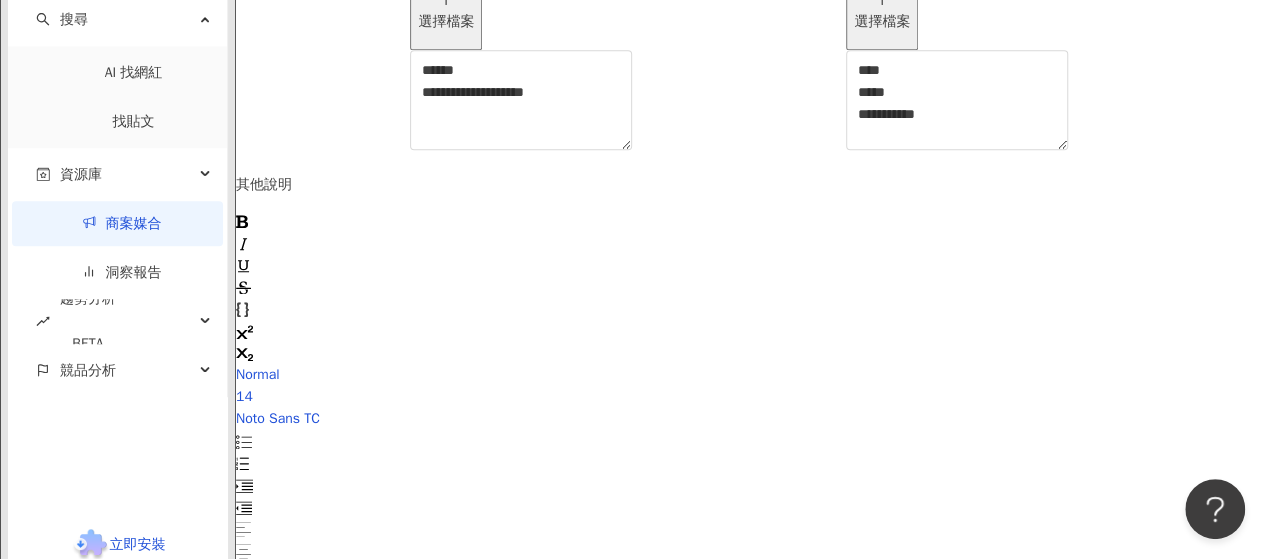 click on "選擇檔案" at bounding box center (446, 18) 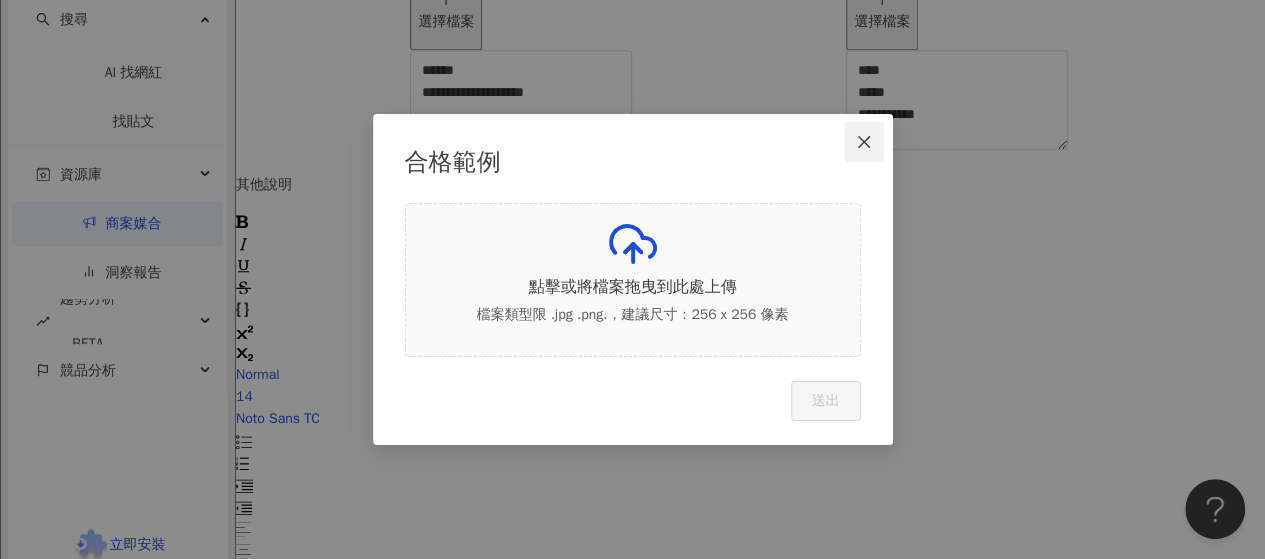 click 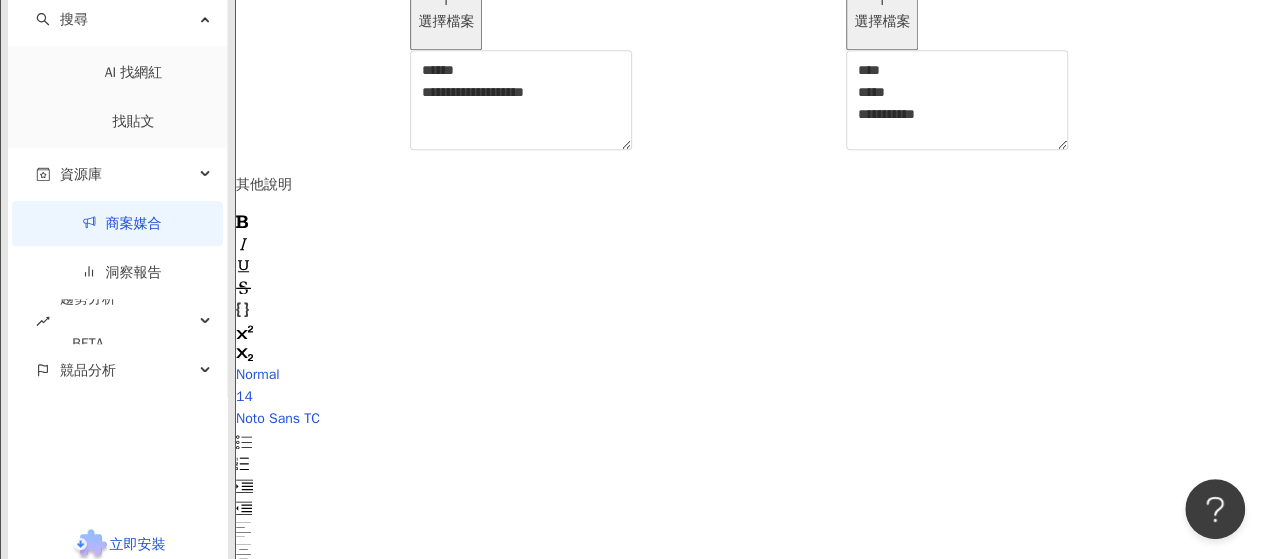 click on "選擇檔案" at bounding box center (446, 22) 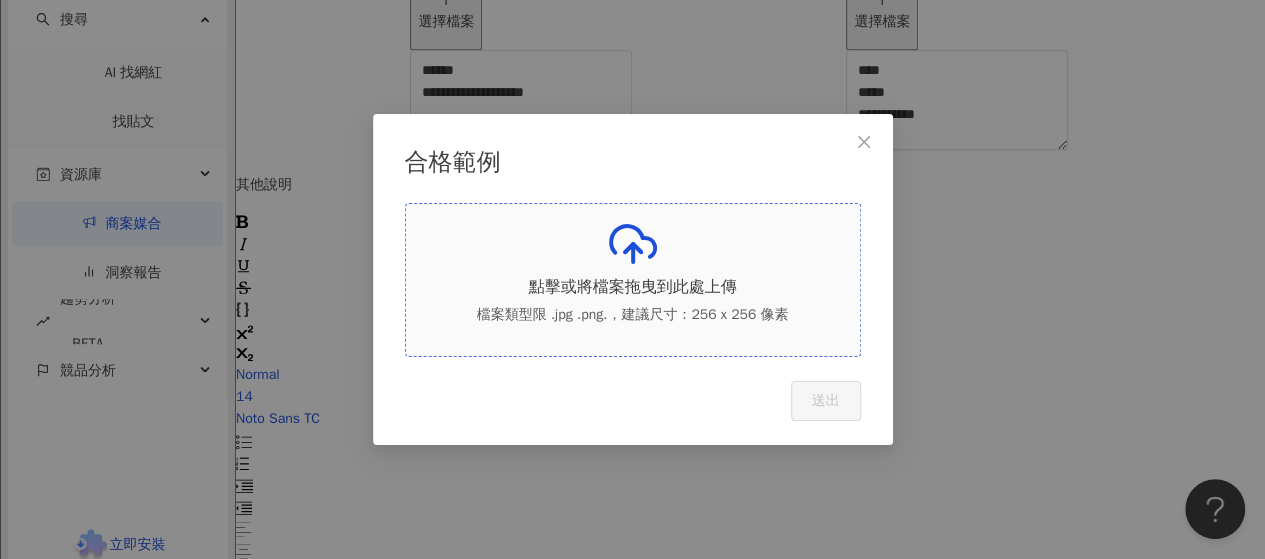 click on "點擊或將檔案拖曳到此處上傳 檔案類型限 .jpg .png.，建議尺寸：256 x 256 像素" at bounding box center [633, 280] 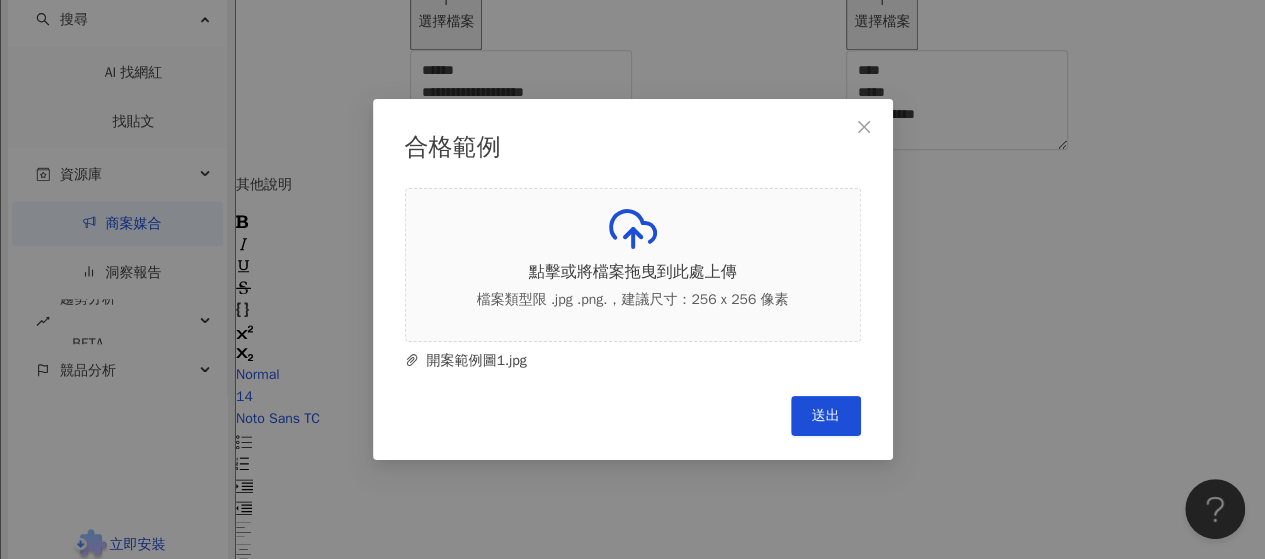 click on "送出" at bounding box center [826, 416] 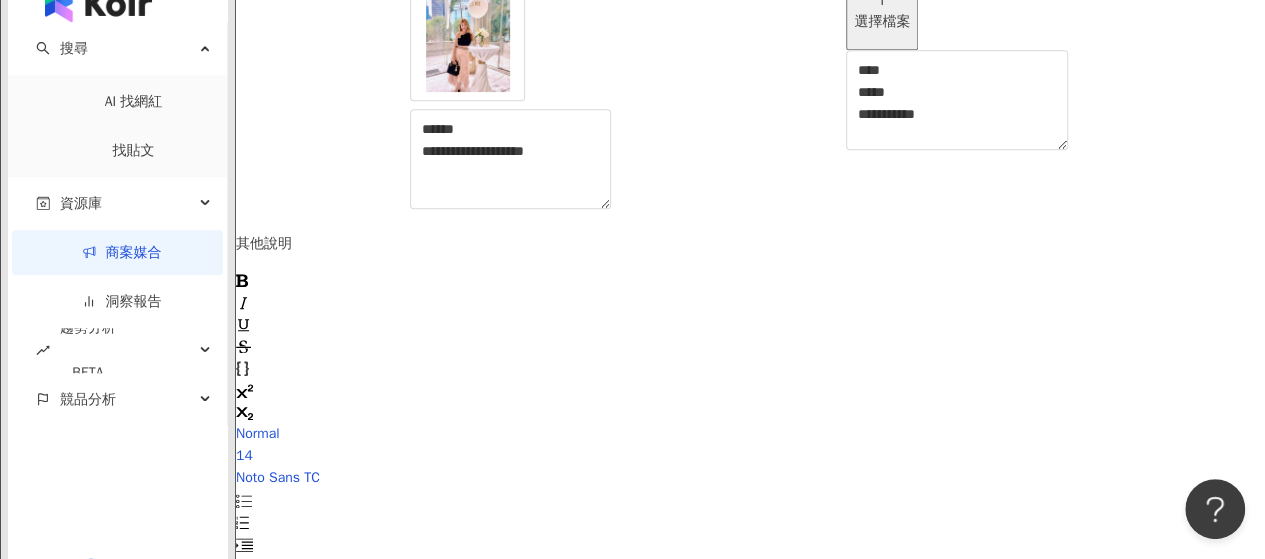 click on "選擇檔案" at bounding box center [882, 18] 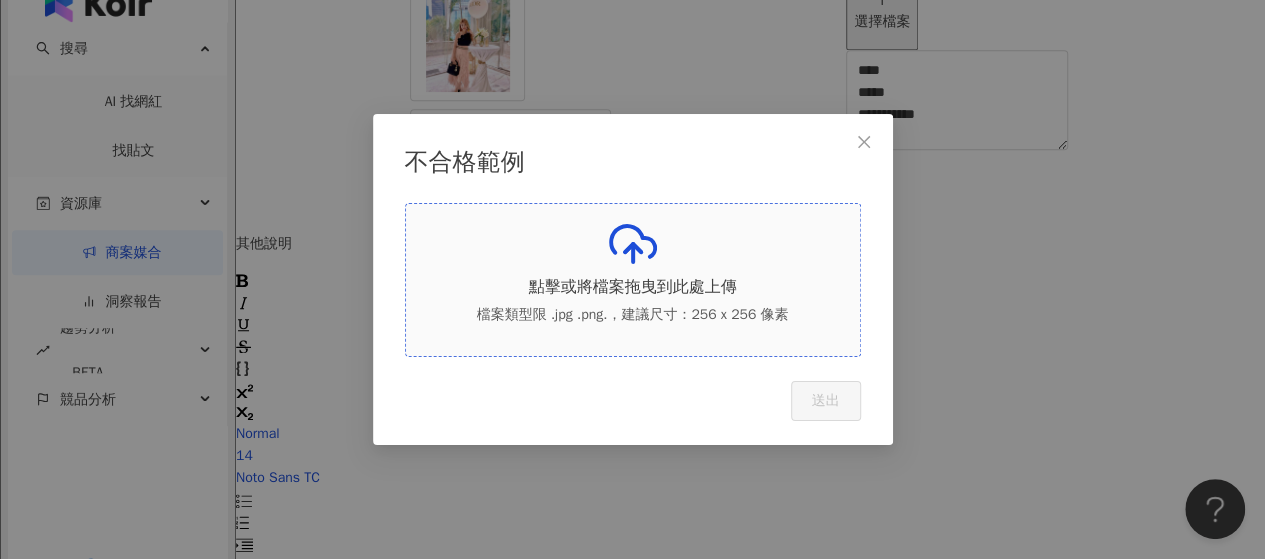 click on "點擊或將檔案拖曳到此處上傳 檔案類型限 .jpg .png.，建議尺寸：256 x 256 像素" at bounding box center (633, 280) 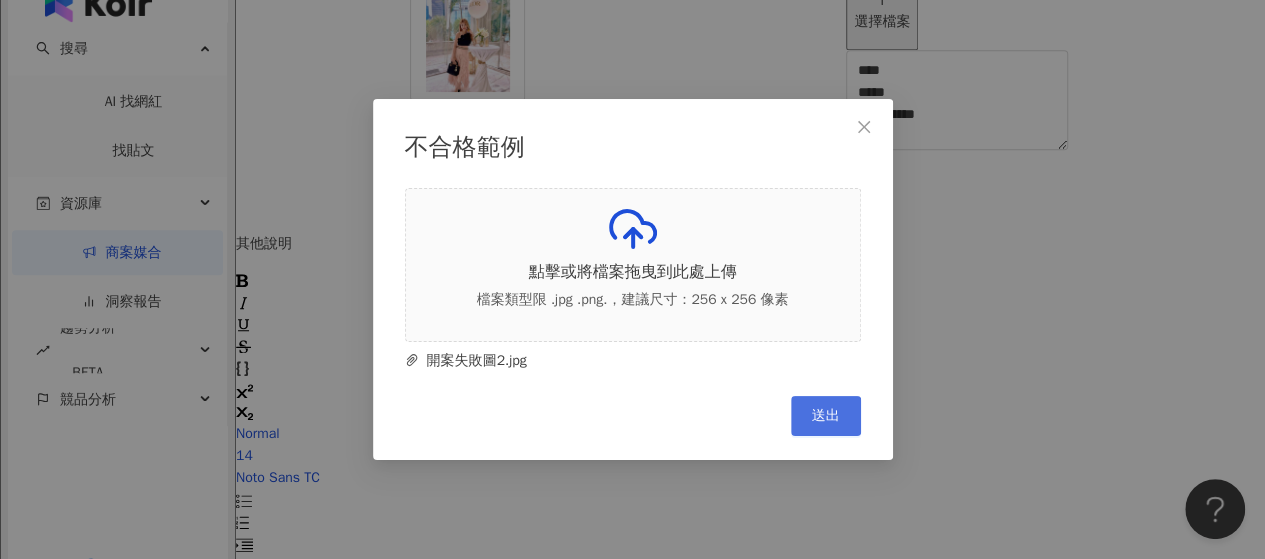 click on "送出" at bounding box center [826, 416] 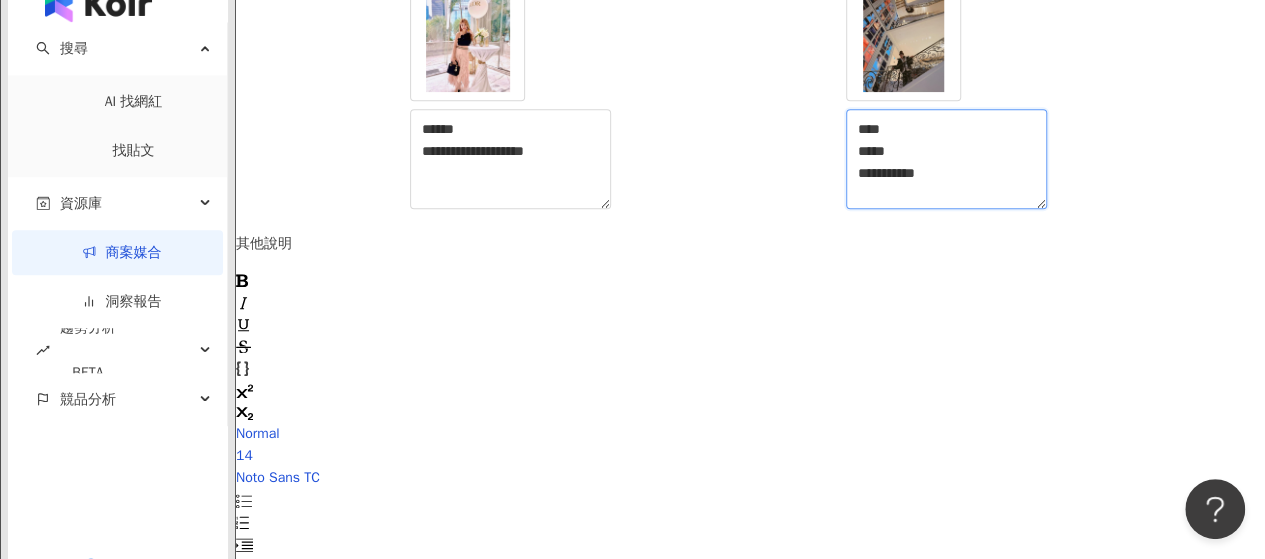 click on "**********" at bounding box center [946, 159] 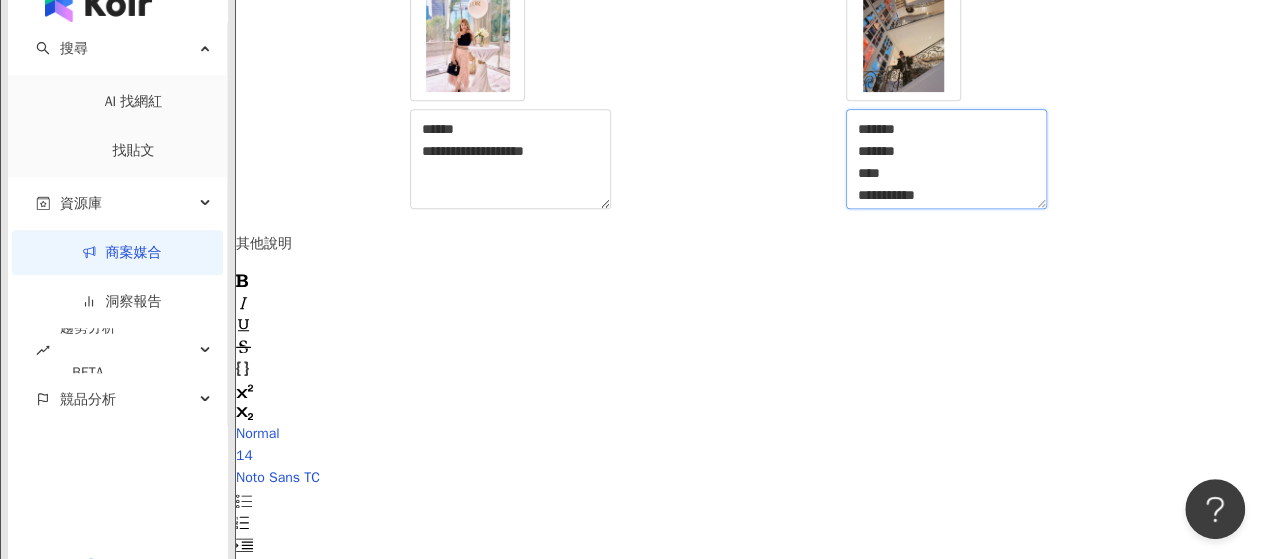 click on "**********" at bounding box center [946, 159] 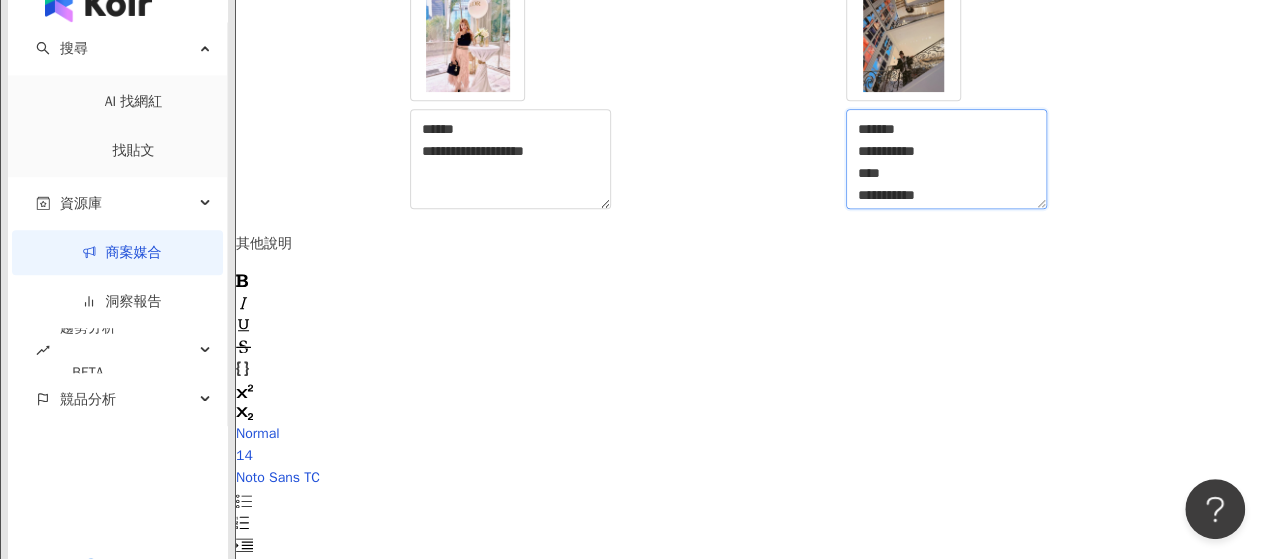 scroll, scrollTop: 5, scrollLeft: 0, axis: vertical 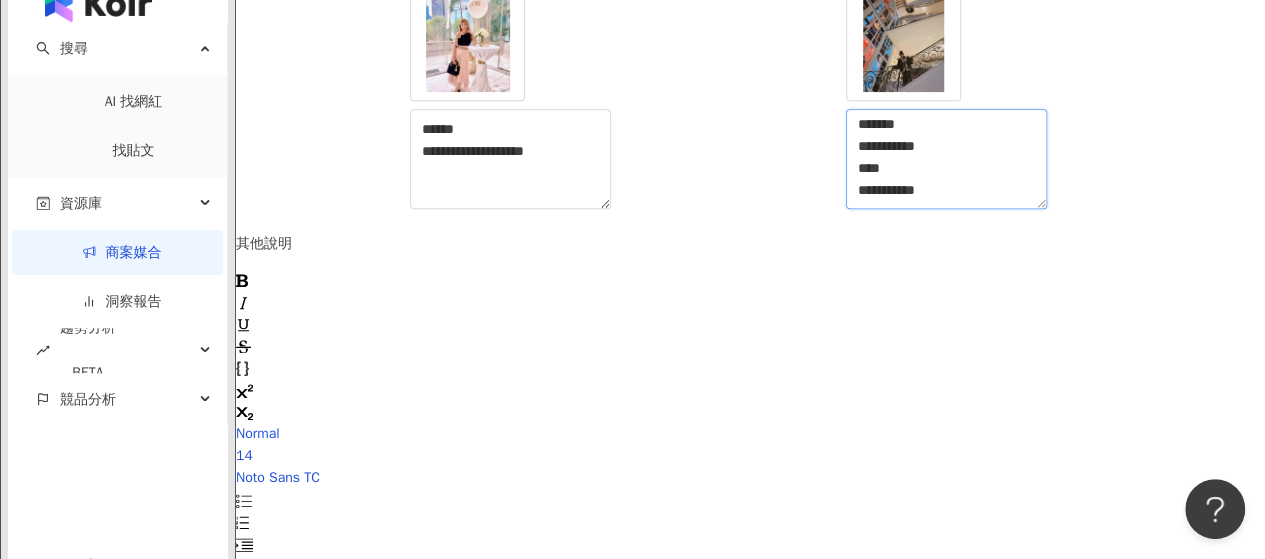 drag, startPoint x: 1125, startPoint y: 327, endPoint x: 944, endPoint y: 332, distance: 181.06905 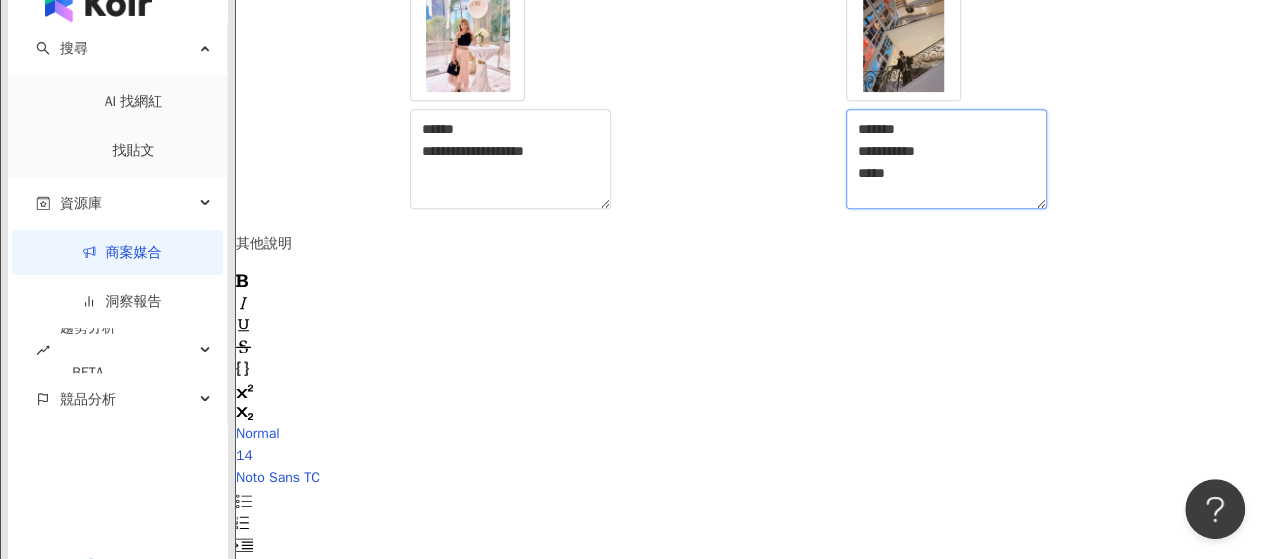 scroll, scrollTop: 0, scrollLeft: 0, axis: both 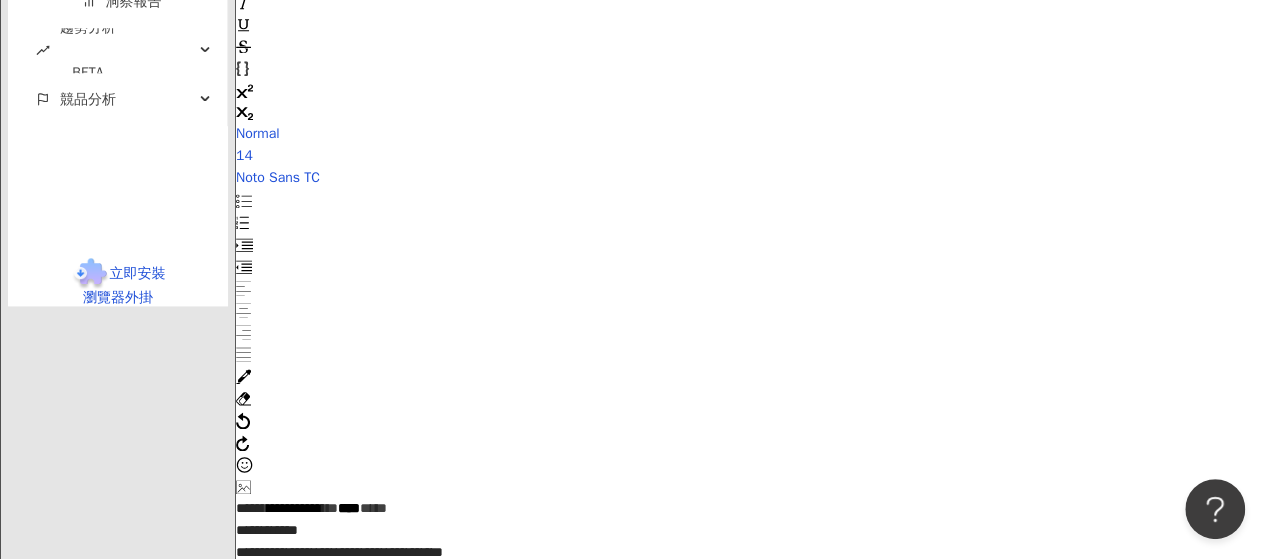 type on "**********" 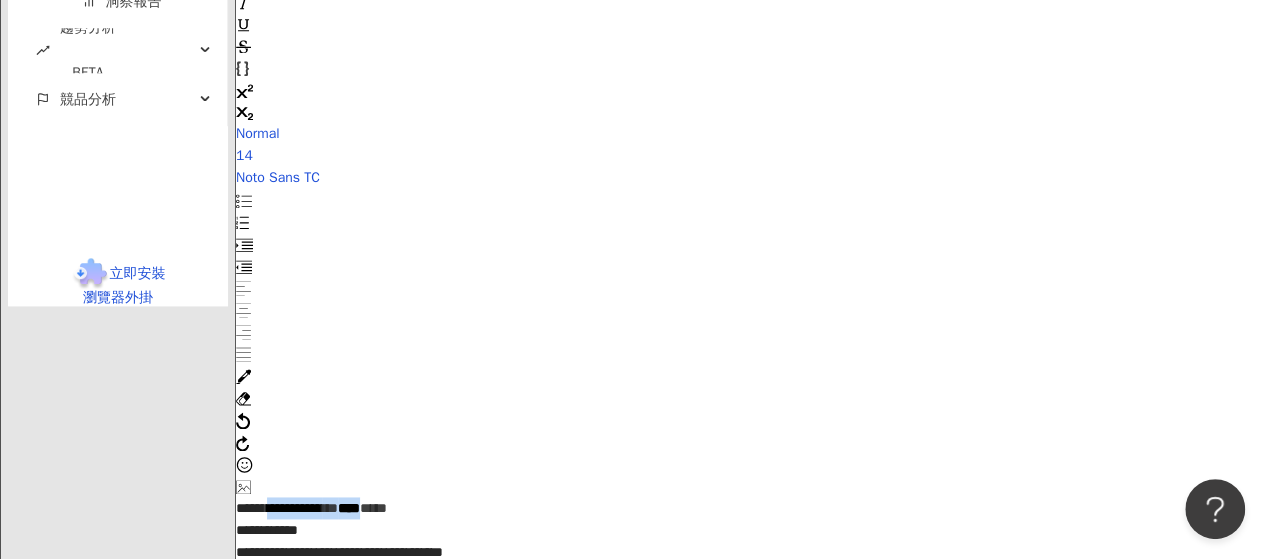 drag, startPoint x: 408, startPoint y: 257, endPoint x: 583, endPoint y: 258, distance: 175.00285 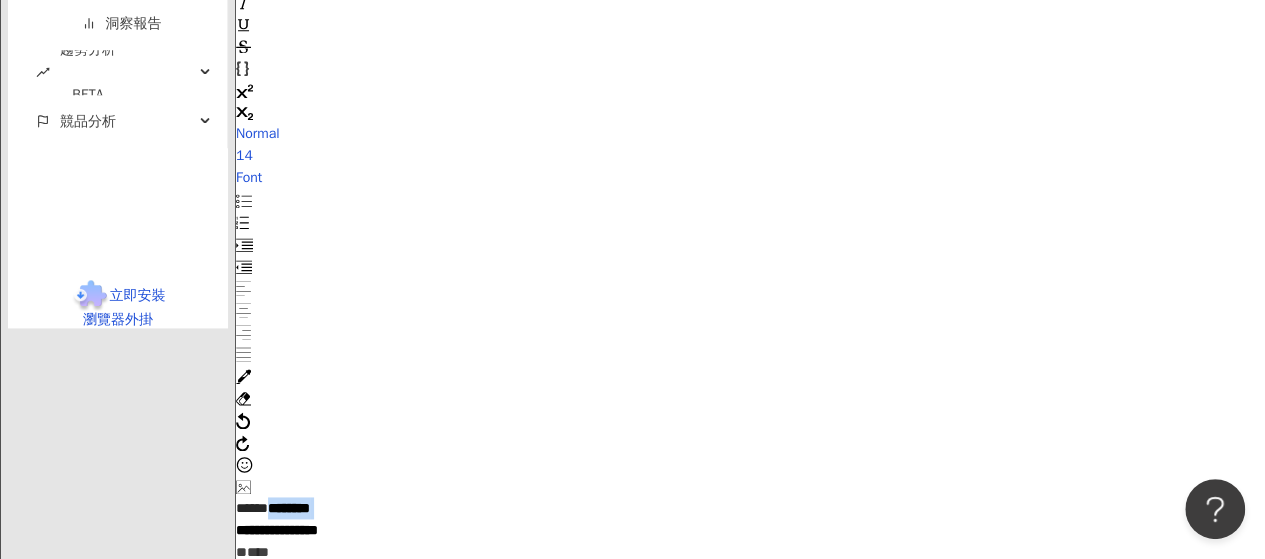 scroll, scrollTop: 1258, scrollLeft: 0, axis: vertical 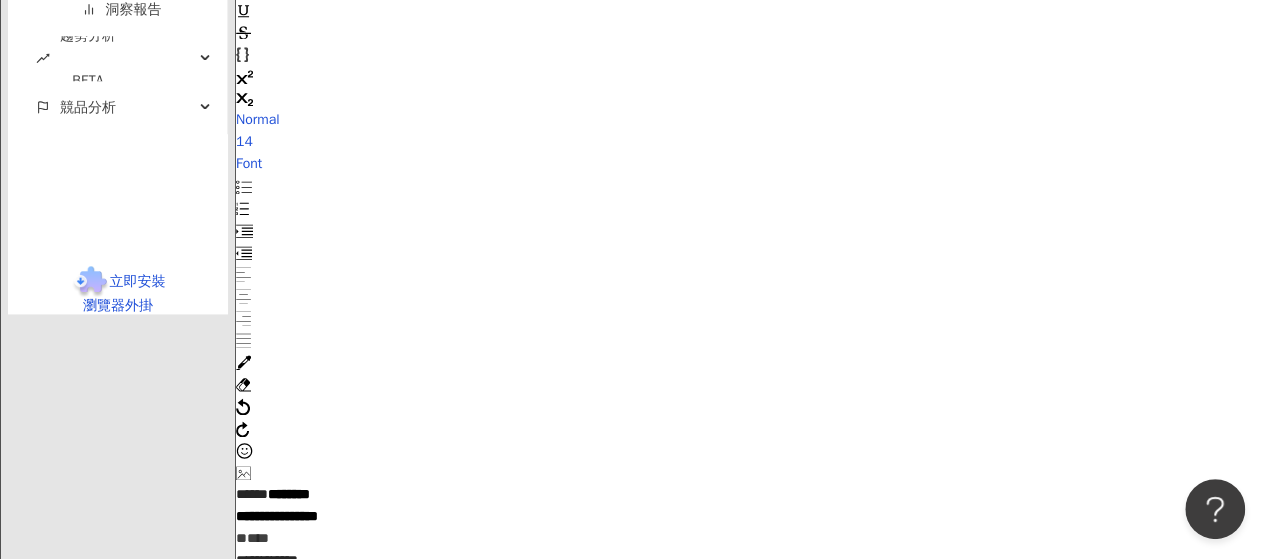 click on "**********" at bounding box center [750, 747] 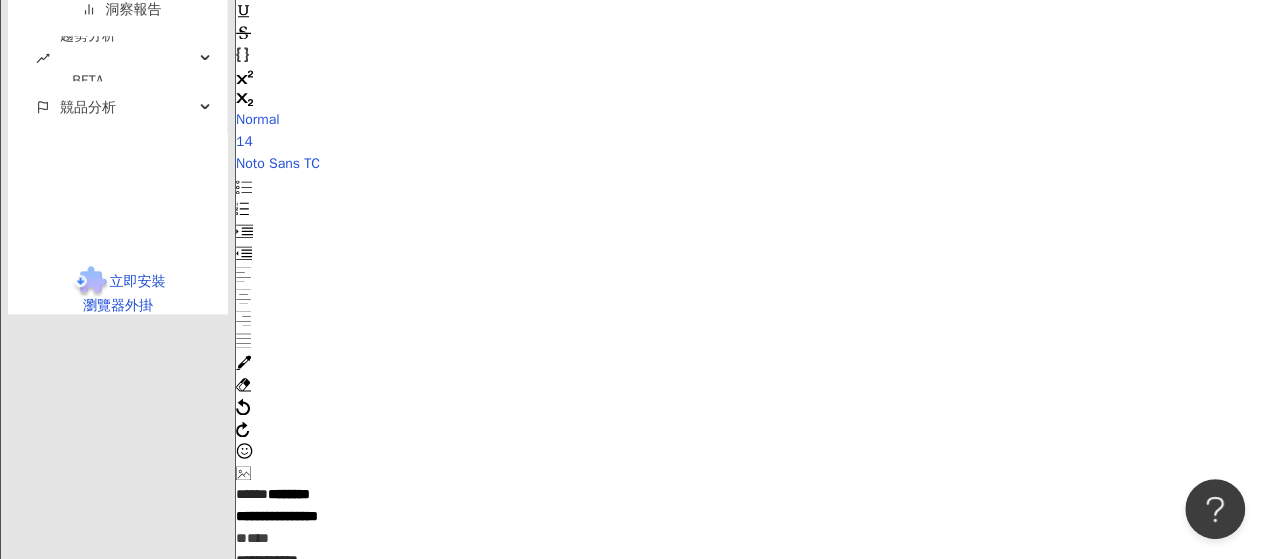 click on "**********" at bounding box center [277, 516] 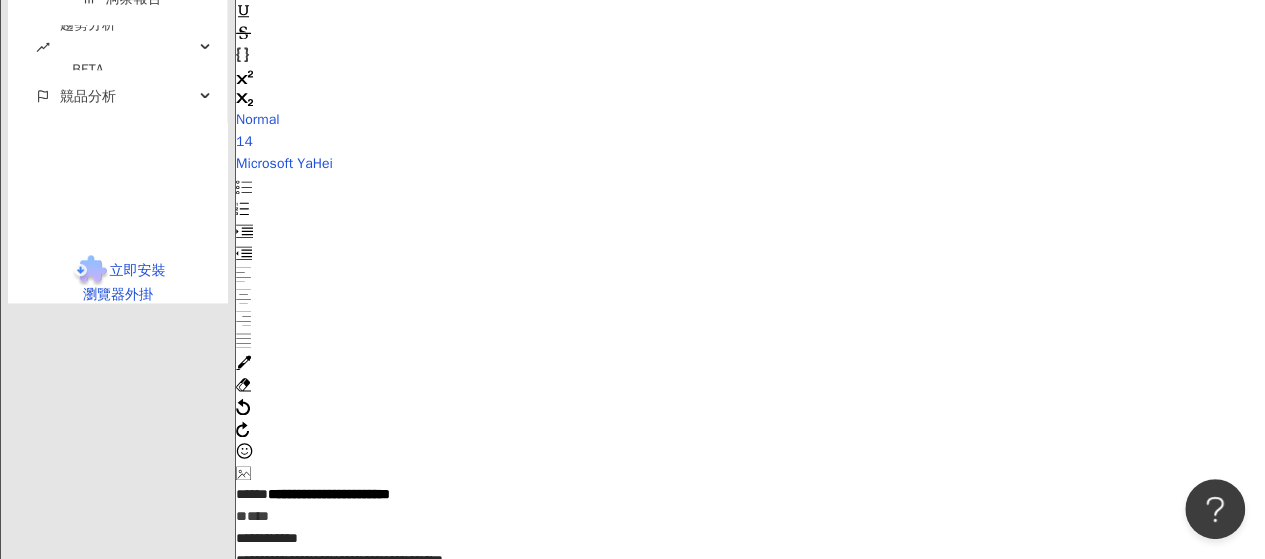 click on "*" at bounding box center [258, 516] 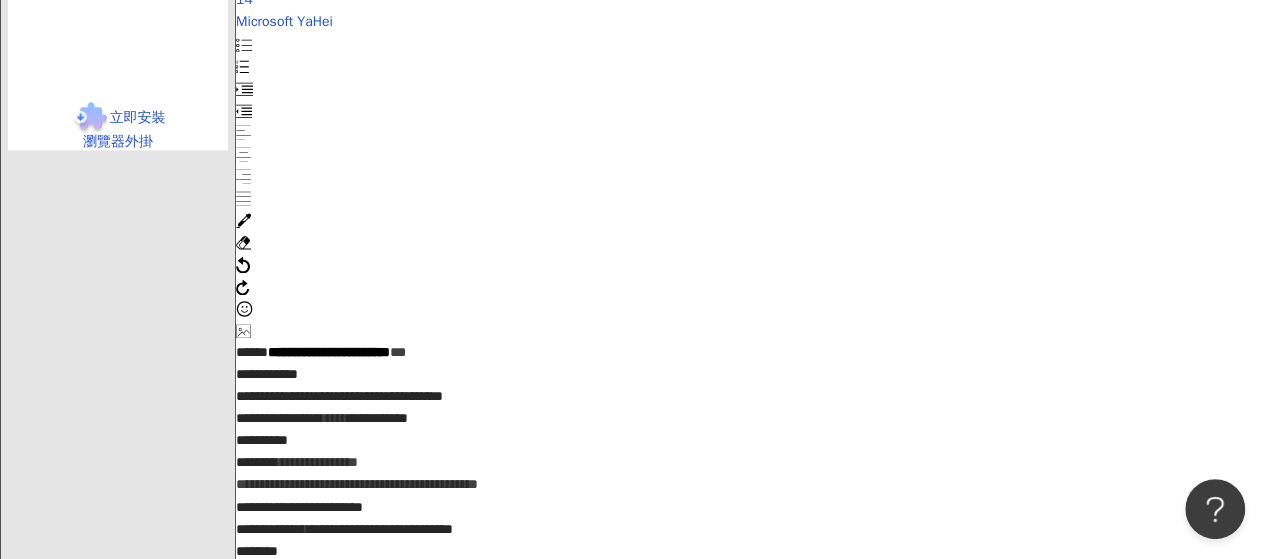 scroll, scrollTop: 1358, scrollLeft: 0, axis: vertical 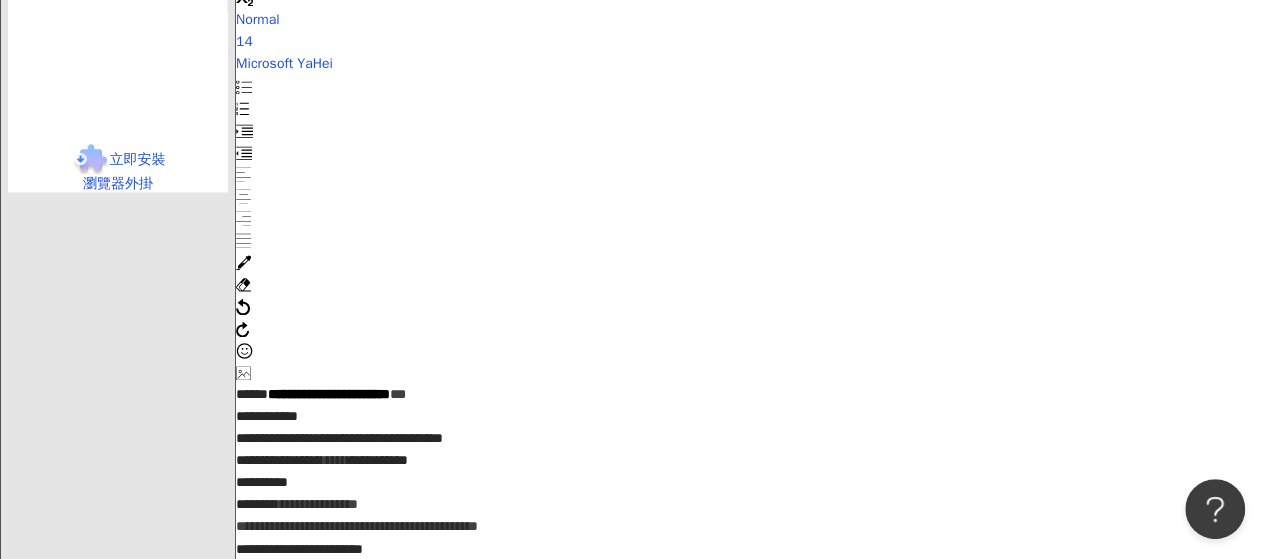 click on "**********" at bounding box center (317, 504) 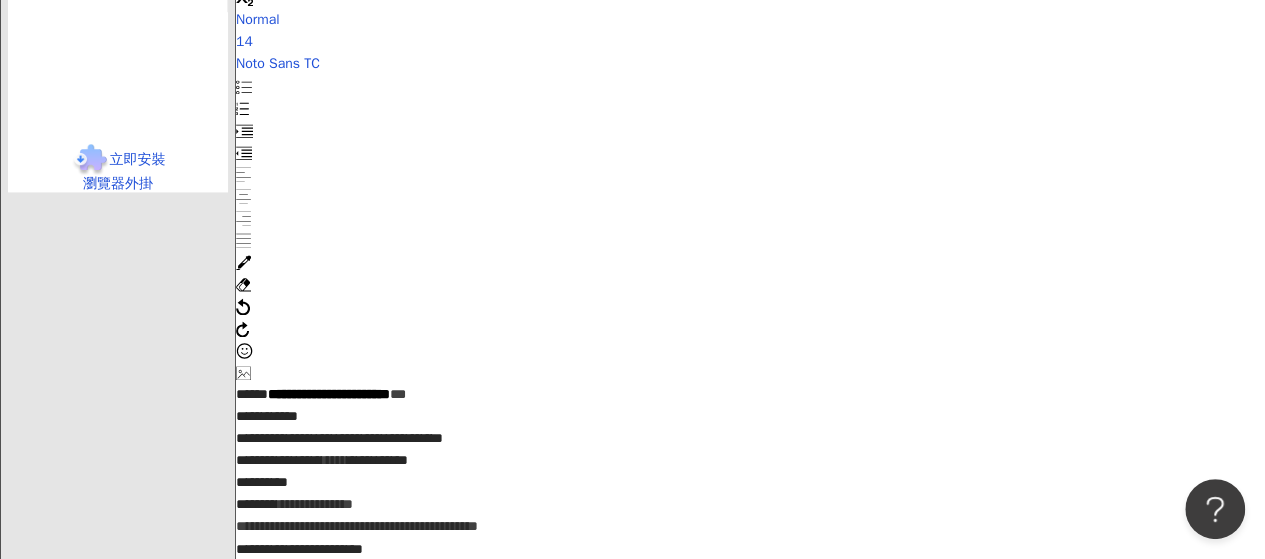 type 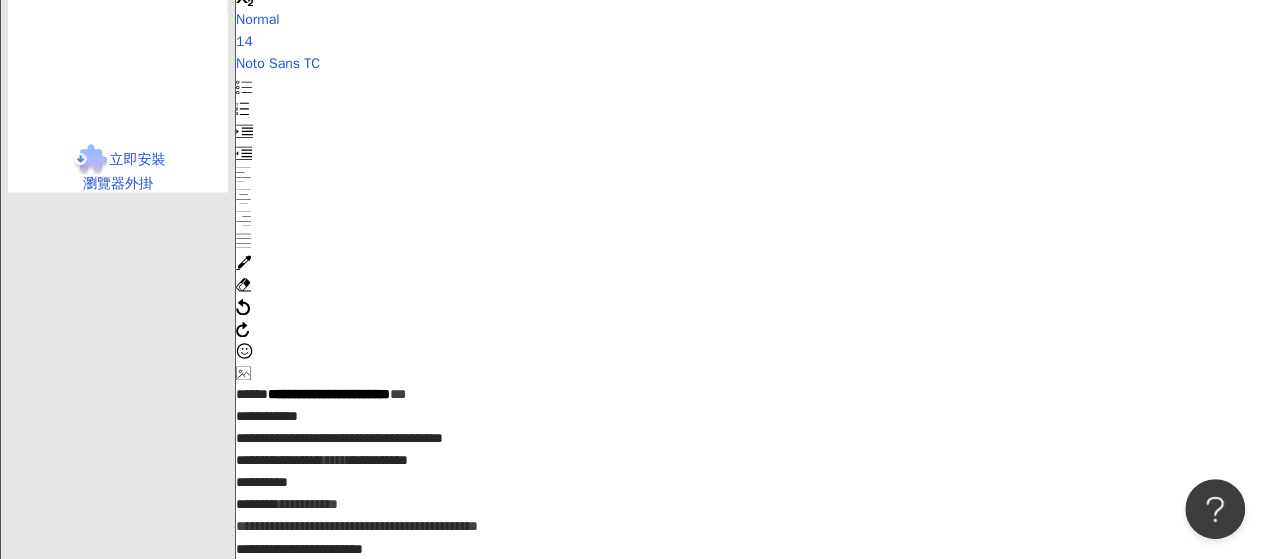 click on "**********" at bounding box center (307, 504) 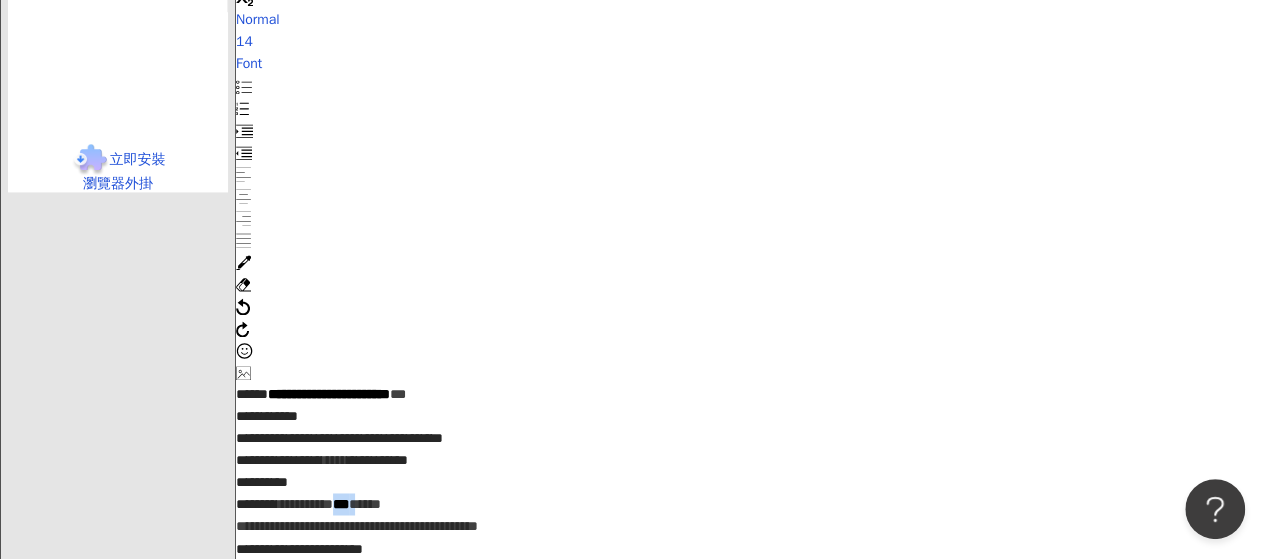 drag, startPoint x: 551, startPoint y: 331, endPoint x: 593, endPoint y: 325, distance: 42.426407 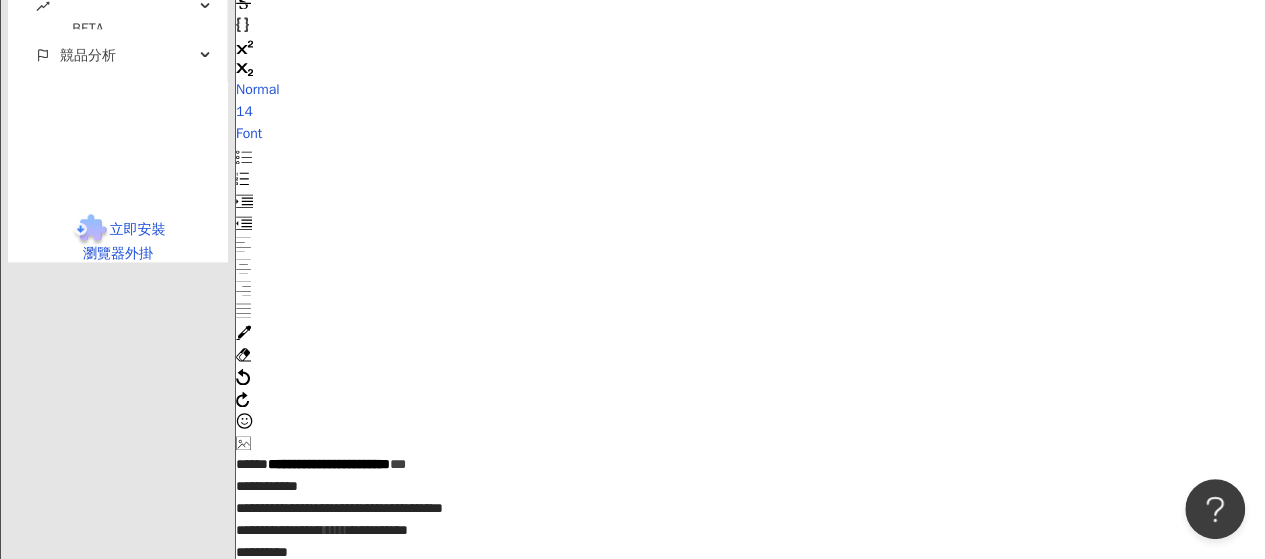 scroll, scrollTop: 1258, scrollLeft: 0, axis: vertical 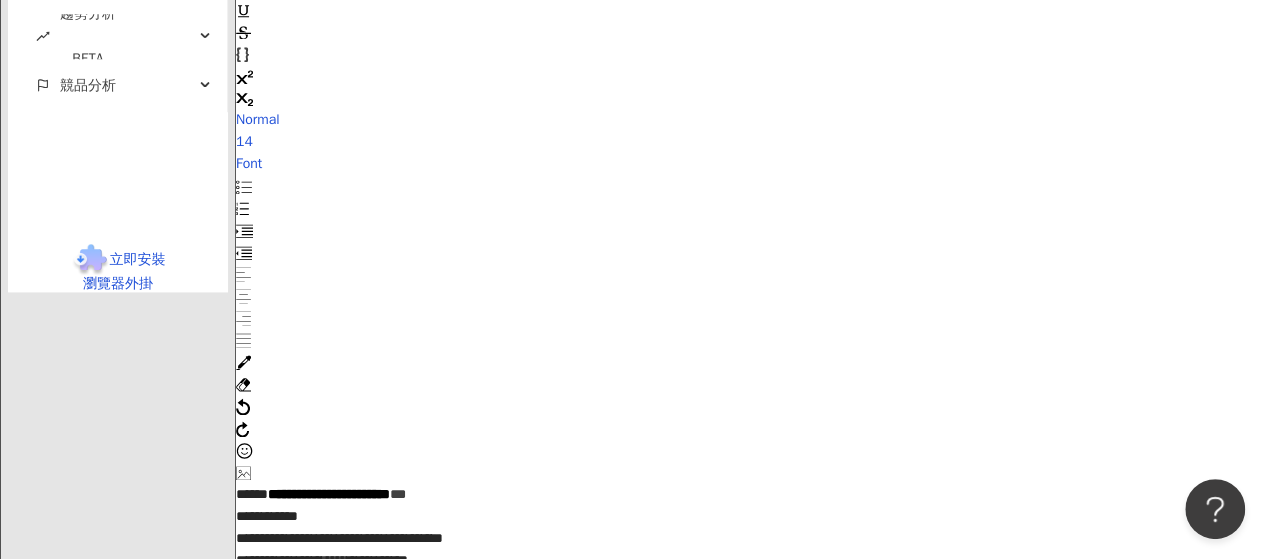 click at bounding box center [242, -34] 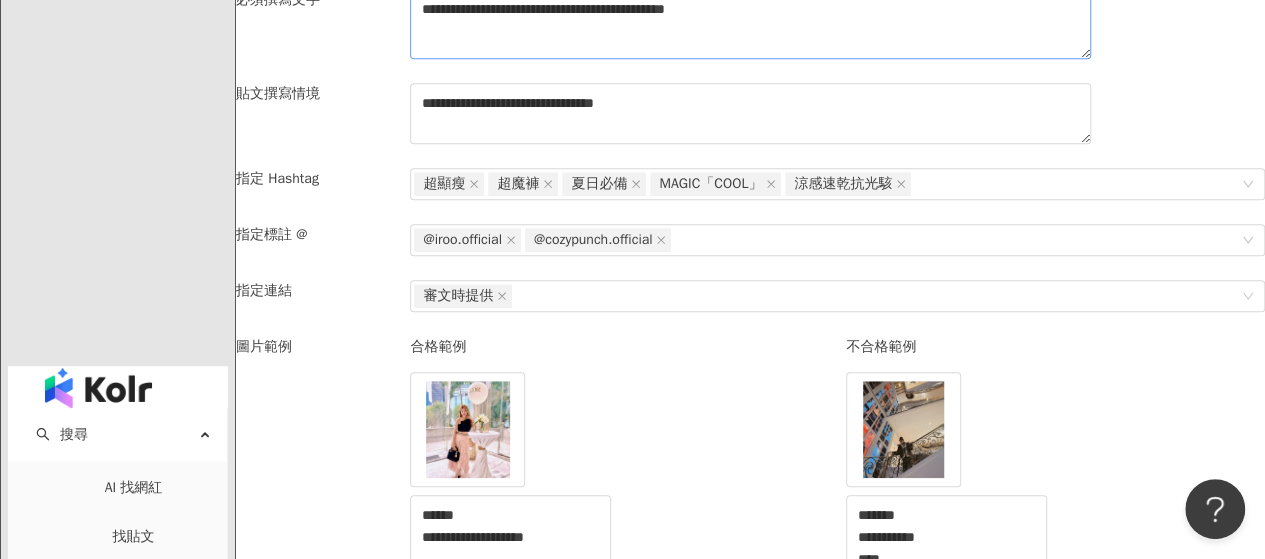 scroll, scrollTop: 458, scrollLeft: 0, axis: vertical 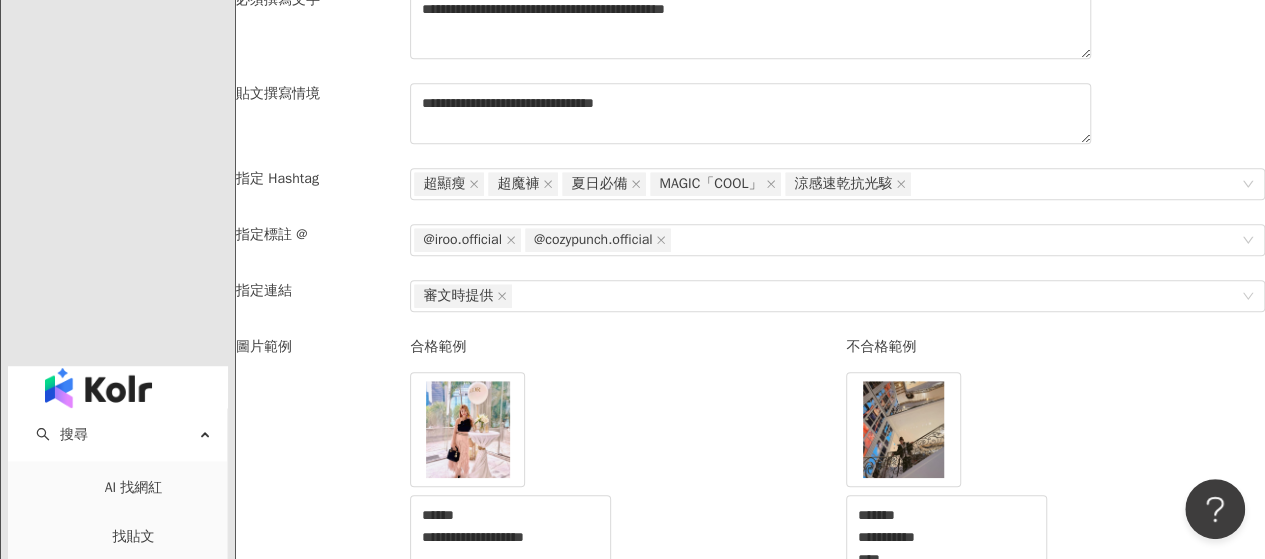 click on "文案要求" at bounding box center (750, -36) 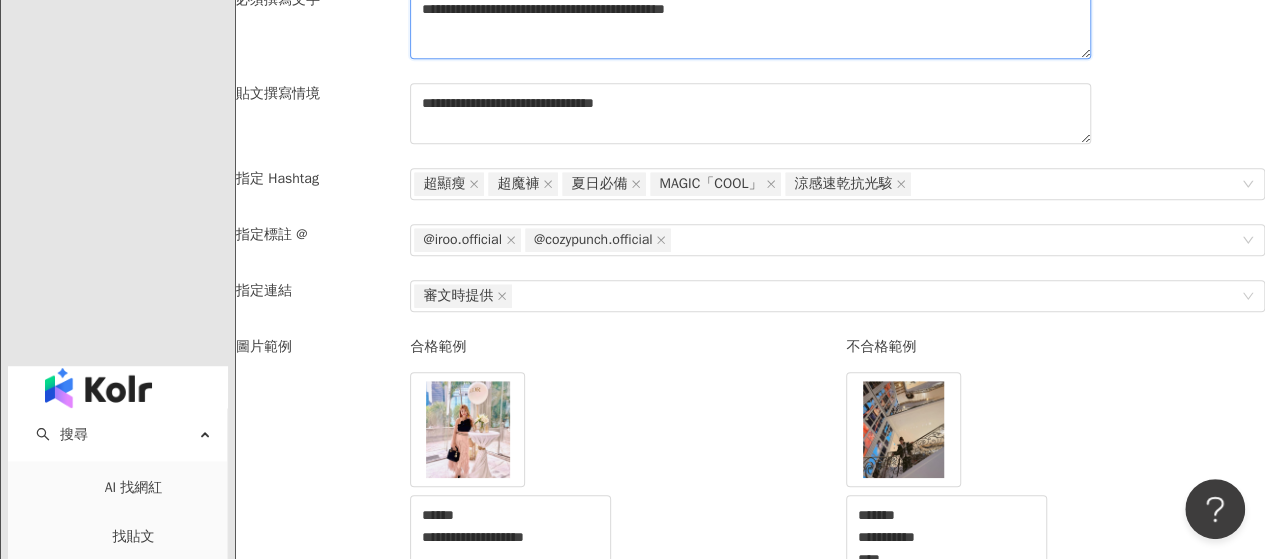 click on "**********" at bounding box center (750, 24) 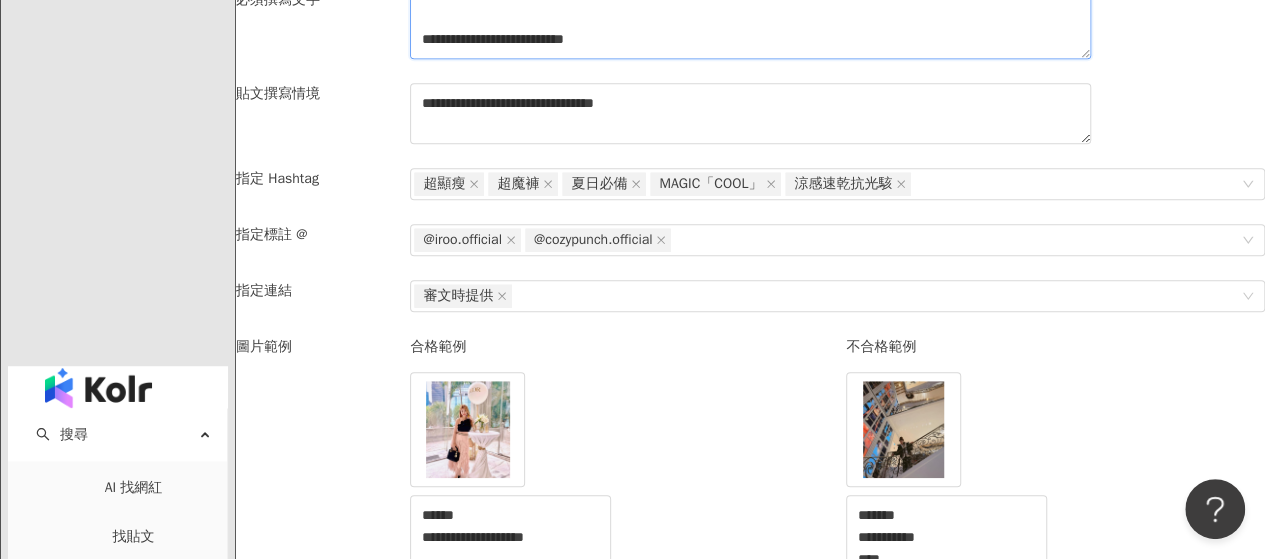 click on "**********" at bounding box center [750, 24] 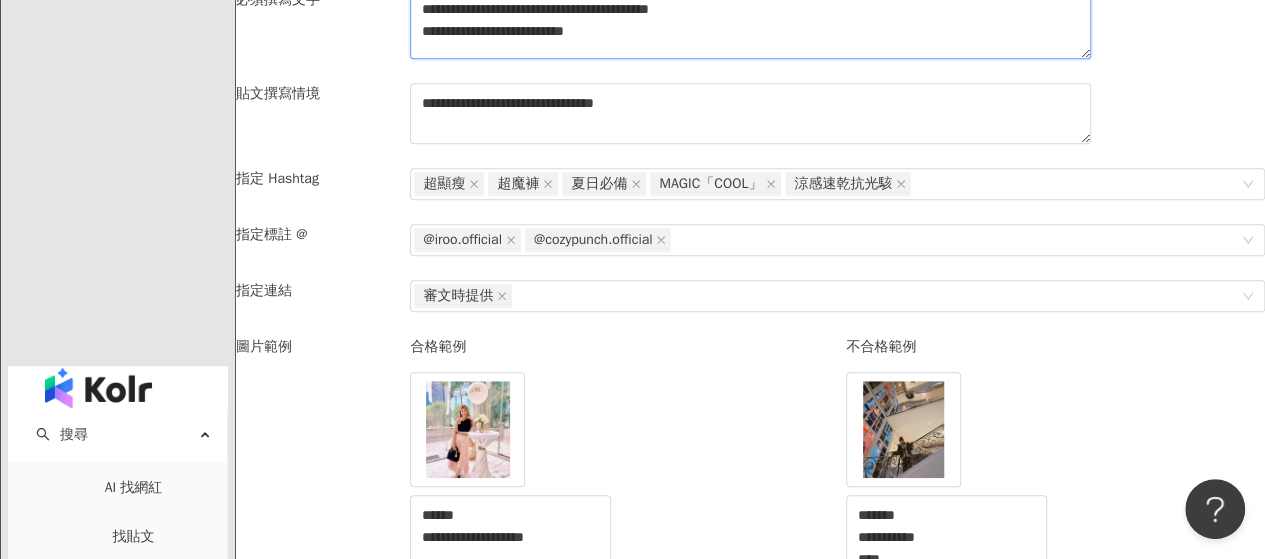 scroll, scrollTop: 0, scrollLeft: 0, axis: both 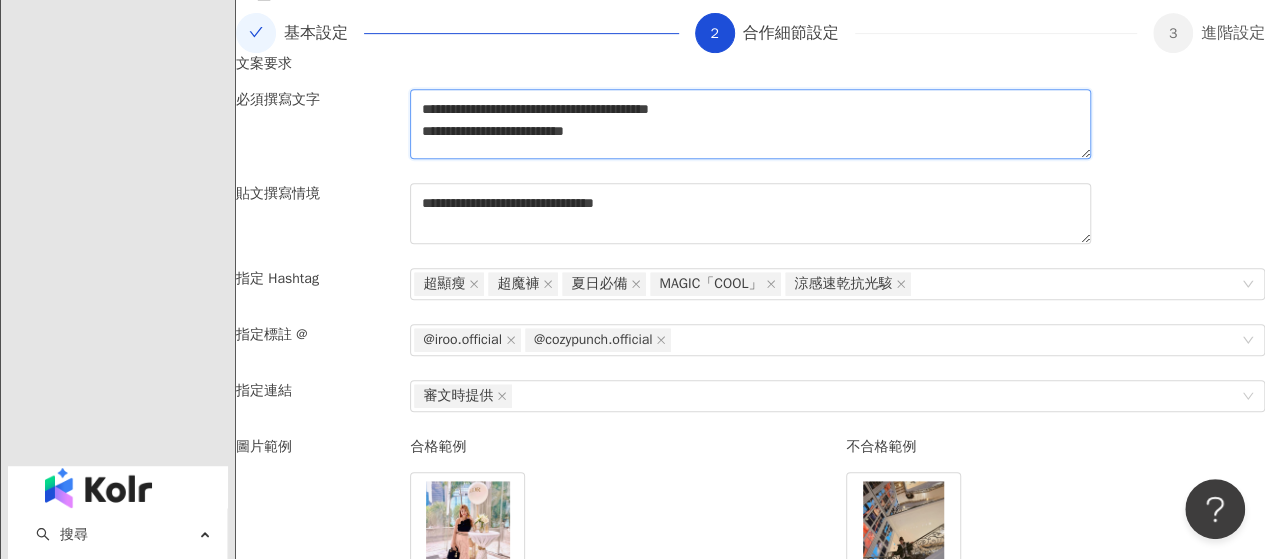 drag, startPoint x: 687, startPoint y: 339, endPoint x: 466, endPoint y: 336, distance: 221.02036 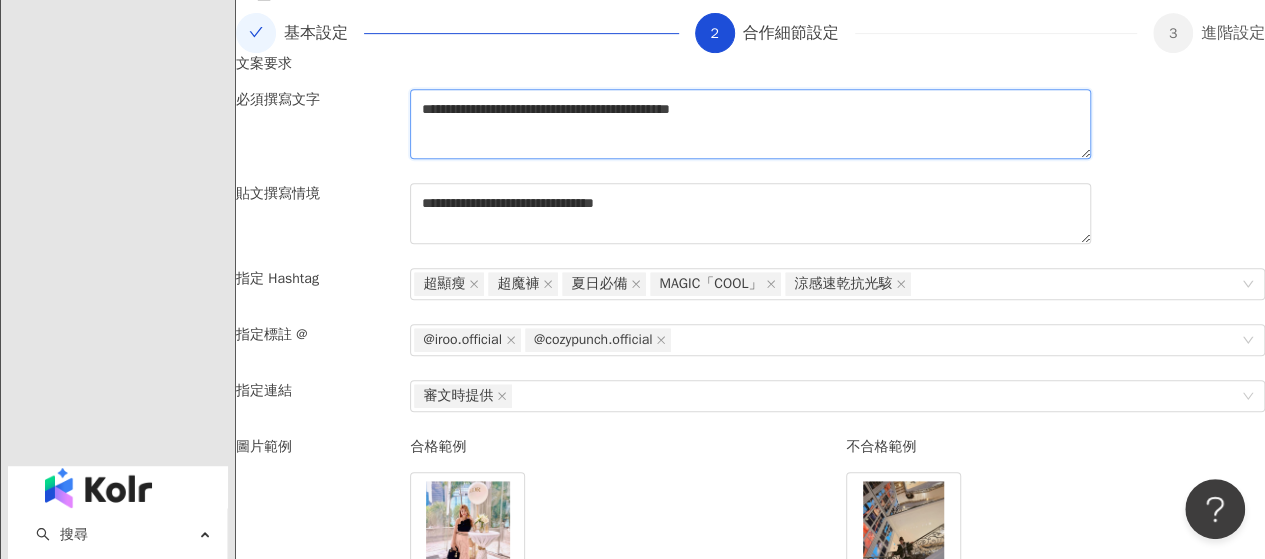 click on "**********" at bounding box center (750, 124) 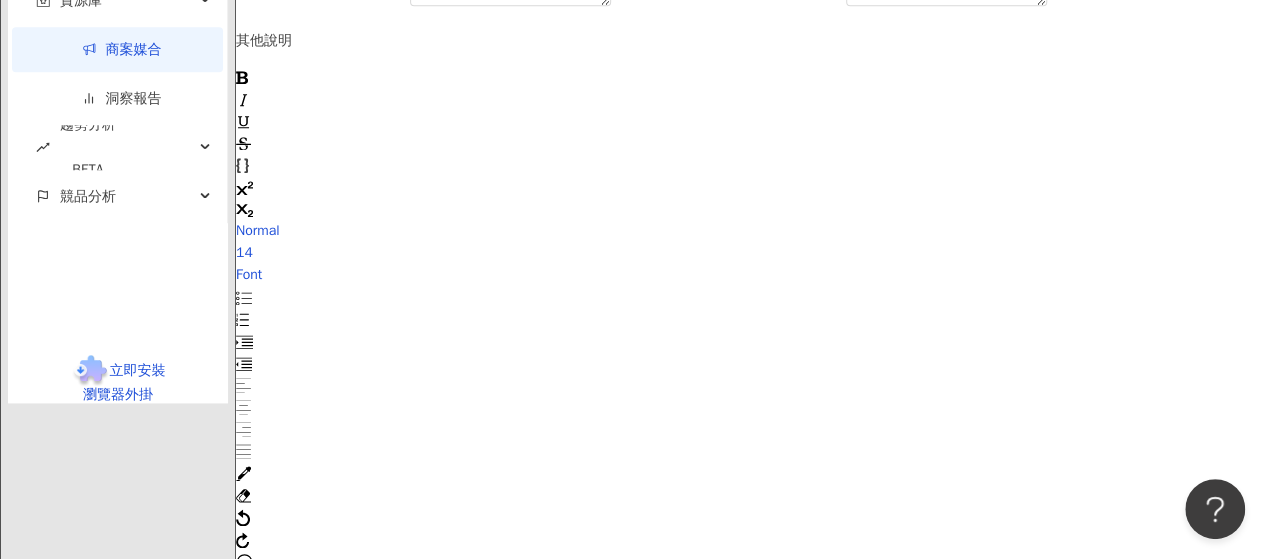 scroll, scrollTop: 1347, scrollLeft: 0, axis: vertical 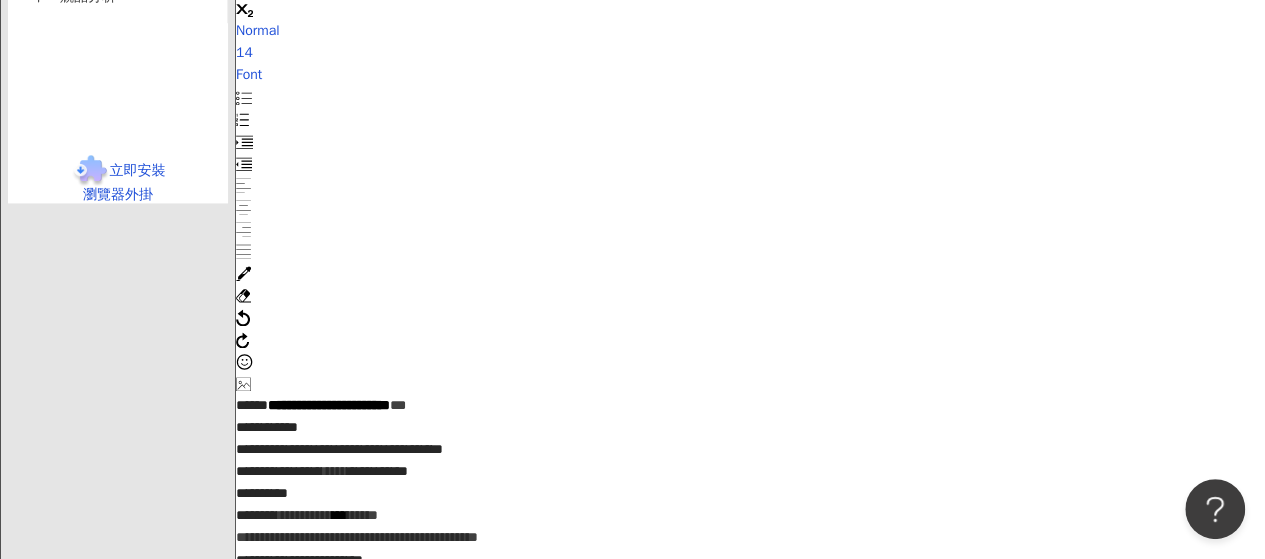 type on "**********" 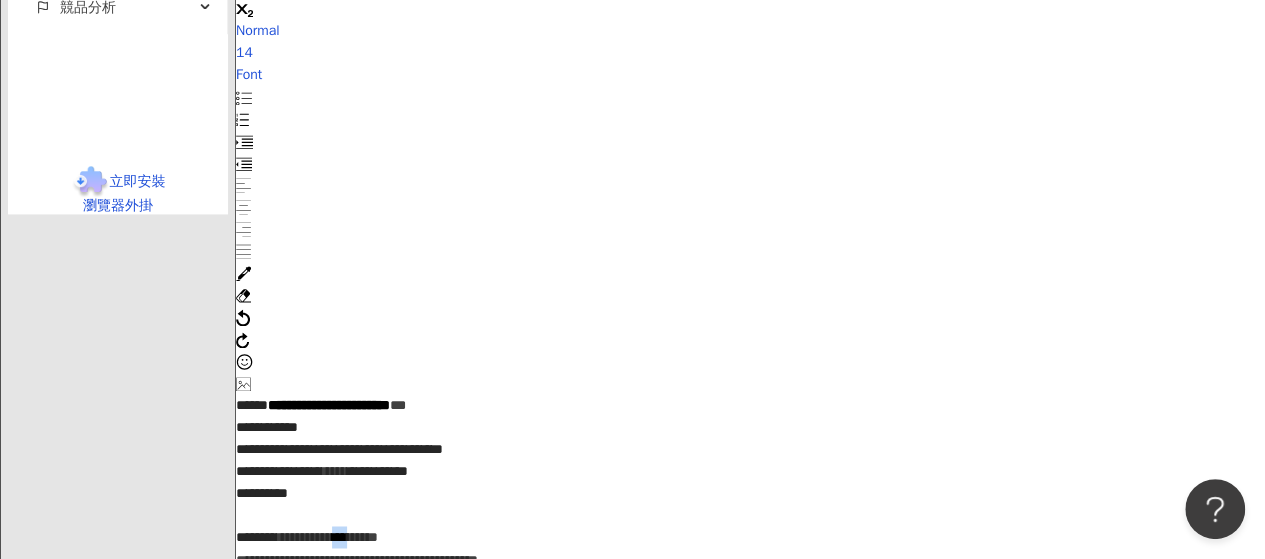 drag, startPoint x: 553, startPoint y: 373, endPoint x: 590, endPoint y: 369, distance: 37.215588 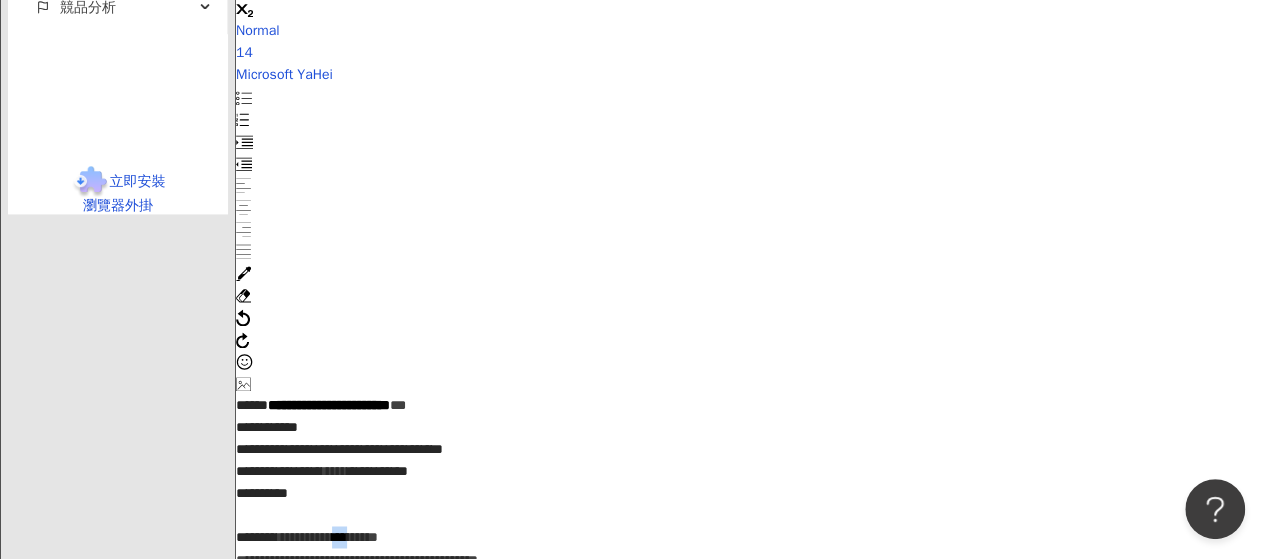 copy on "***" 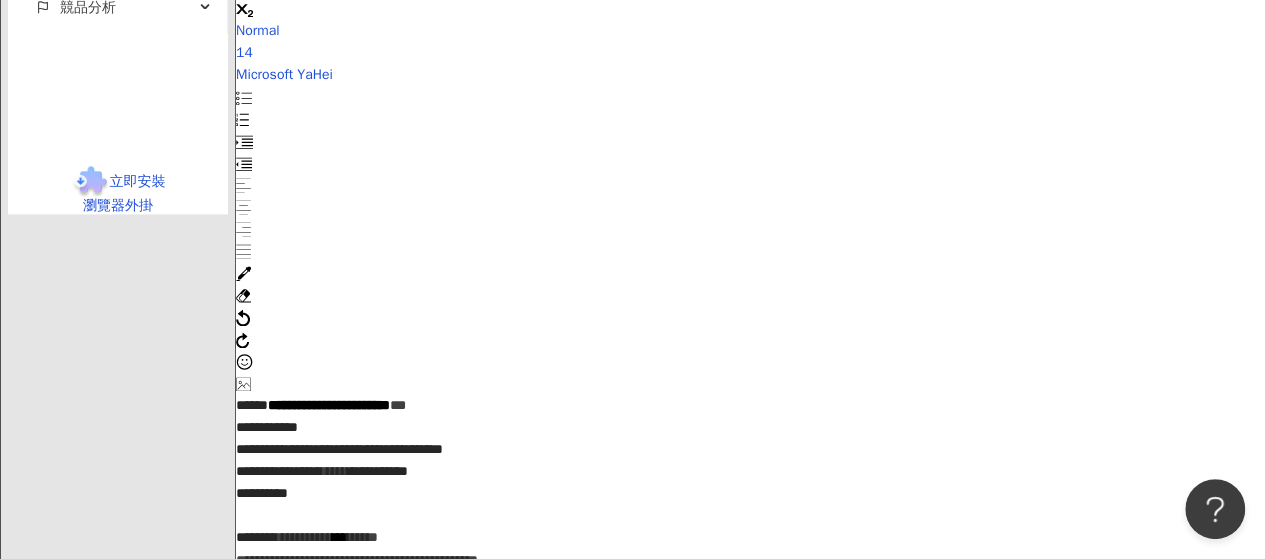 click at bounding box center [750, 515] 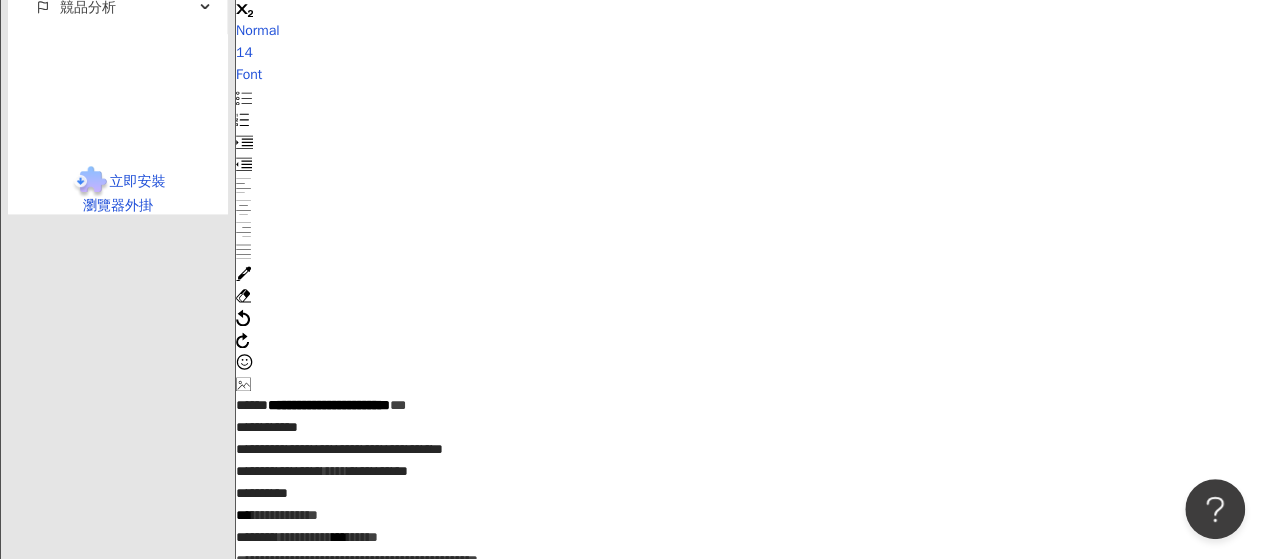 click on "**********" at bounding box center (285, 515) 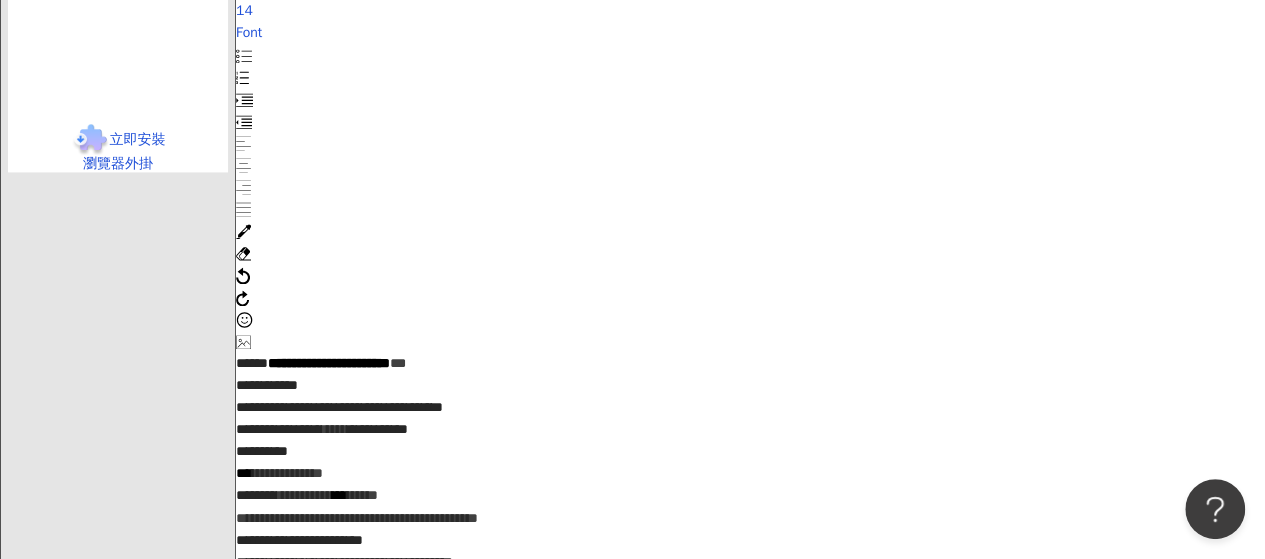 scroll, scrollTop: 1447, scrollLeft: 0, axis: vertical 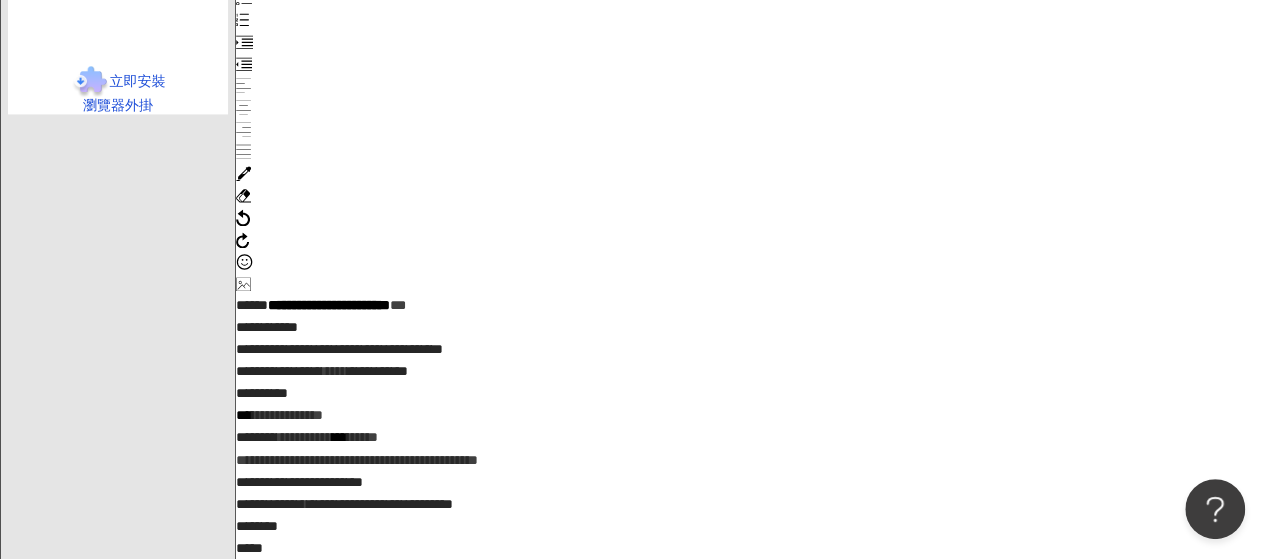 click on "***" at bounding box center [339, 437] 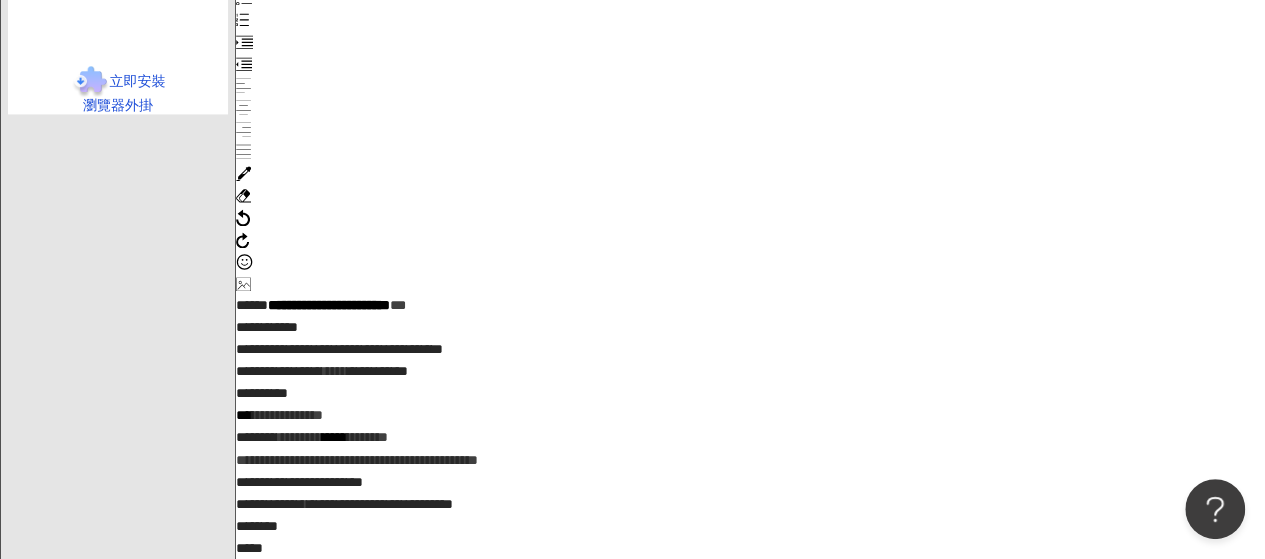click on "**********" at bounding box center (357, 459) 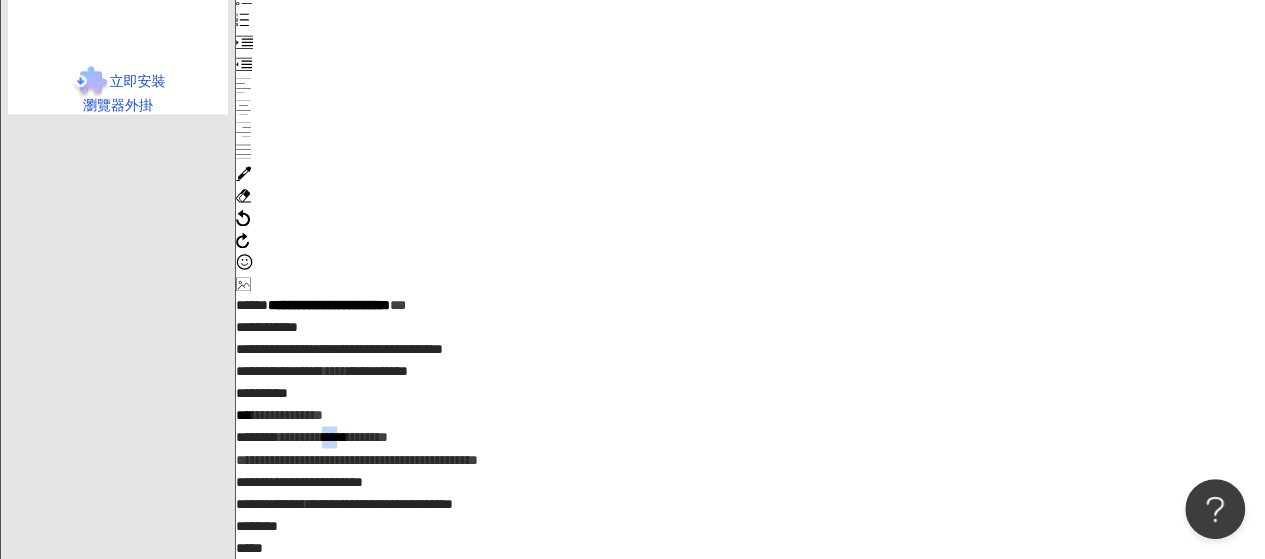 drag, startPoint x: 524, startPoint y: 277, endPoint x: 556, endPoint y: 276, distance: 32.01562 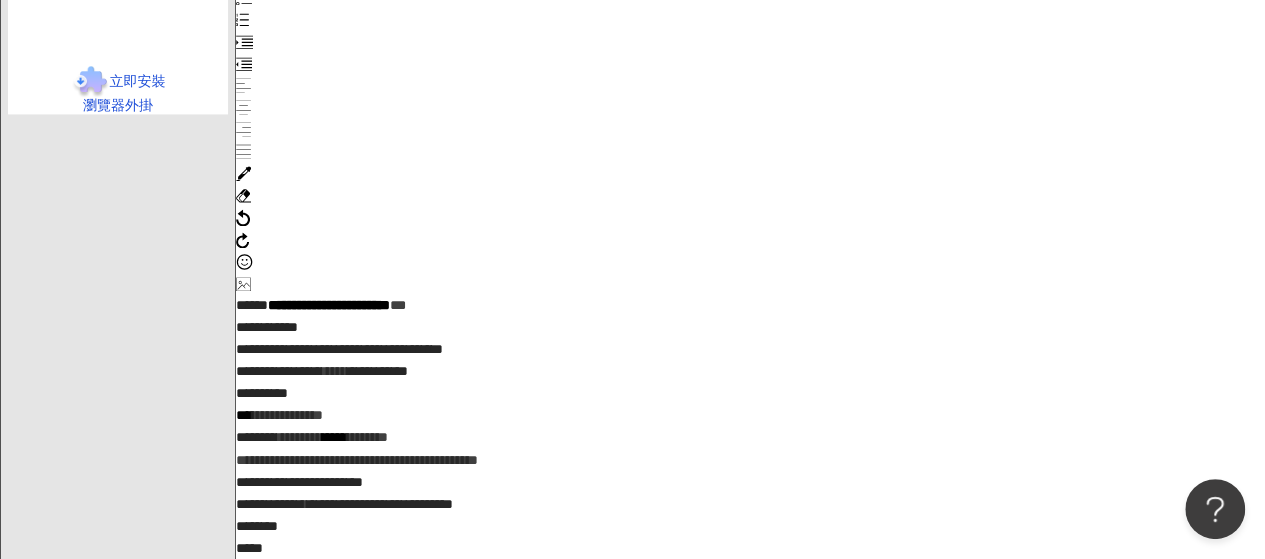 click on "**********" at bounding box center [357, 459] 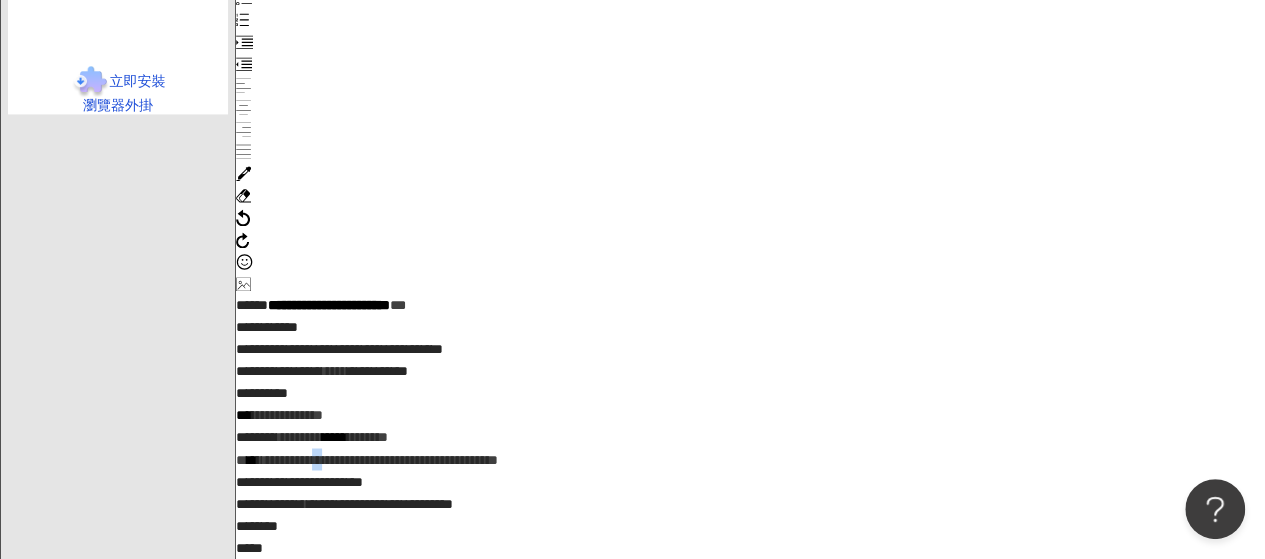 drag, startPoint x: 510, startPoint y: 310, endPoint x: 538, endPoint y: 310, distance: 28 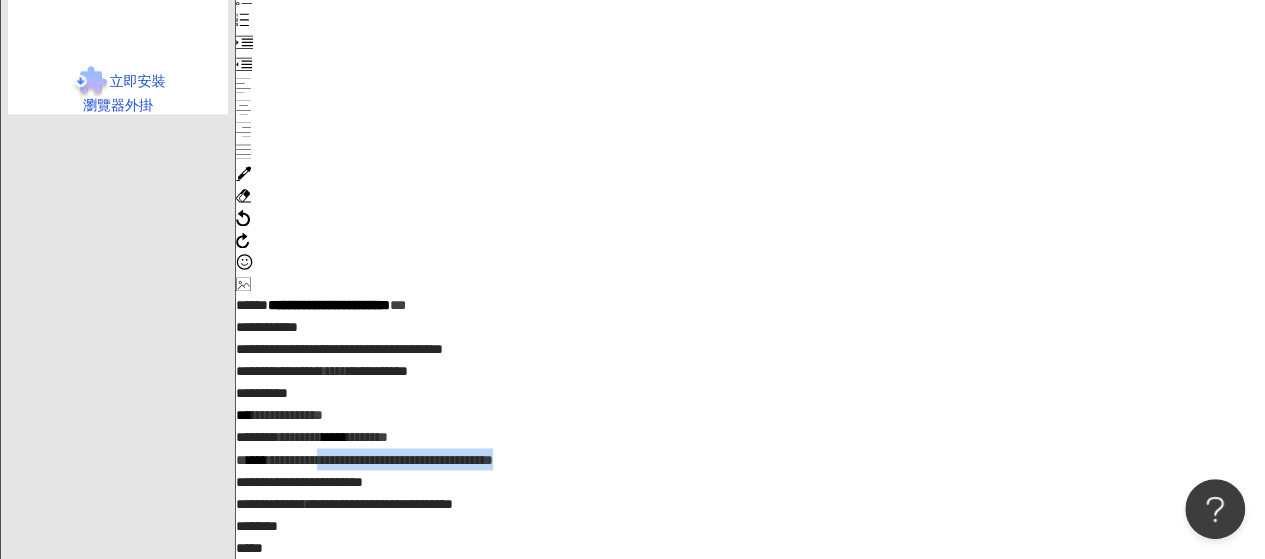 drag, startPoint x: 538, startPoint y: 309, endPoint x: 996, endPoint y: 311, distance: 458.00436 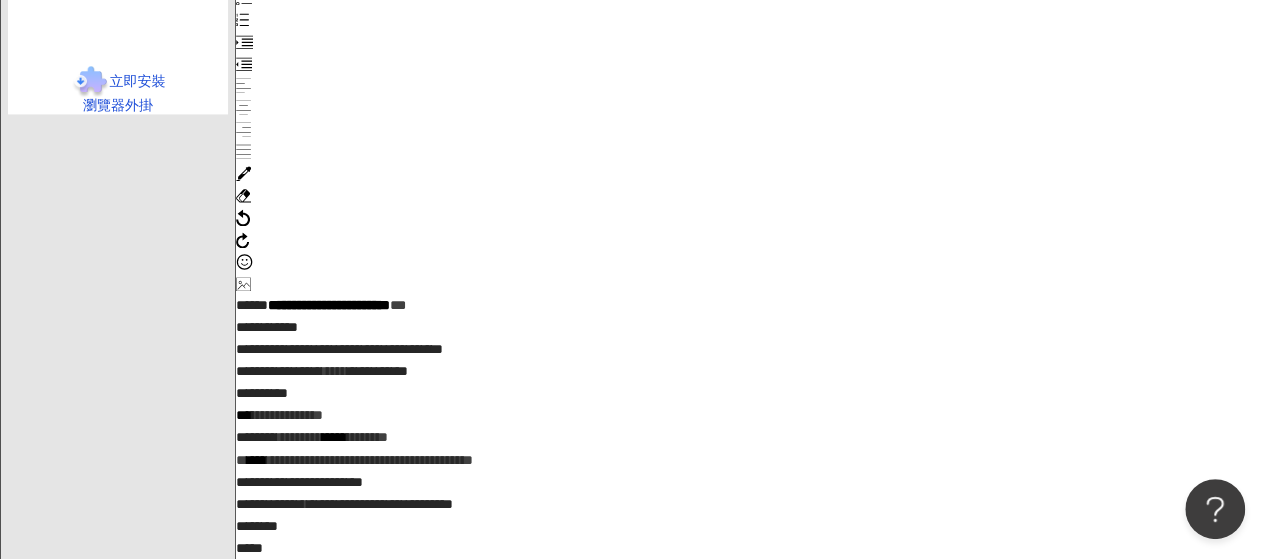 drag, startPoint x: 766, startPoint y: 315, endPoint x: 822, endPoint y: 360, distance: 71.8401 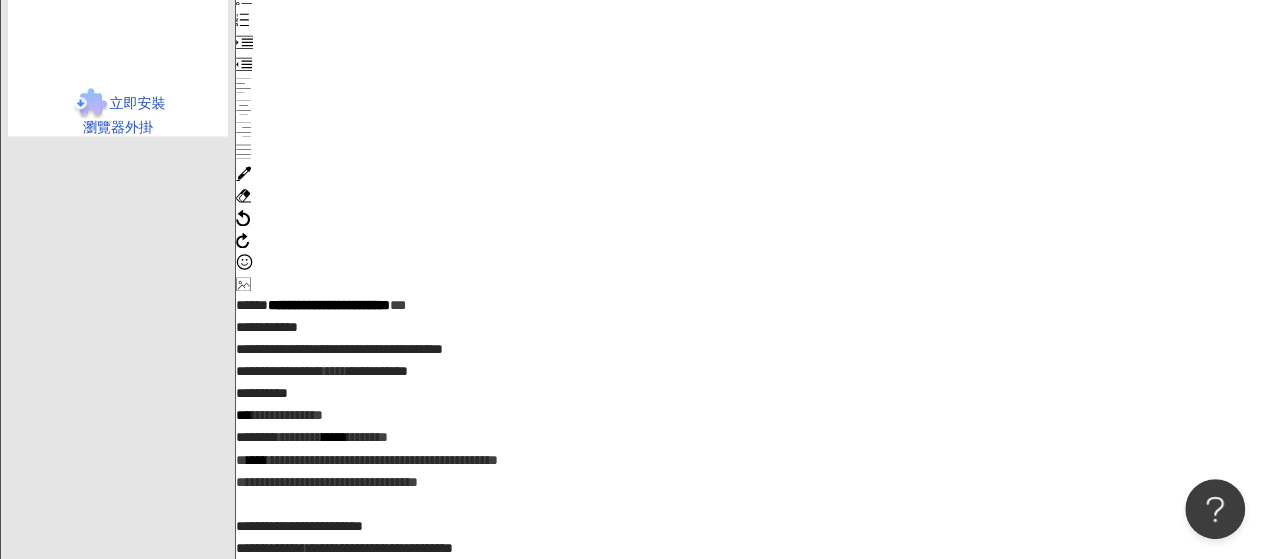 click on "**********" at bounding box center (750, 525) 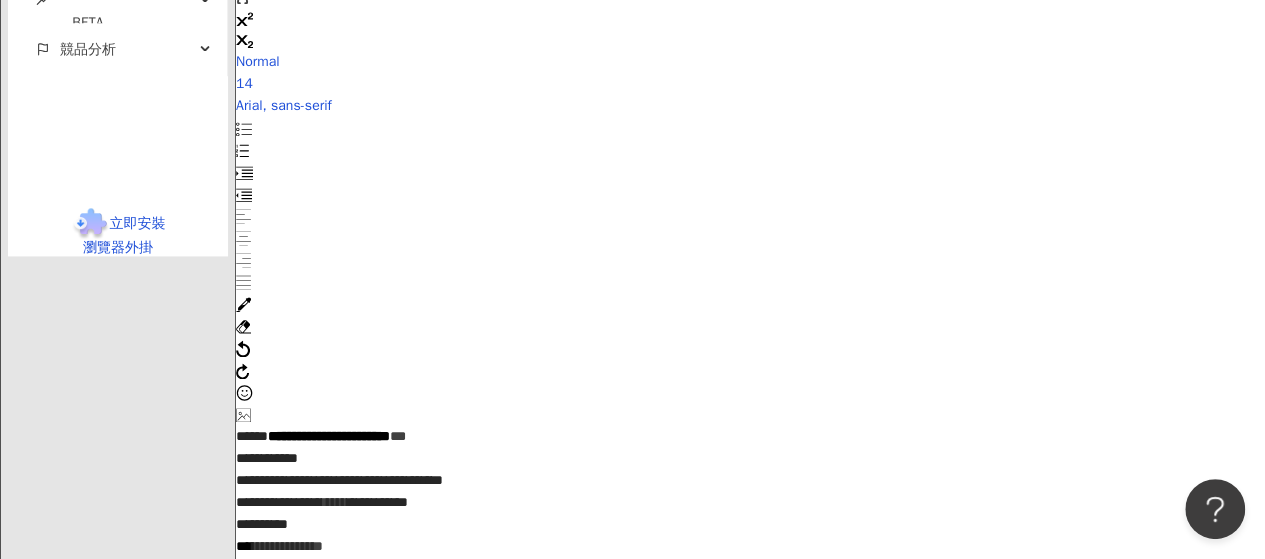 scroll, scrollTop: 1347, scrollLeft: 0, axis: vertical 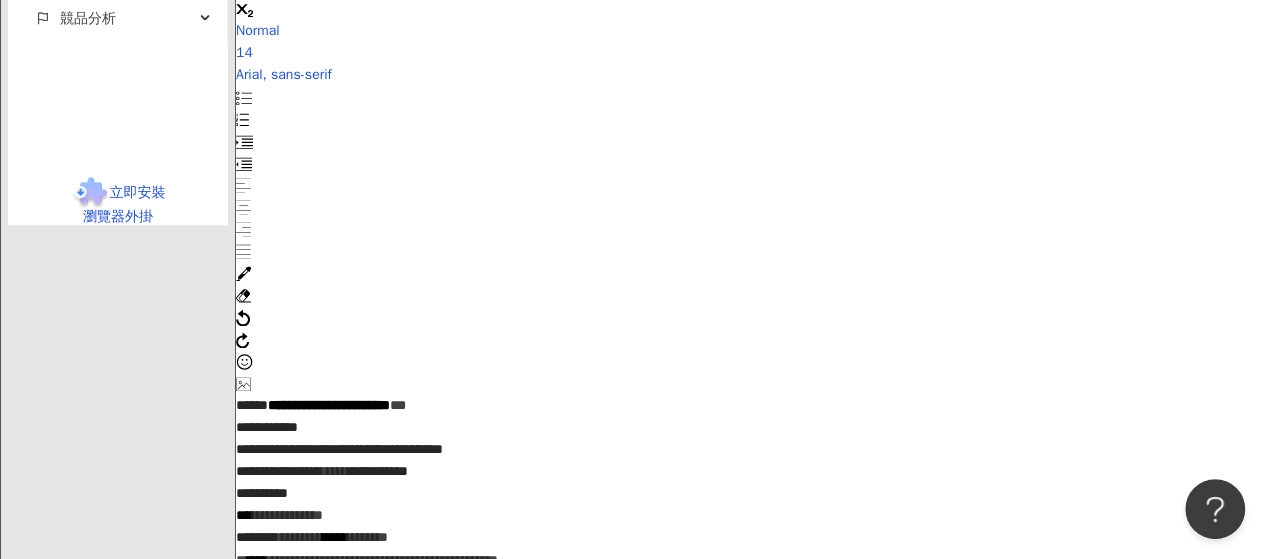 drag, startPoint x: 1043, startPoint y: 283, endPoint x: 1011, endPoint y: 297, distance: 34.928497 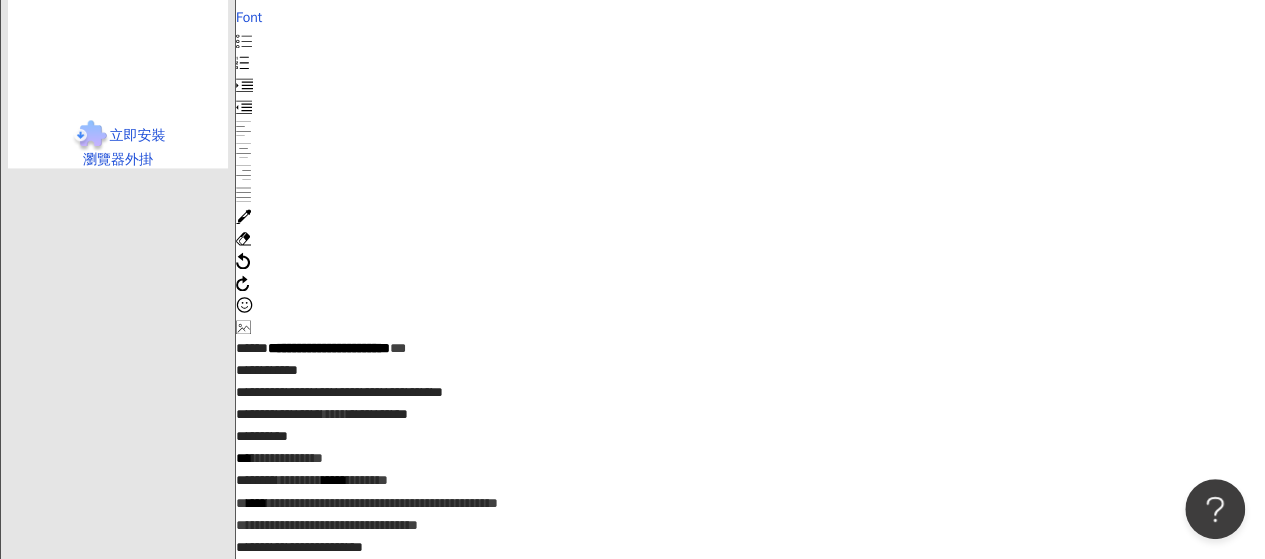 scroll, scrollTop: 1447, scrollLeft: 0, axis: vertical 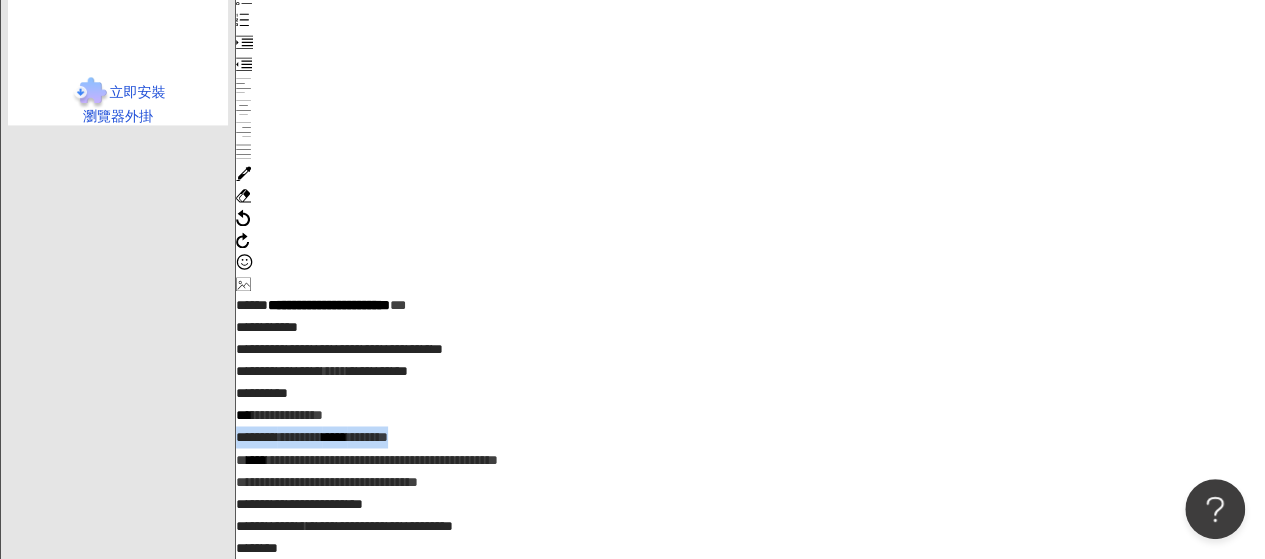 drag, startPoint x: 354, startPoint y: 275, endPoint x: 648, endPoint y: 284, distance: 294.13773 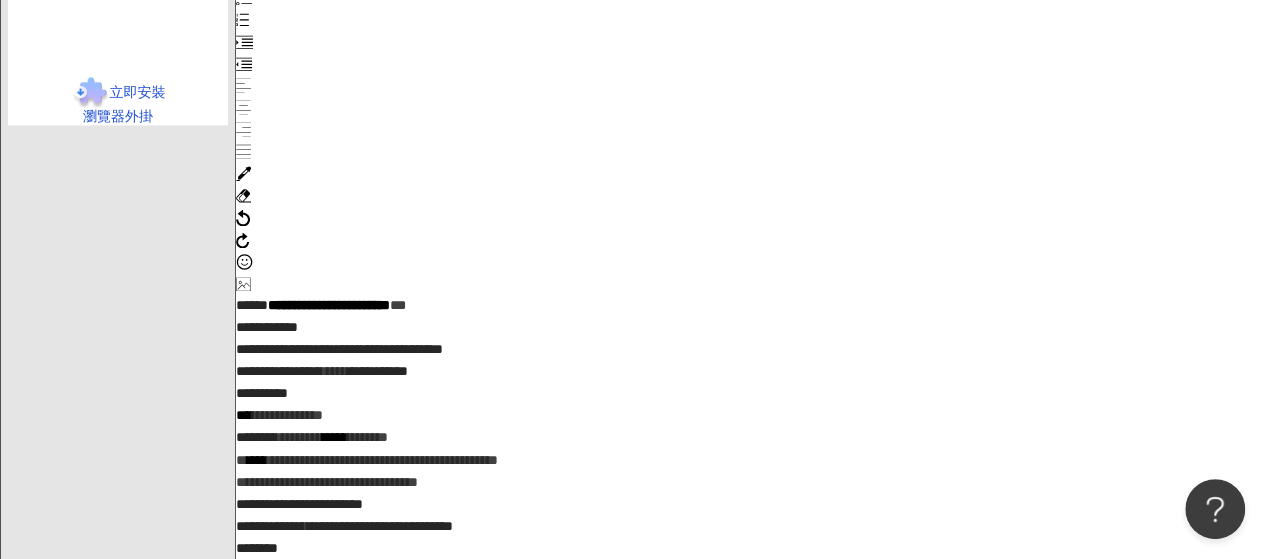 click on "**********" at bounding box center [327, 481] 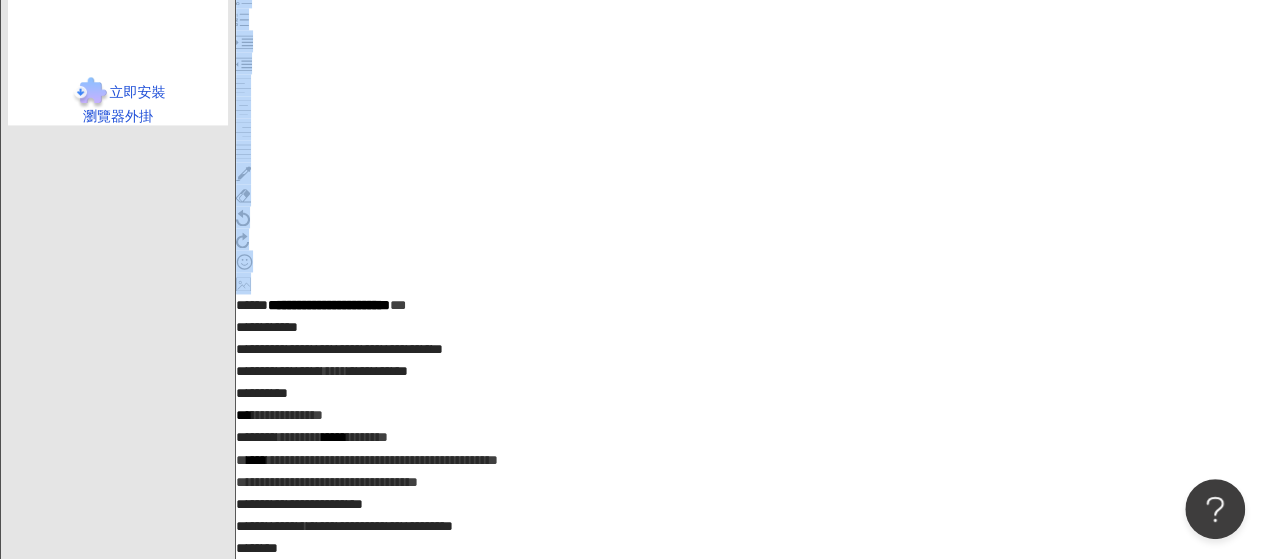 drag, startPoint x: 353, startPoint y: 272, endPoint x: 419, endPoint y: 267, distance: 66.189125 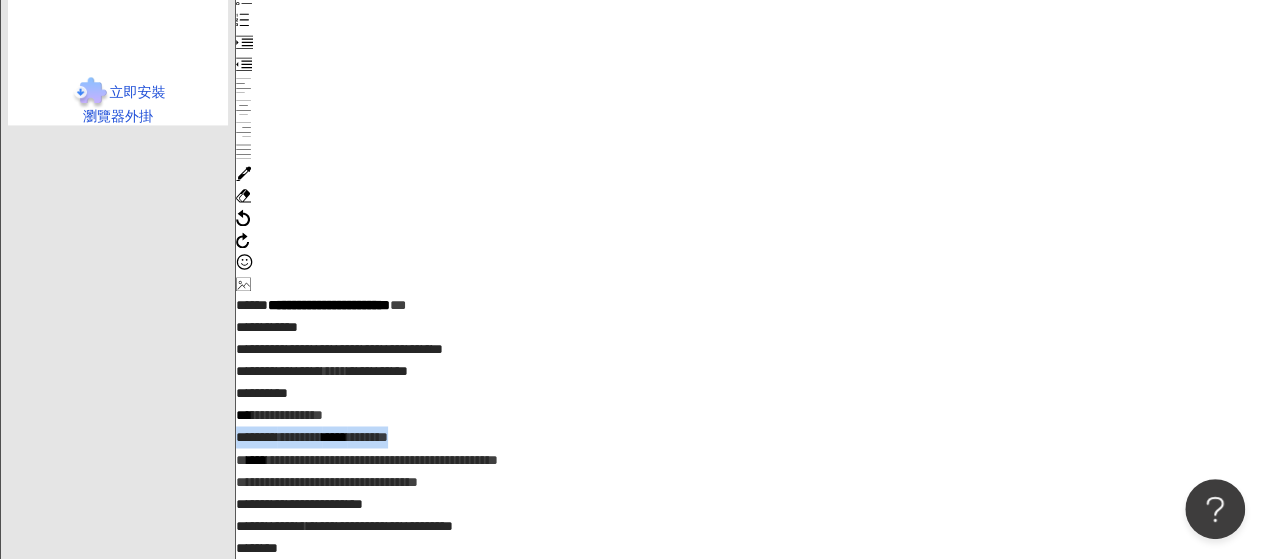 drag, startPoint x: 358, startPoint y: 279, endPoint x: 652, endPoint y: 269, distance: 294.17 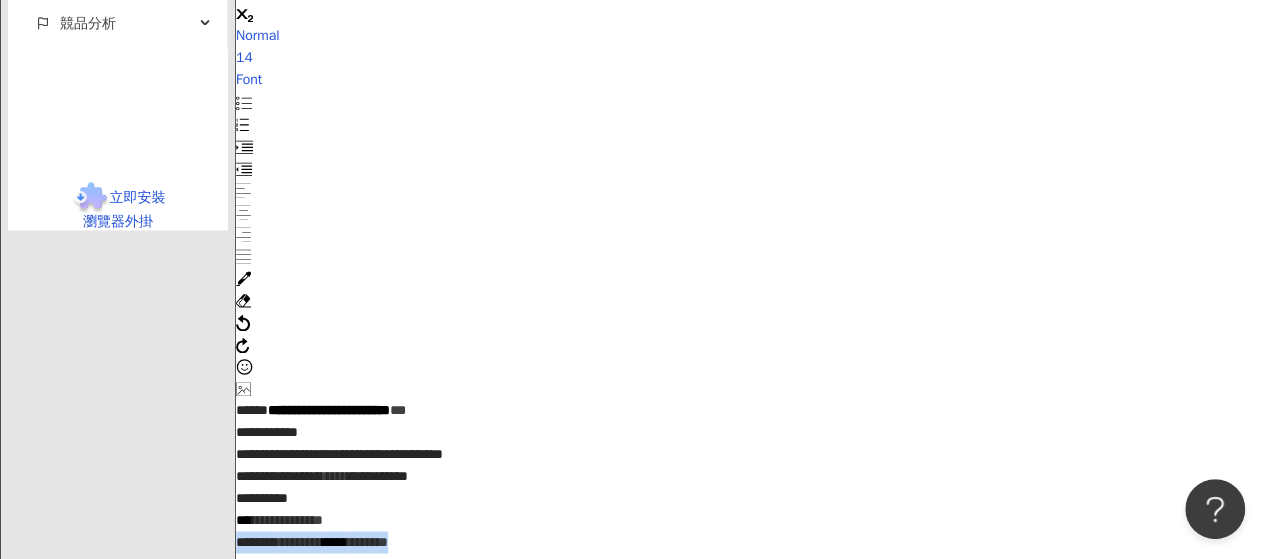 scroll, scrollTop: 1256, scrollLeft: 0, axis: vertical 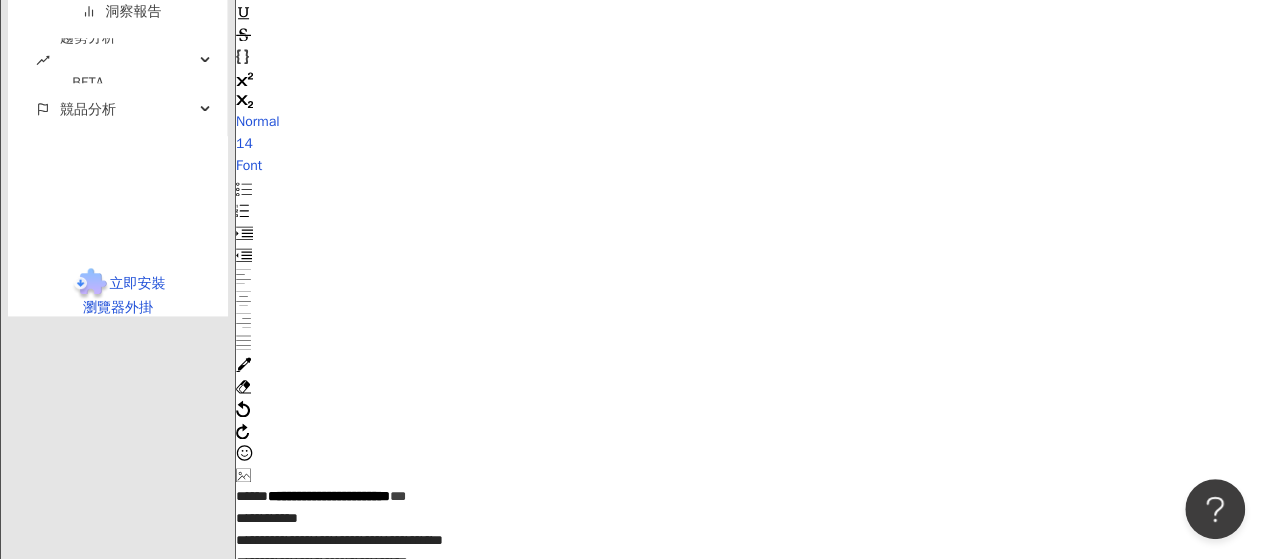click at bounding box center (242, -32) 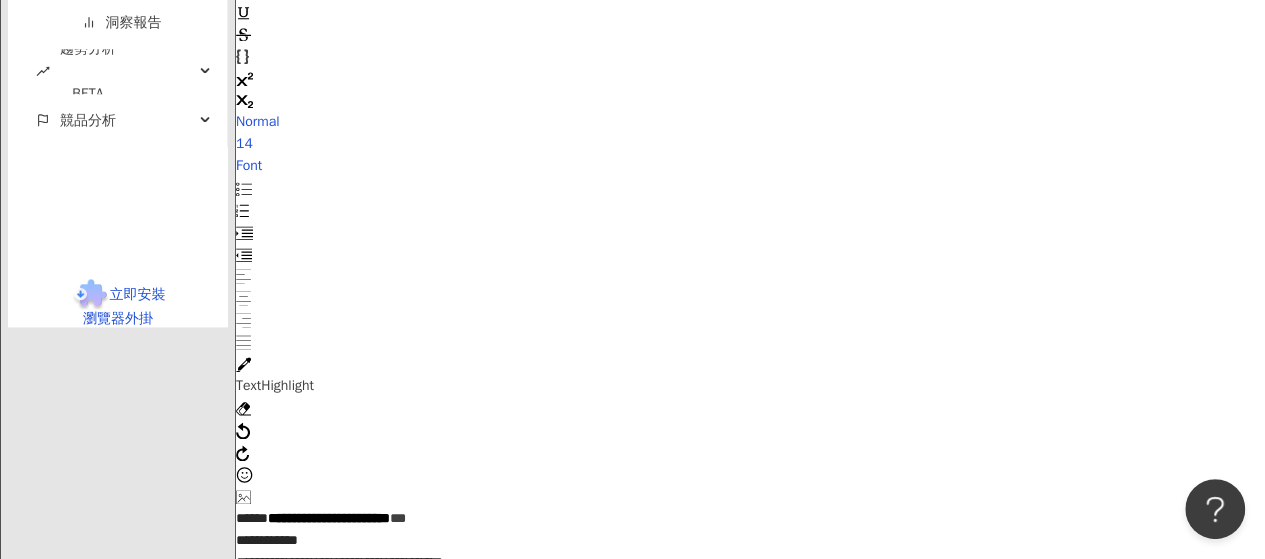 click on "* **** * ****" at bounding box center [750, 540] 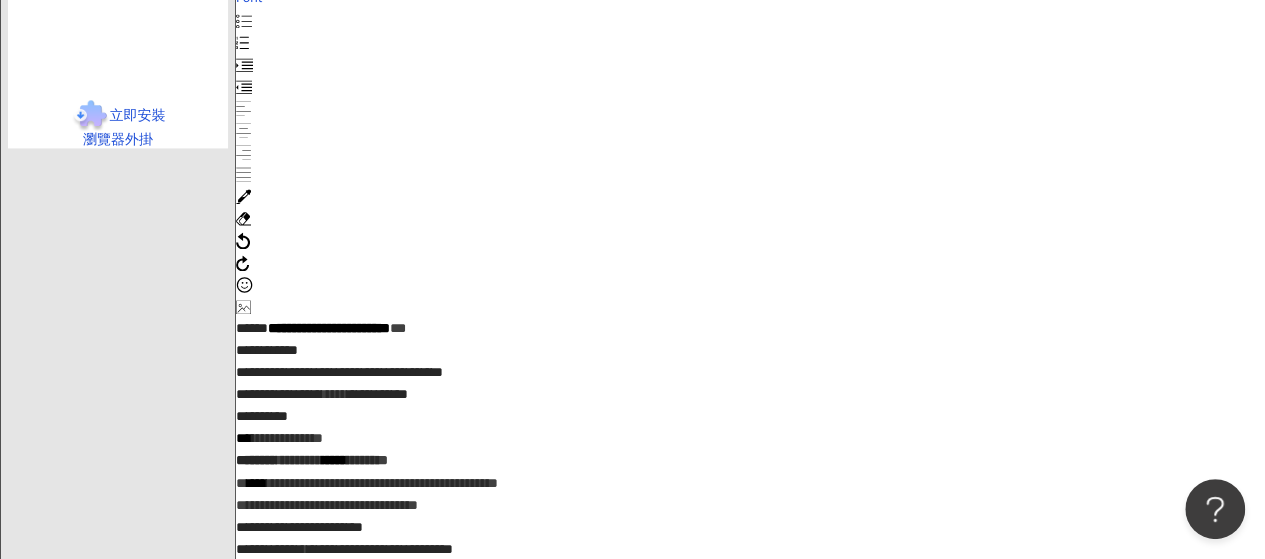 scroll, scrollTop: 1456, scrollLeft: 0, axis: vertical 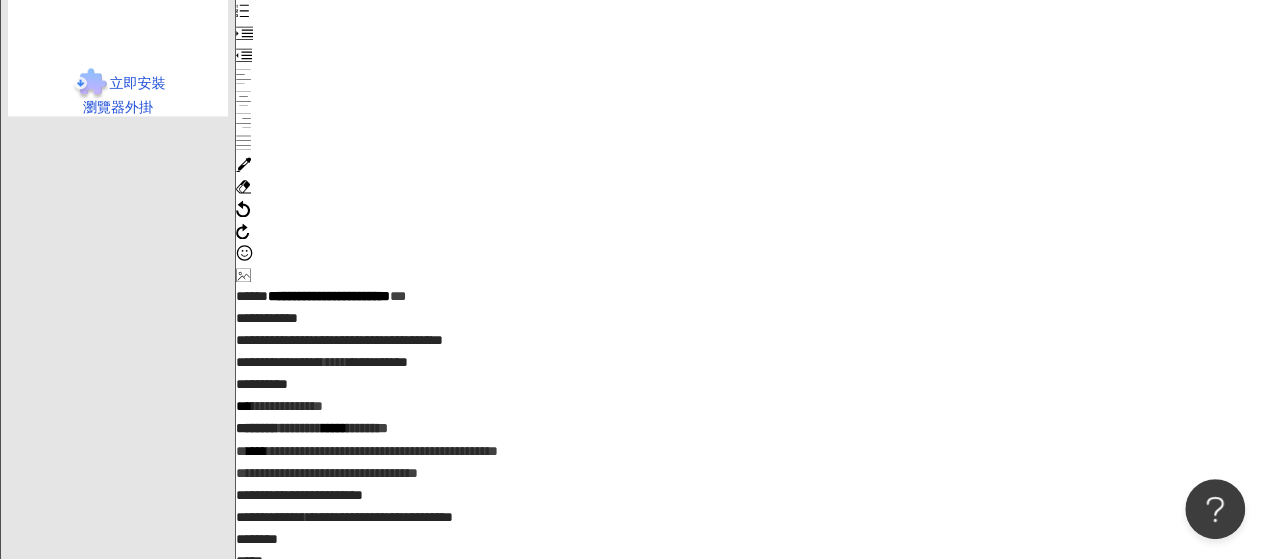 click on "********" at bounding box center [256, 428] 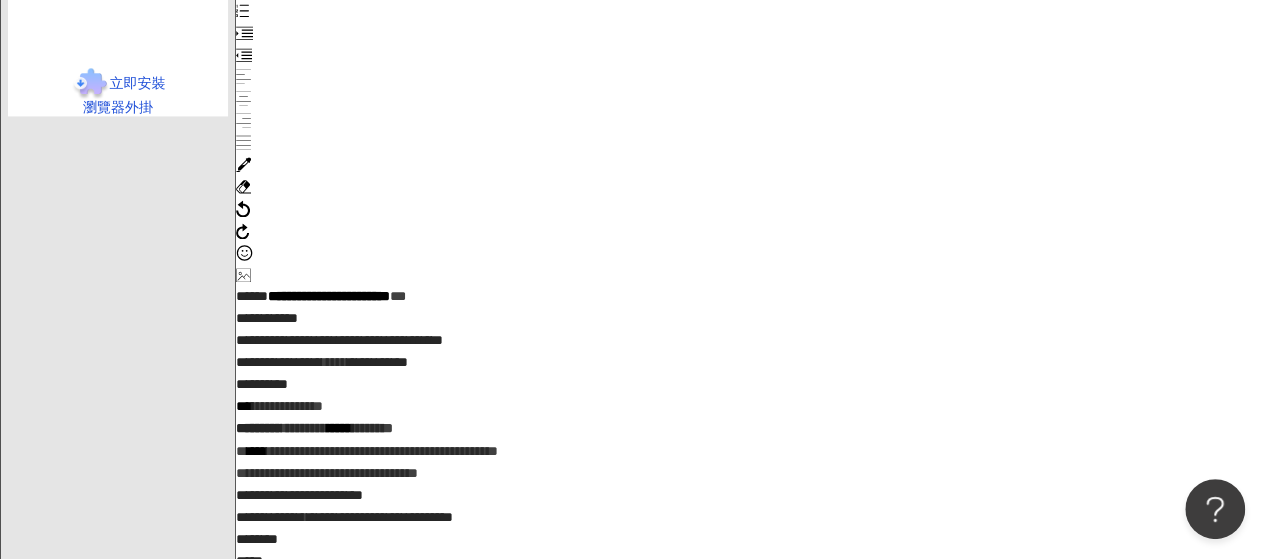 click on "********* ******** ***** ***** *" at bounding box center [750, 428] 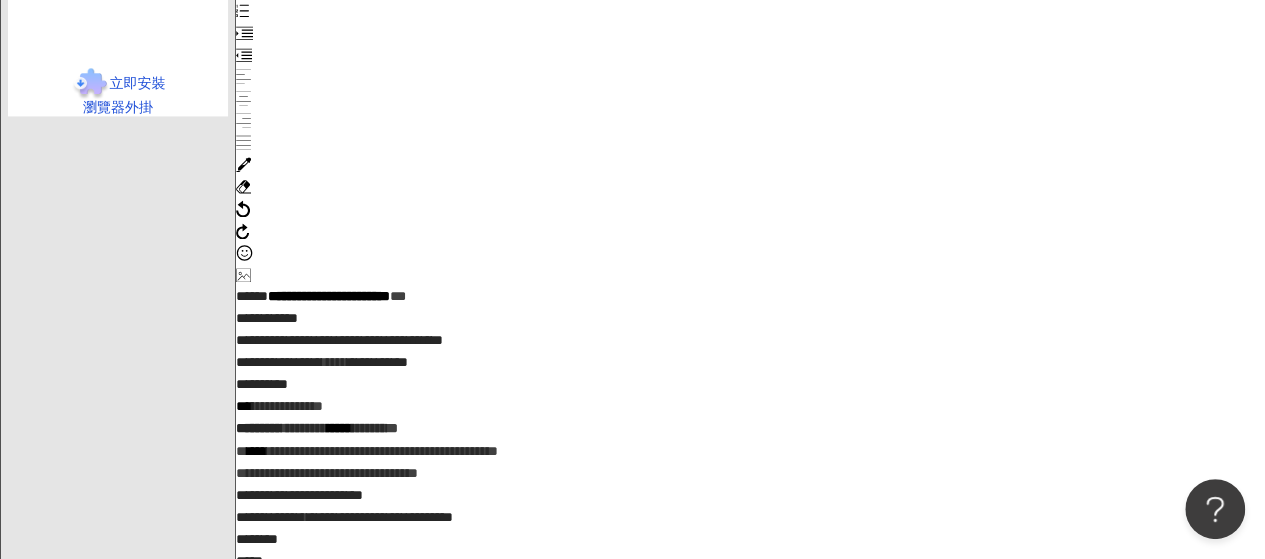click on "**" at bounding box center (392, 428) 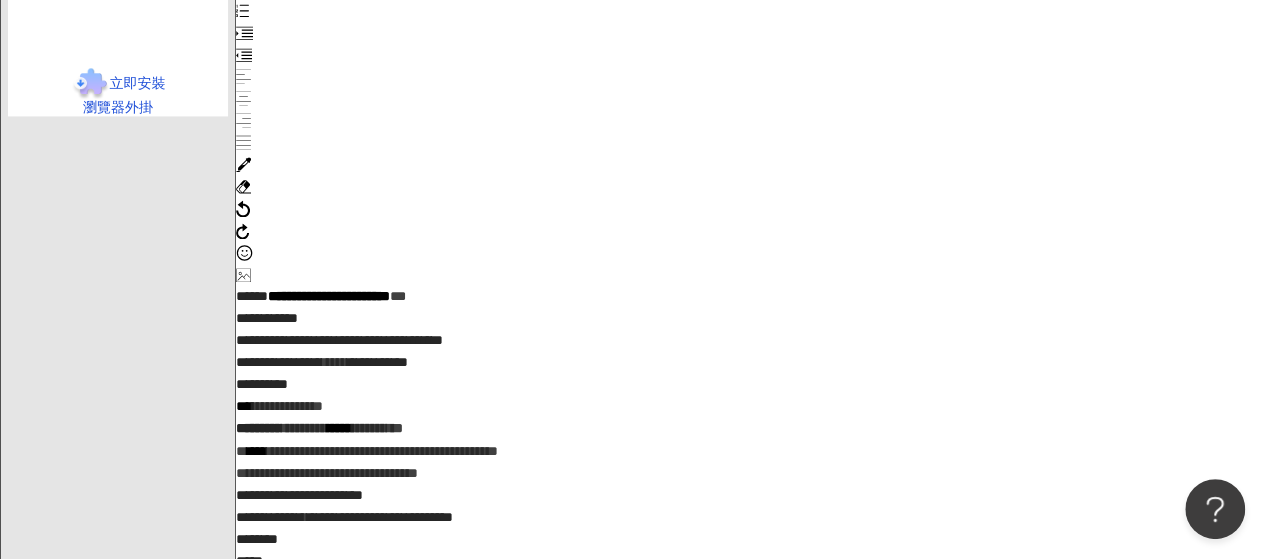 click on "********" at bounding box center [304, 428] 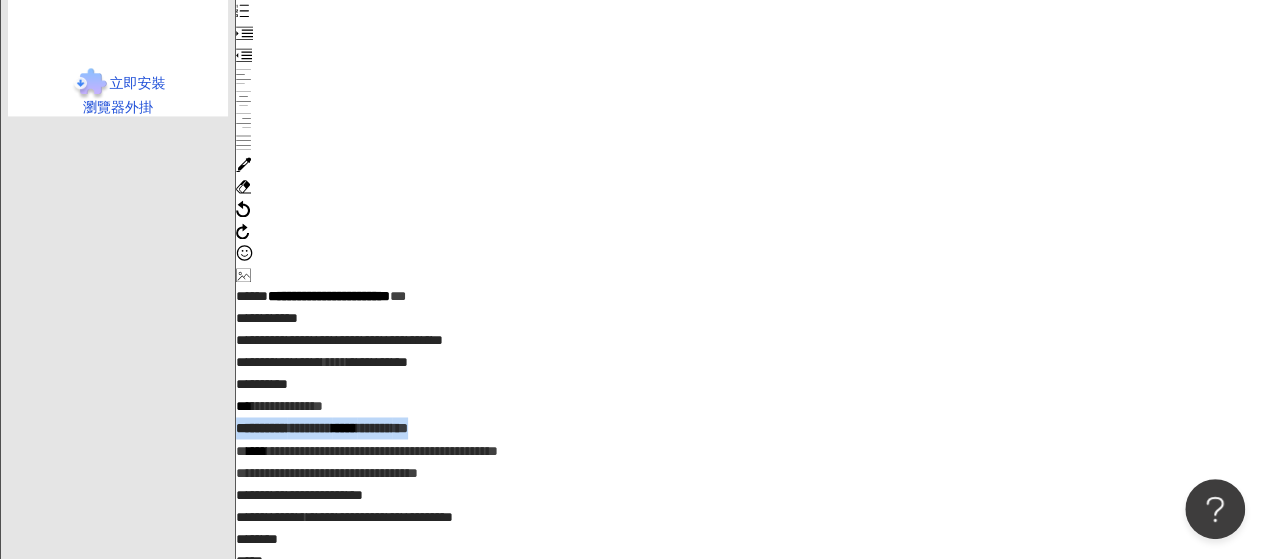 drag, startPoint x: 358, startPoint y: 269, endPoint x: 715, endPoint y: 264, distance: 357.035 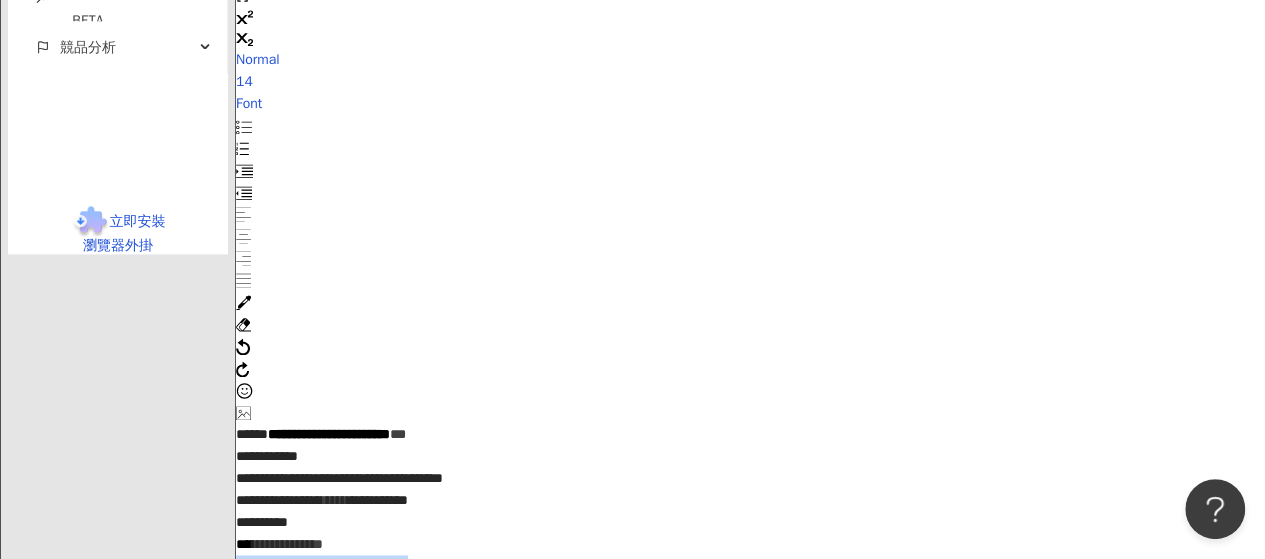 scroll, scrollTop: 1282, scrollLeft: 0, axis: vertical 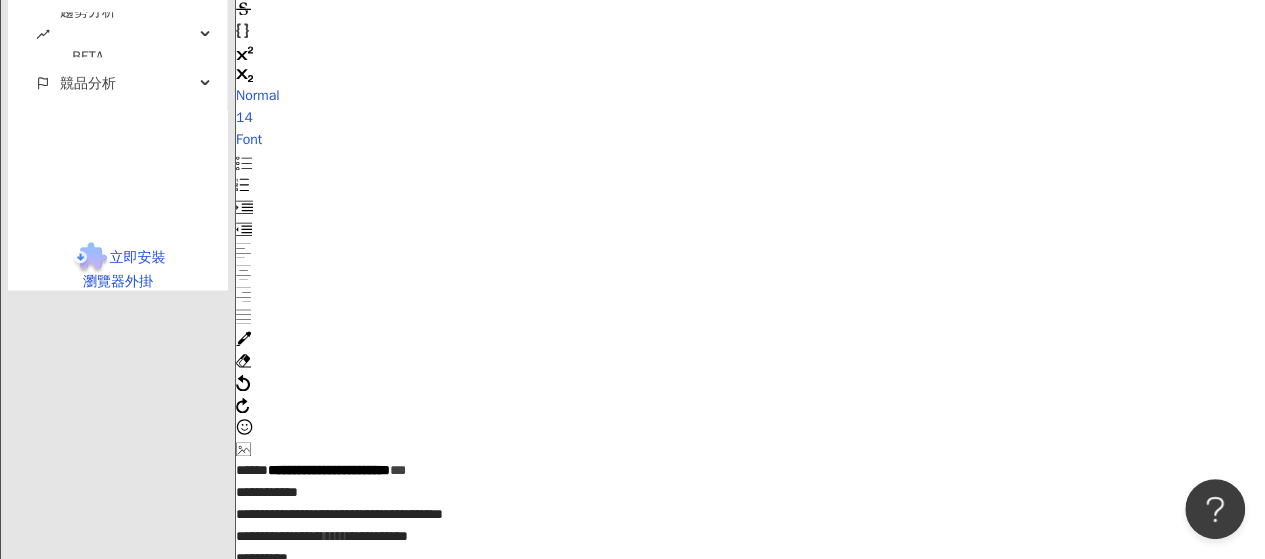 click at bounding box center (750, -58) 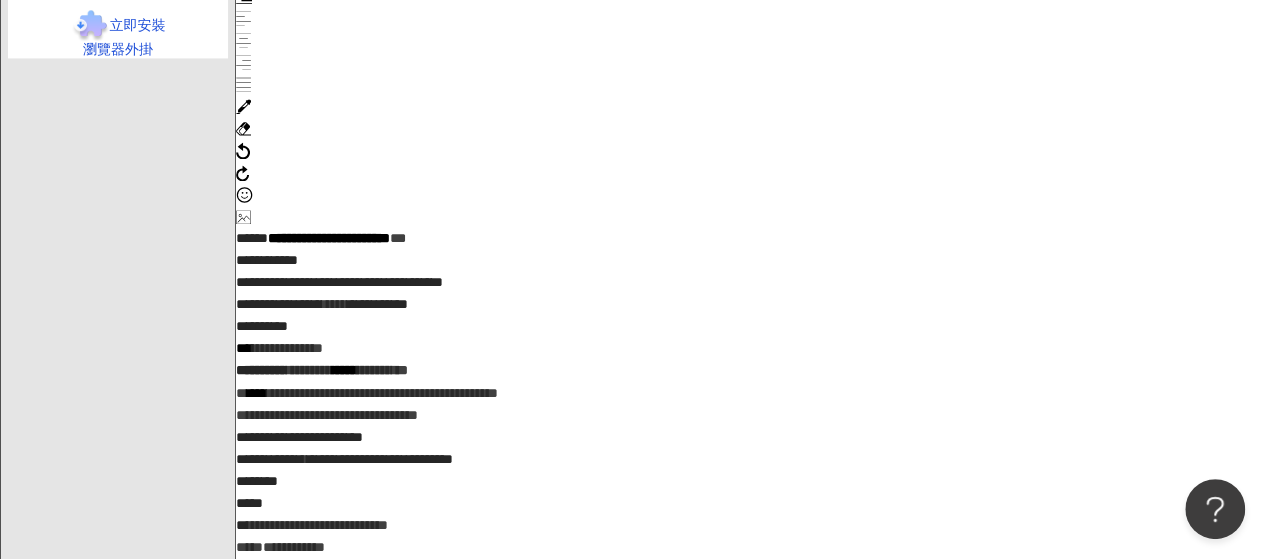 scroll, scrollTop: 1482, scrollLeft: 0, axis: vertical 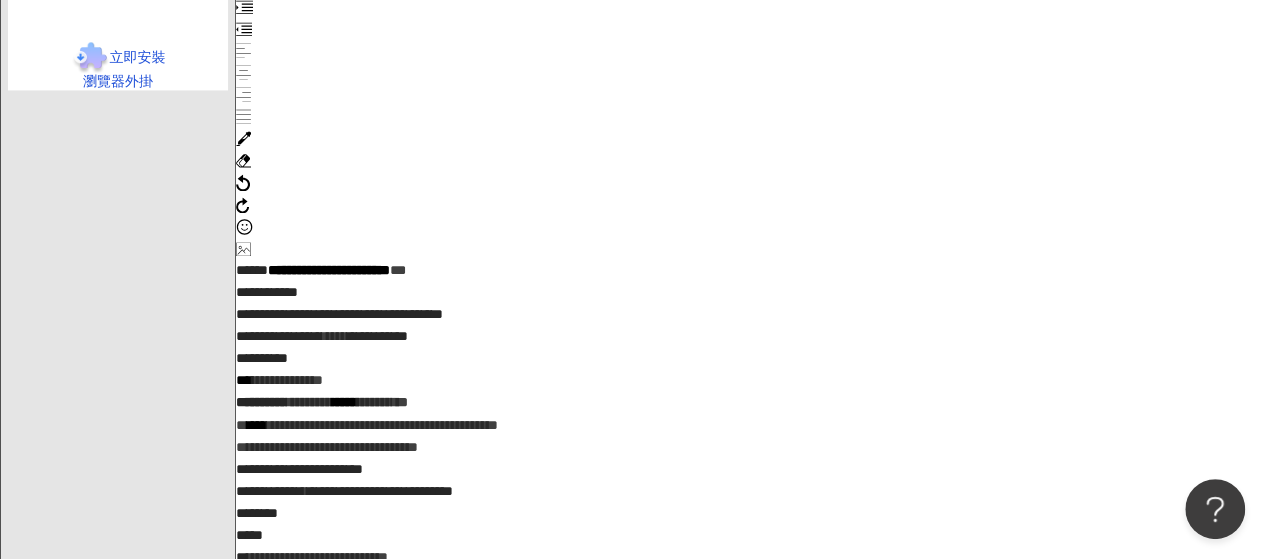 click on "**********" at bounding box center [382, 424] 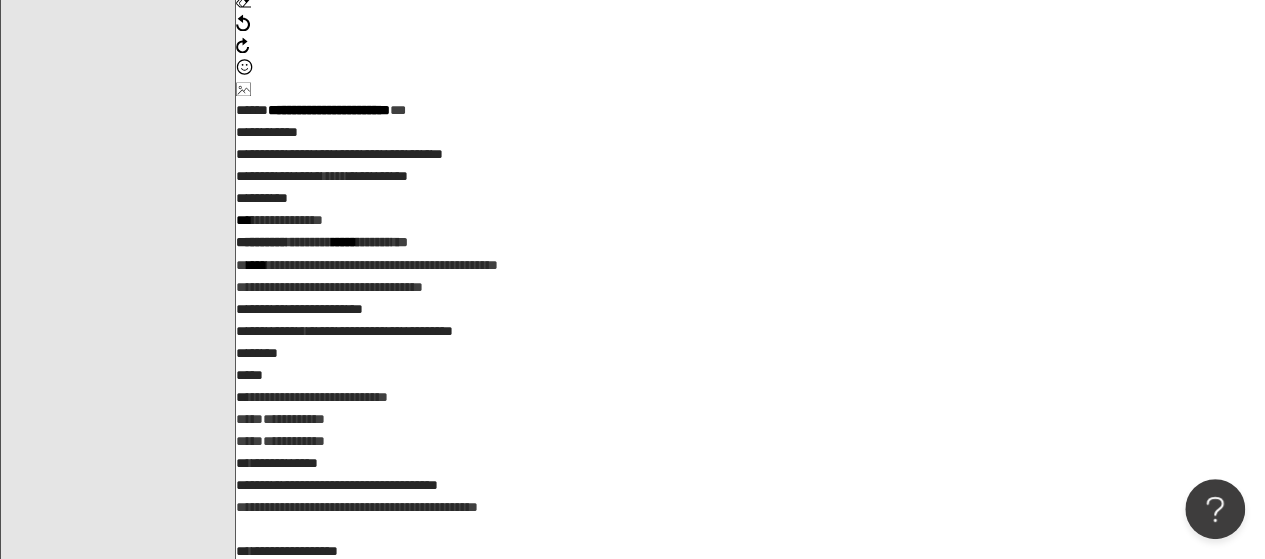 scroll, scrollTop: 1582, scrollLeft: 0, axis: vertical 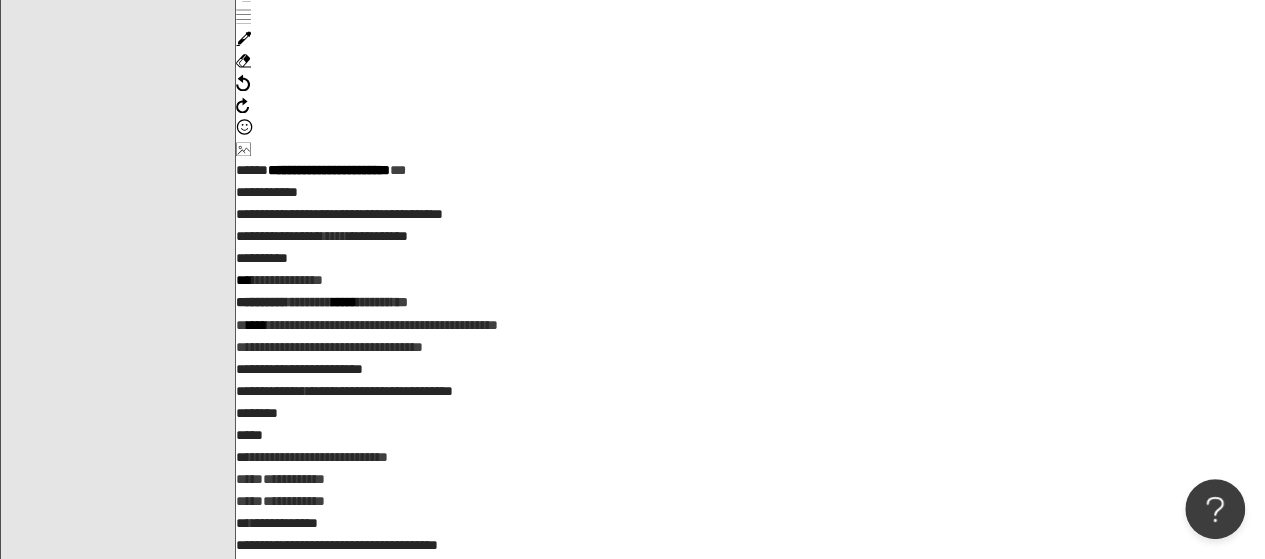 click on "**********" at bounding box center [750, 423] 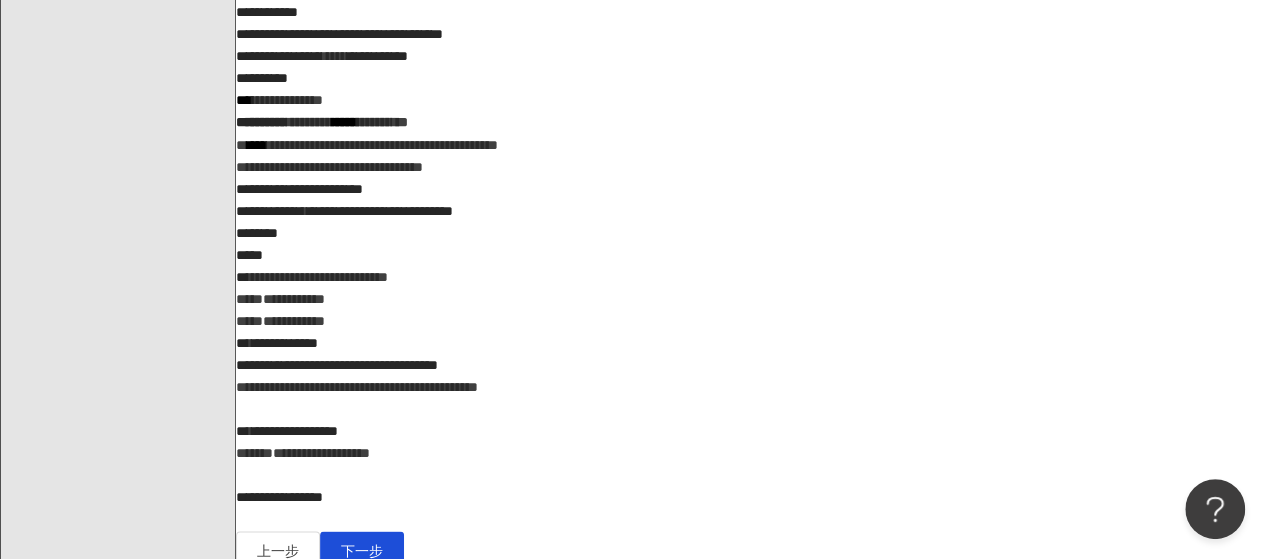 scroll, scrollTop: 1718, scrollLeft: 0, axis: vertical 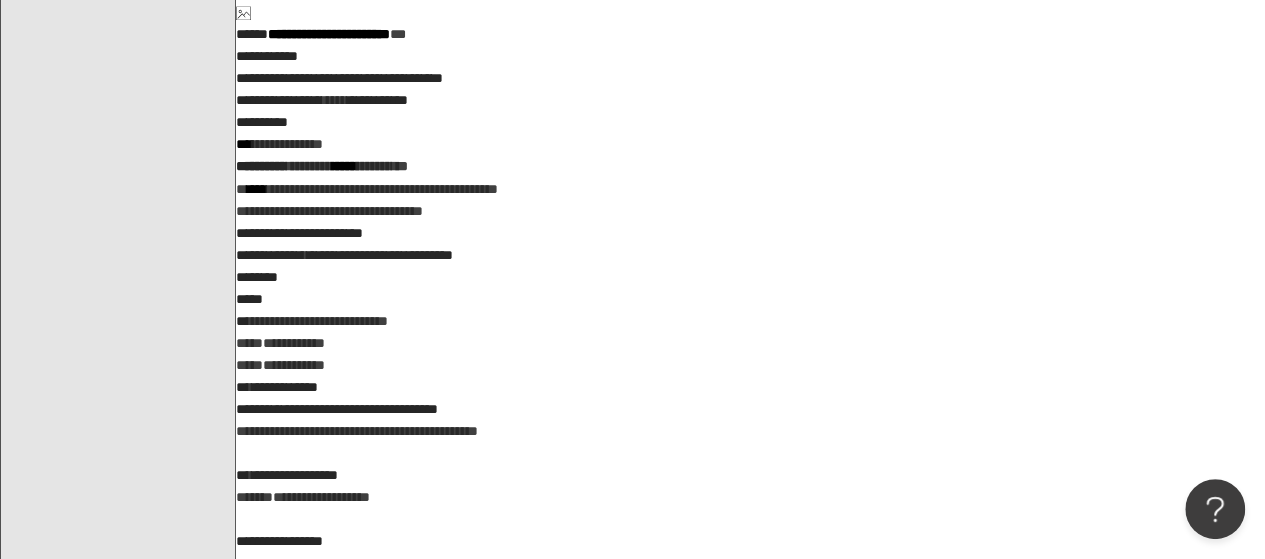 click on "**********" at bounding box center (280, 342) 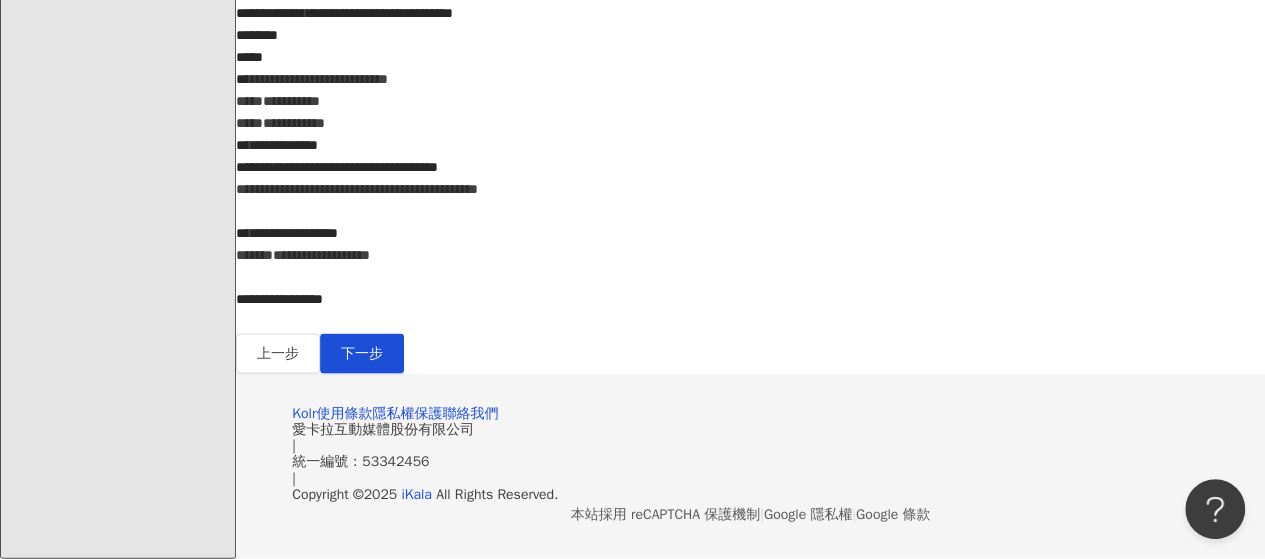 scroll, scrollTop: 2018, scrollLeft: 0, axis: vertical 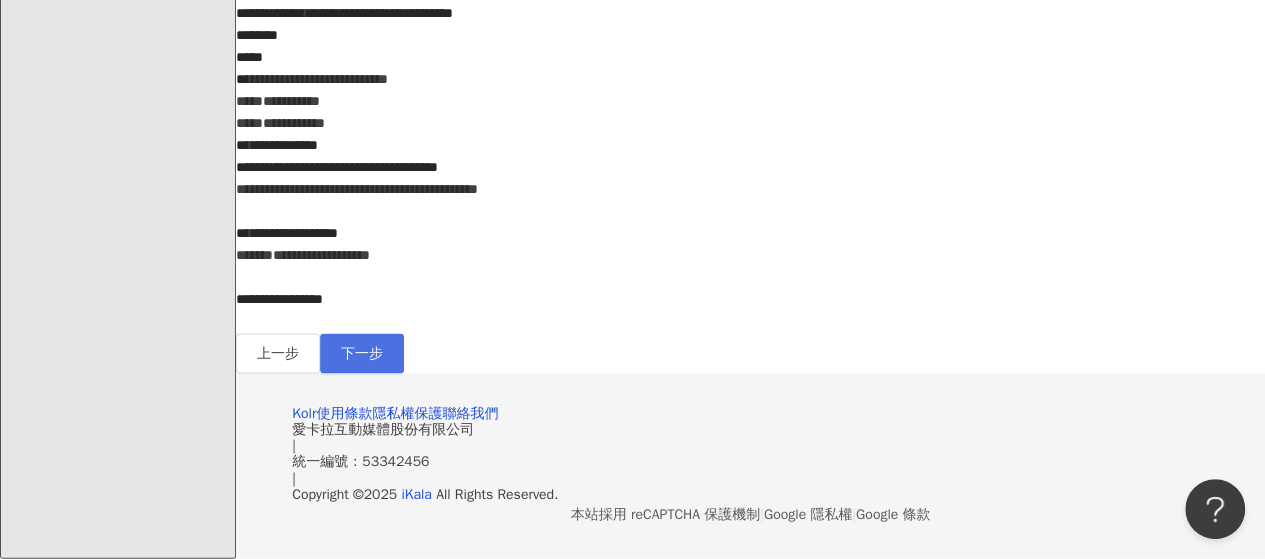 click on "下一步" at bounding box center [362, 354] 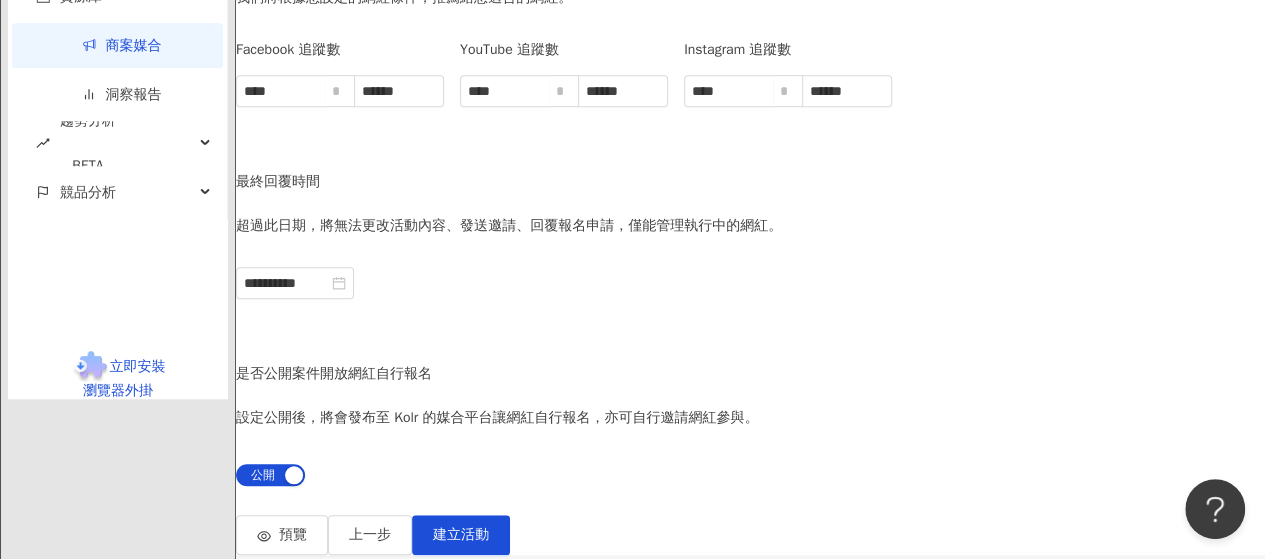 scroll, scrollTop: 600, scrollLeft: 0, axis: vertical 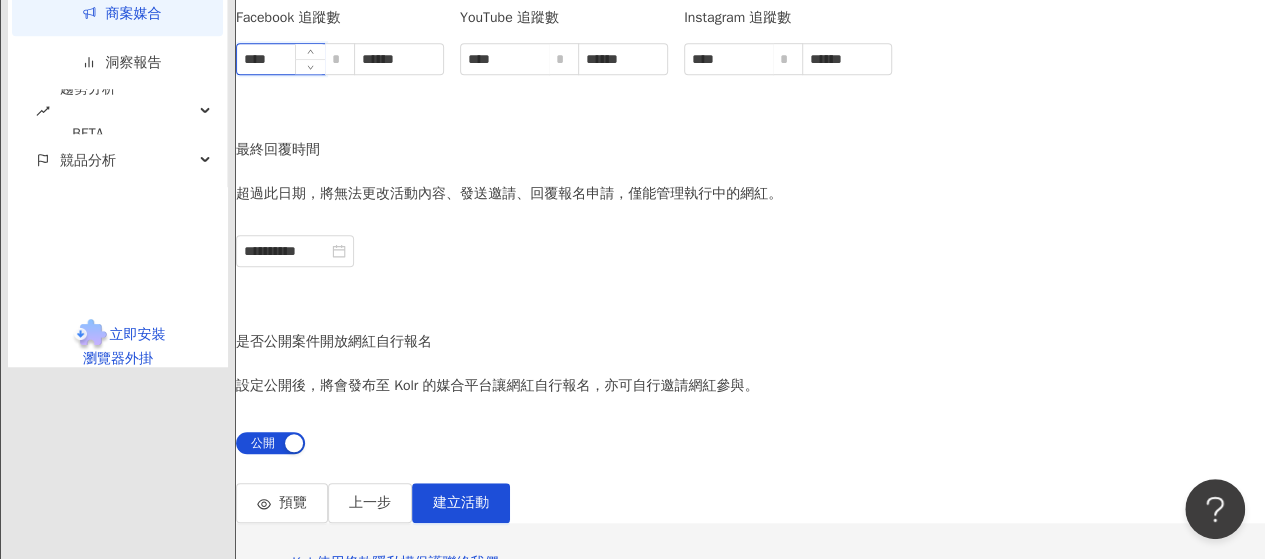 click on "****" at bounding box center [281, 59] 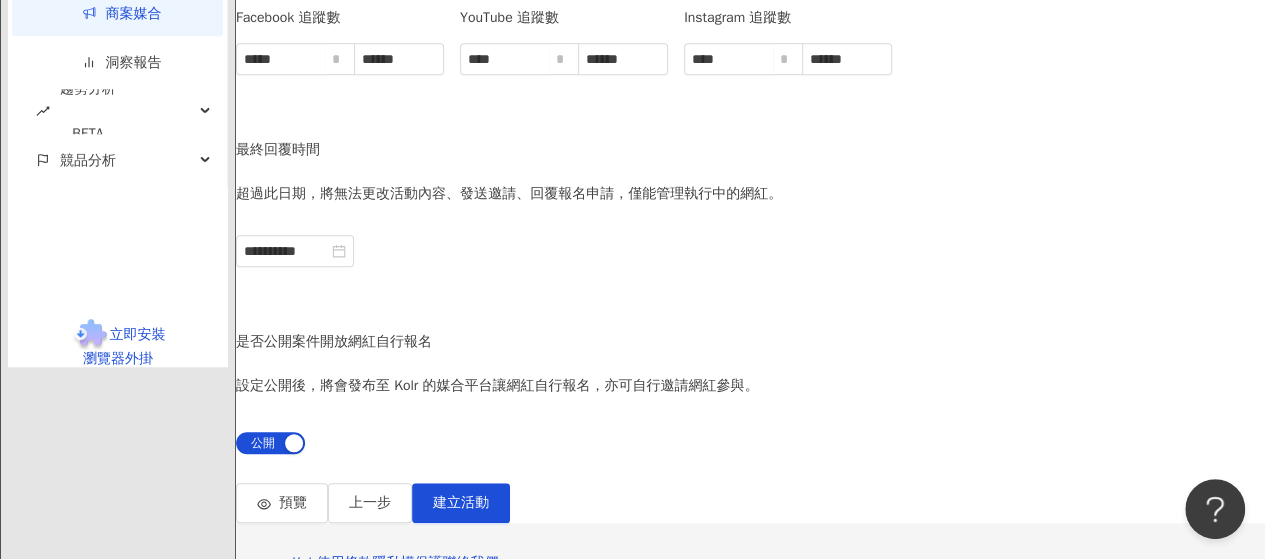 type on "*****" 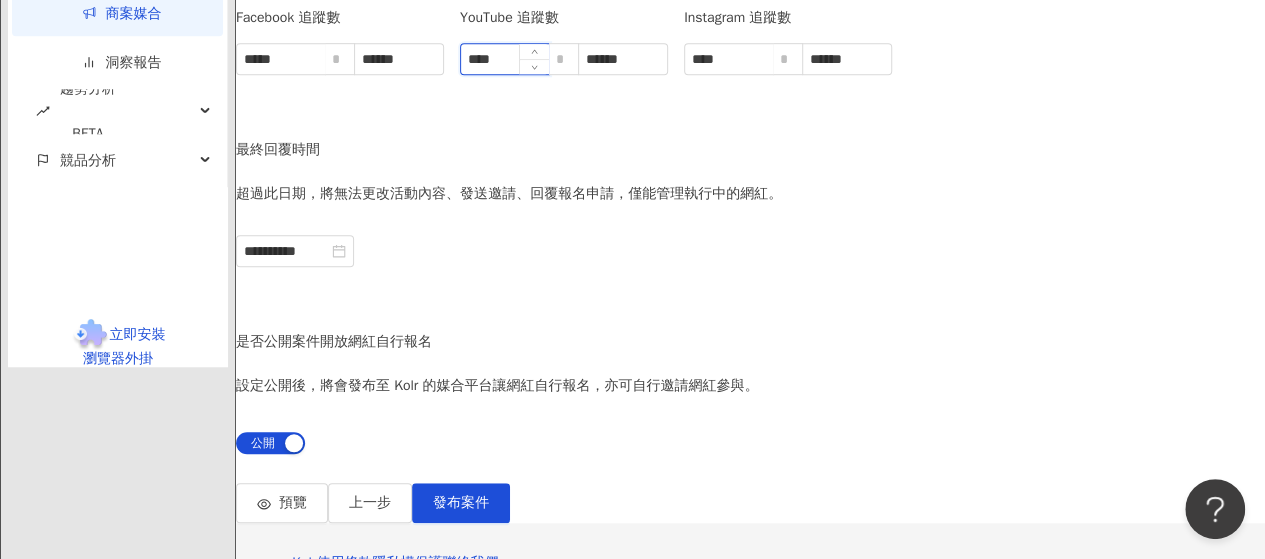 click on "****" at bounding box center (505, 59) 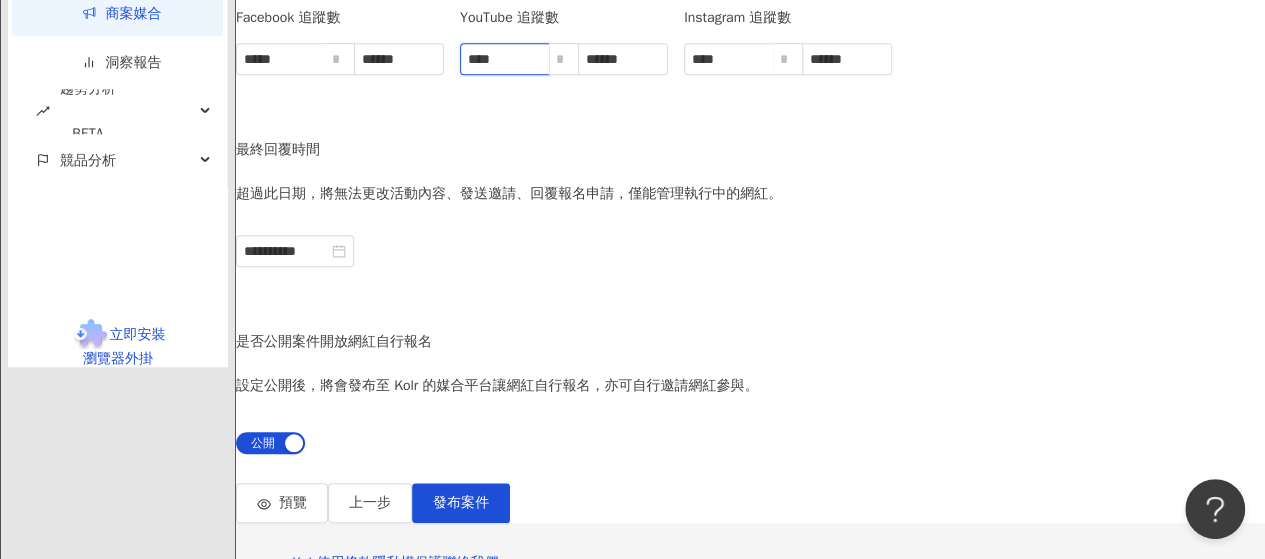 drag, startPoint x: 689, startPoint y: 244, endPoint x: 598, endPoint y: 255, distance: 91.66242 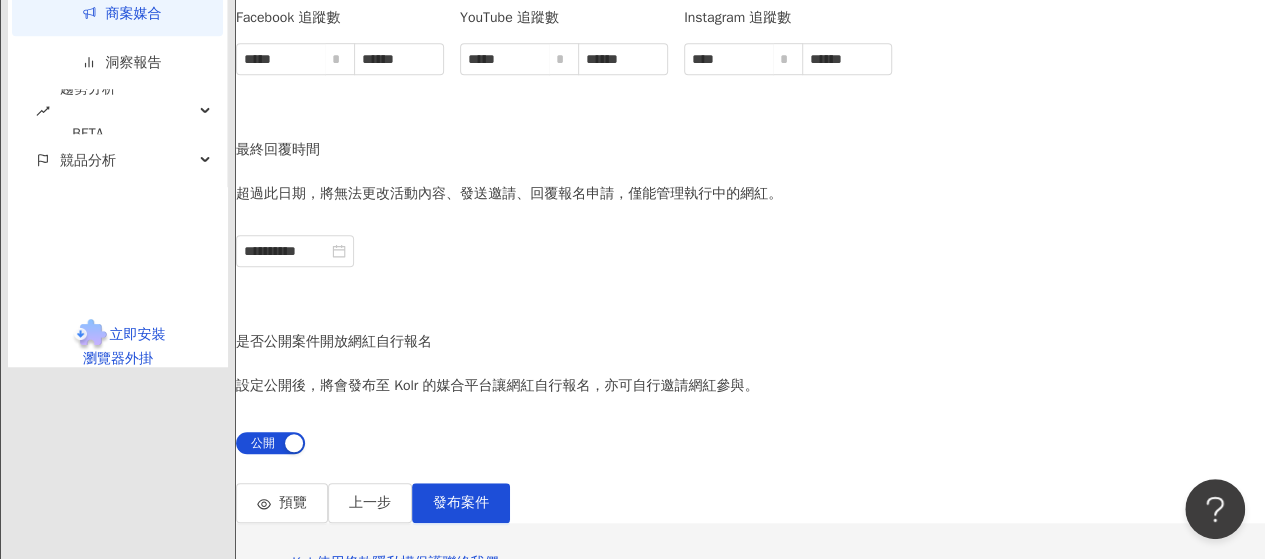 type on "*****" 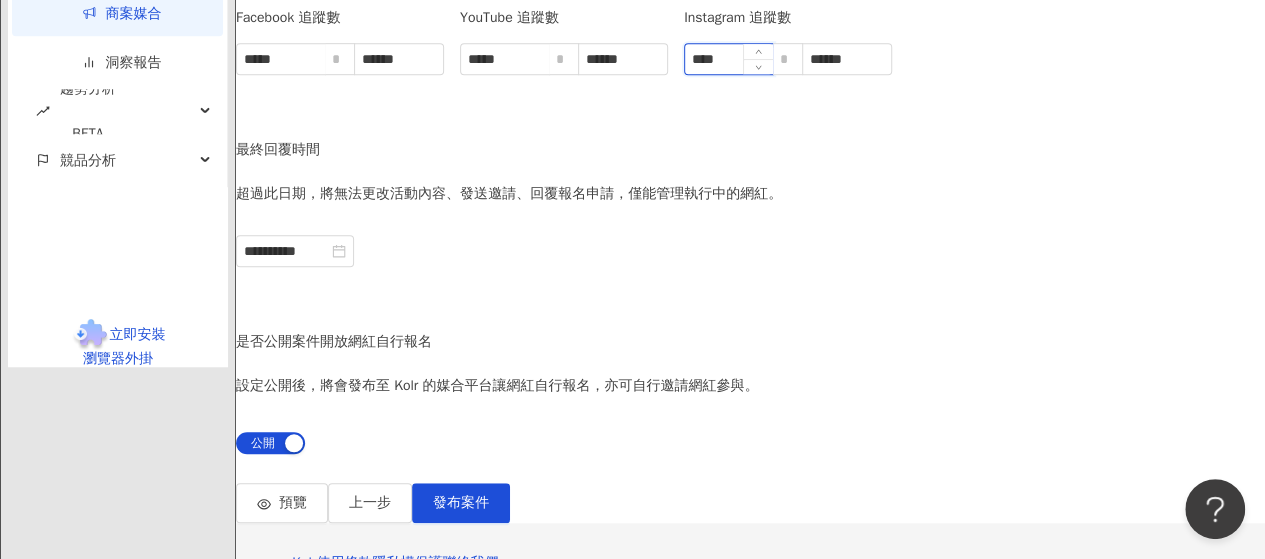 click on "****" at bounding box center (729, 59) 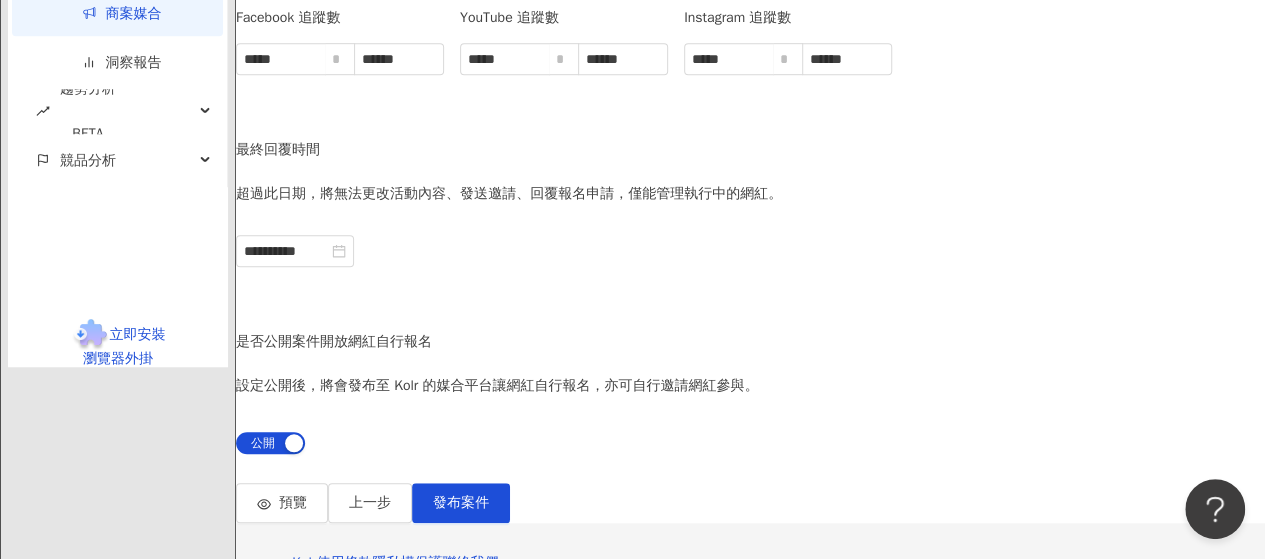 type on "*****" 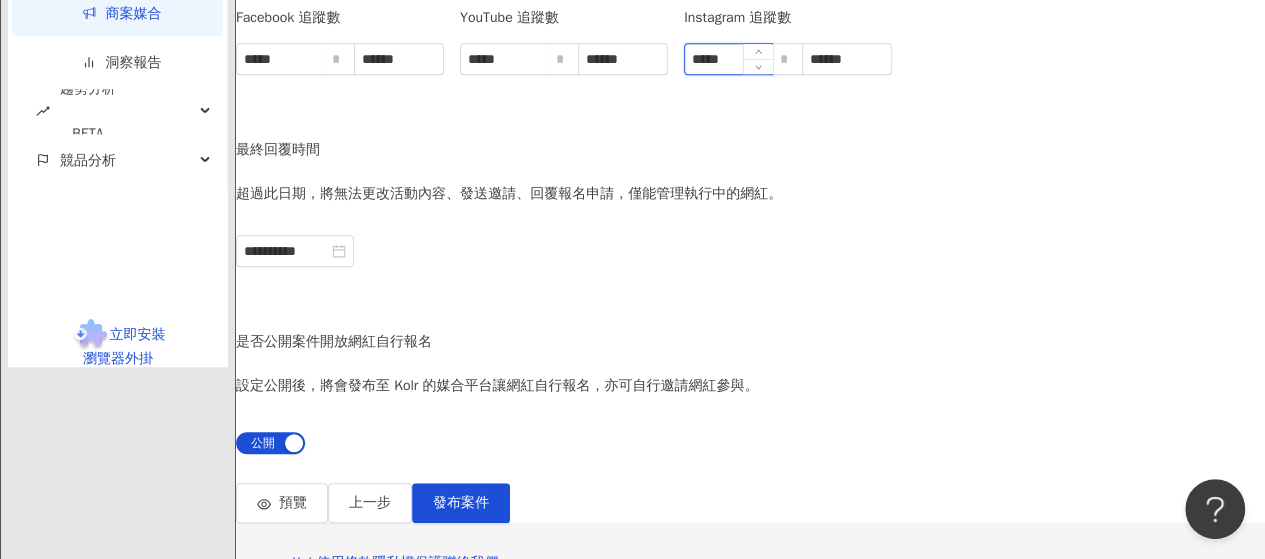 click on "*****" at bounding box center [729, 59] 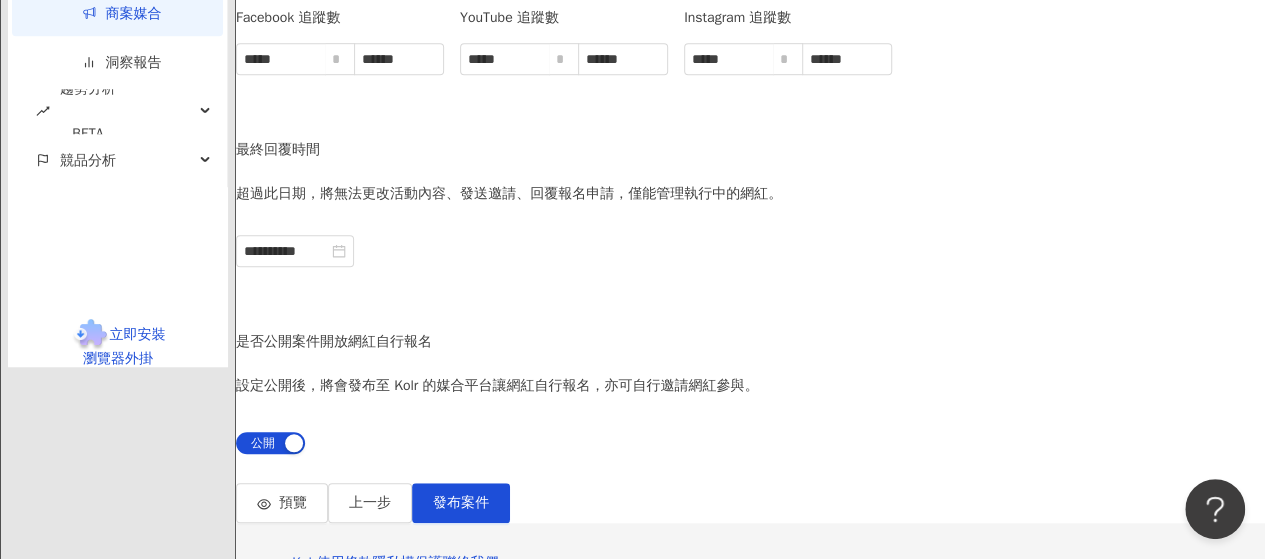click on "最終回覆時間" at bounding box center [509, 150] 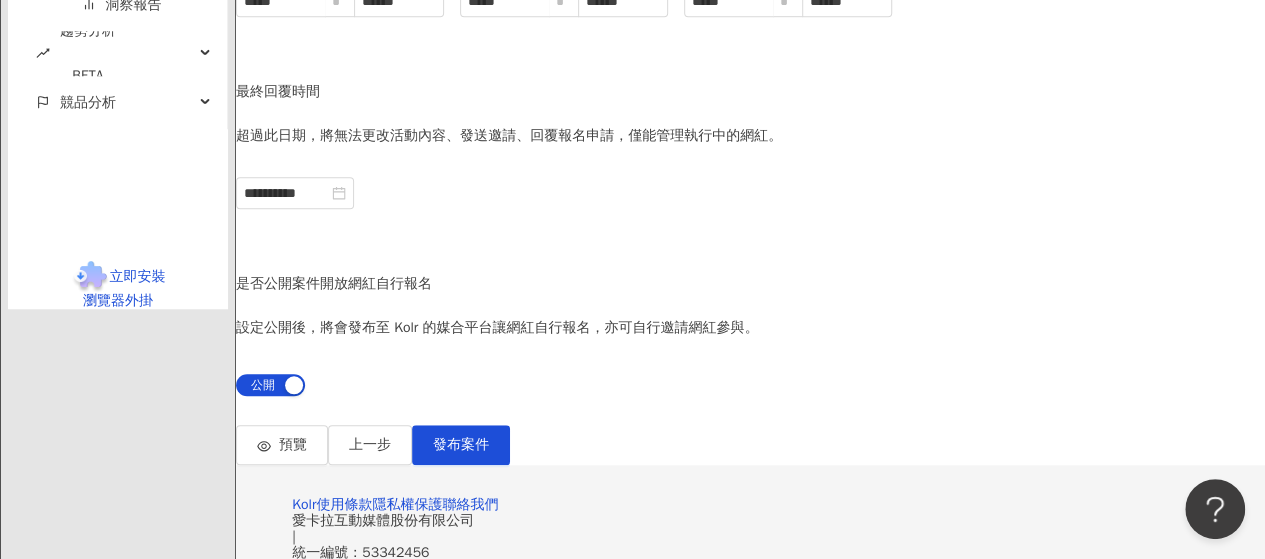 scroll, scrollTop: 700, scrollLeft: 0, axis: vertical 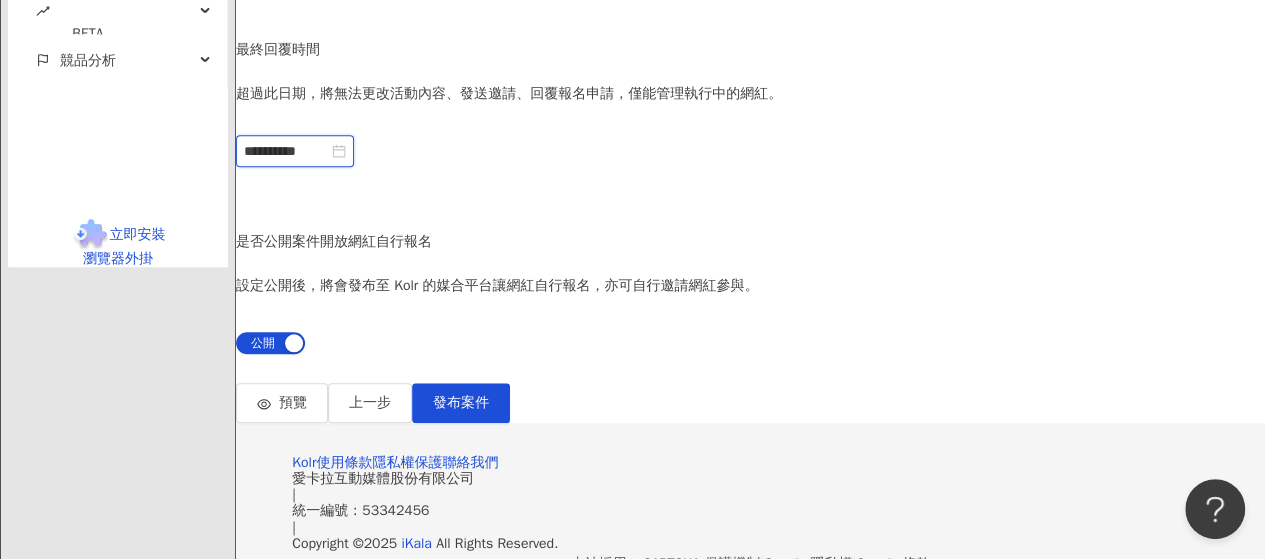click on "**********" at bounding box center [286, 151] 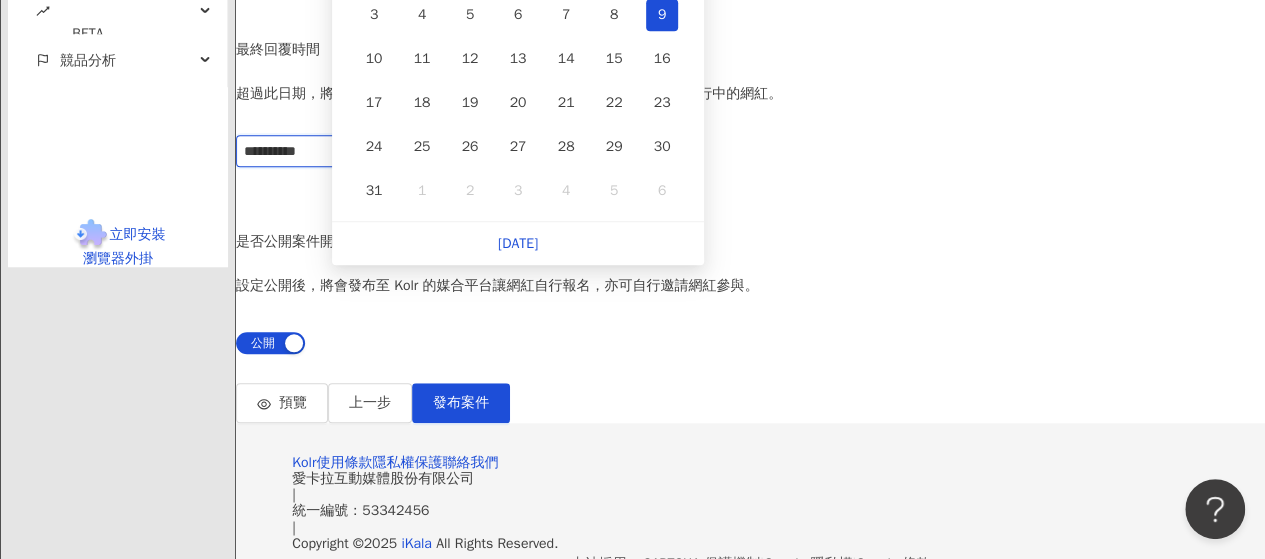click on "**********" at bounding box center [295, 151] 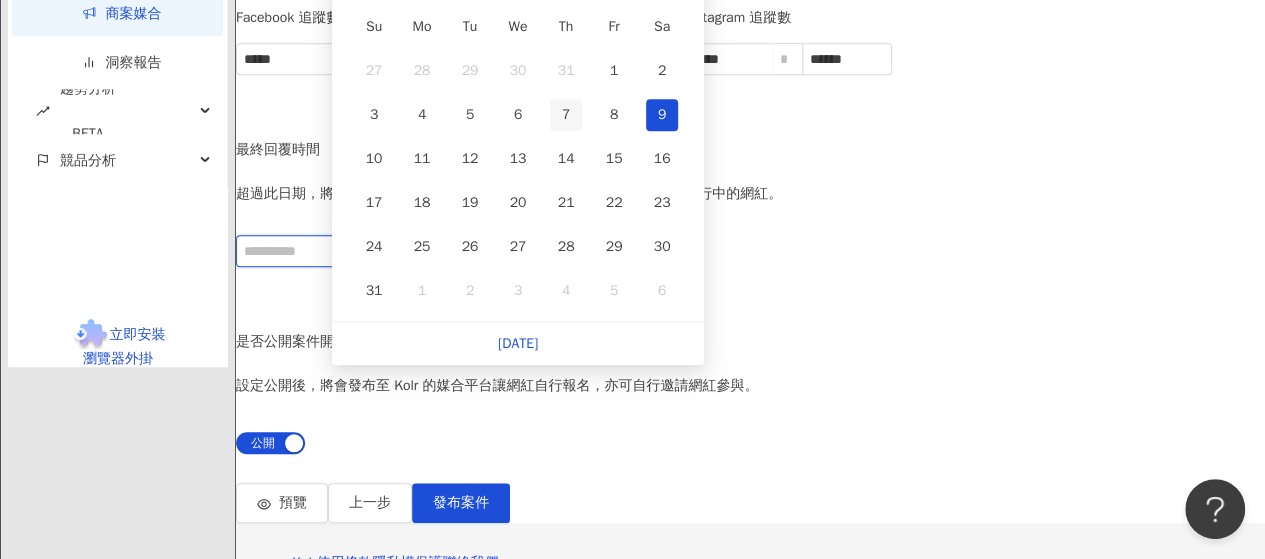 scroll, scrollTop: 500, scrollLeft: 0, axis: vertical 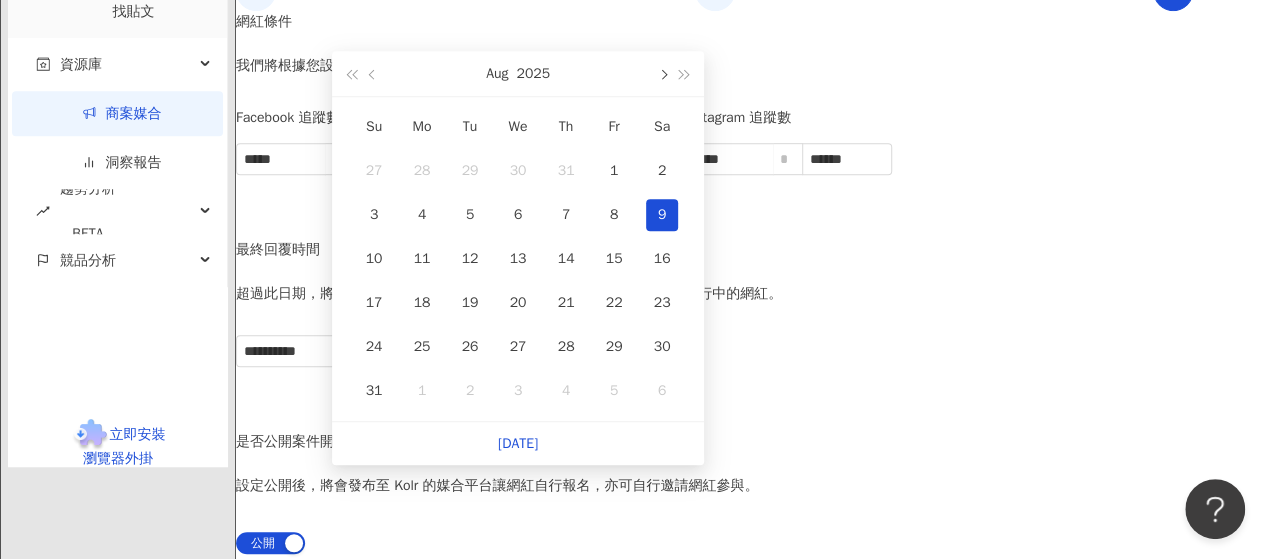 click at bounding box center [662, 73] 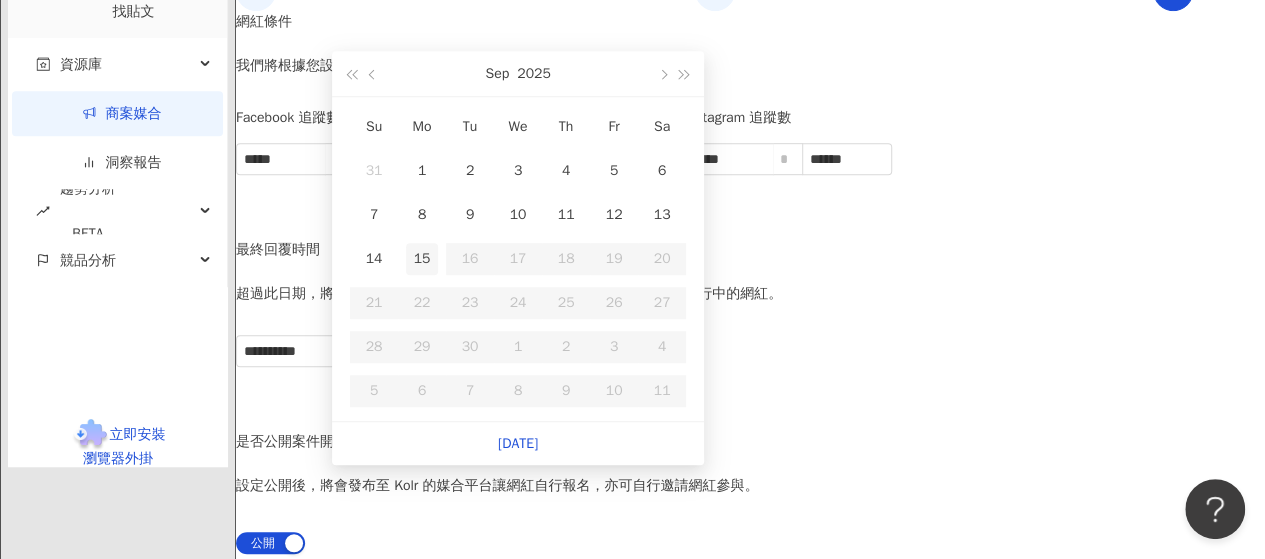 type on "**********" 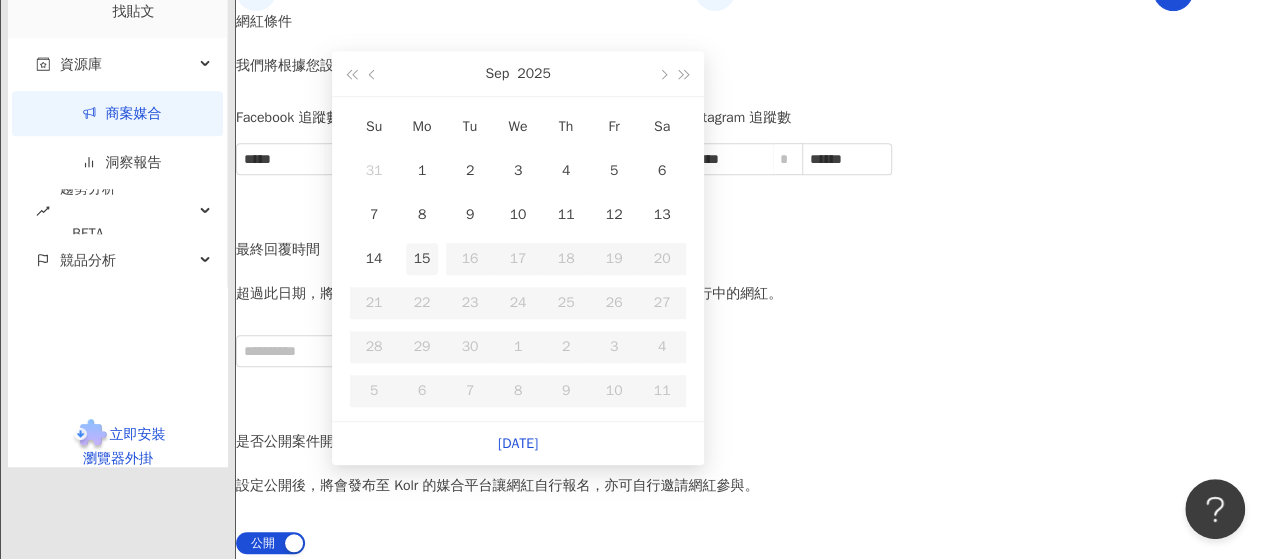 click on "15" at bounding box center [422, 259] 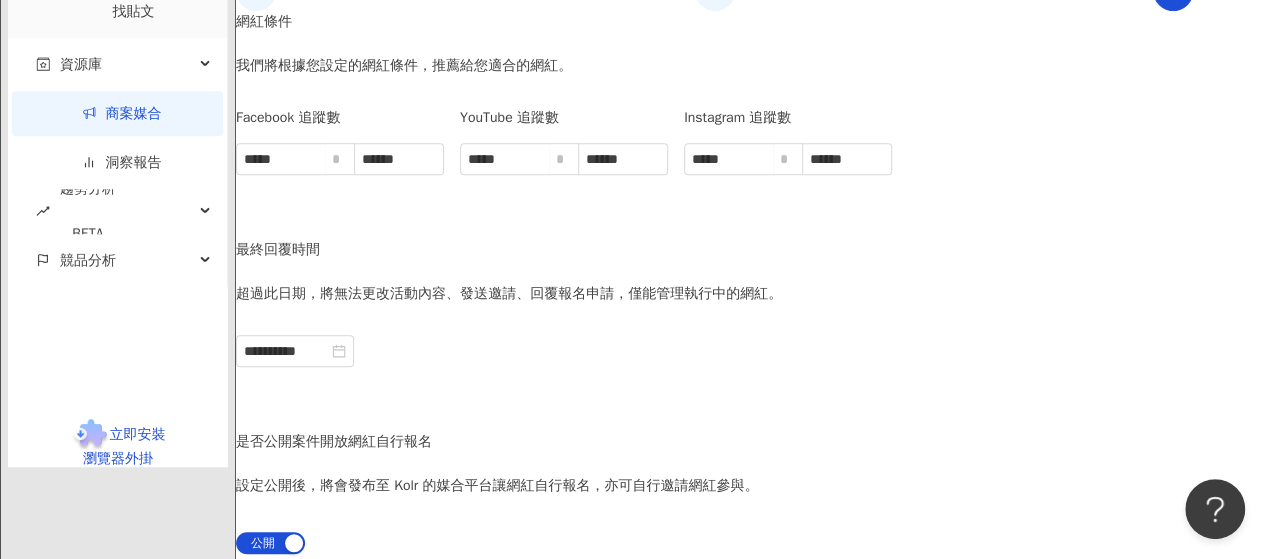 click on "**********" at bounding box center (564, 297) 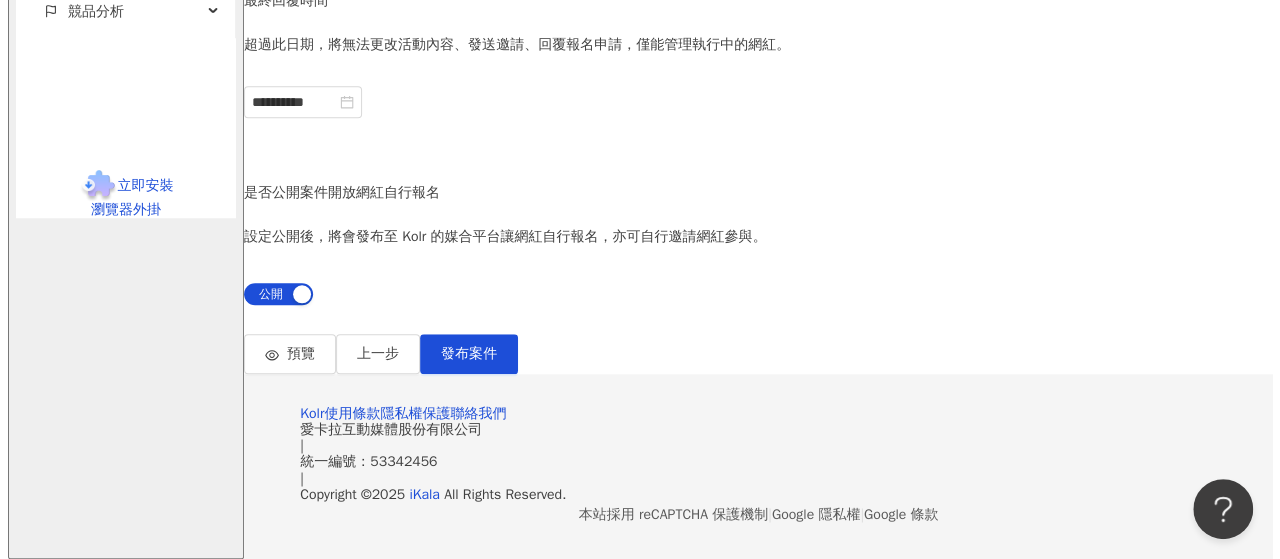 scroll, scrollTop: 900, scrollLeft: 0, axis: vertical 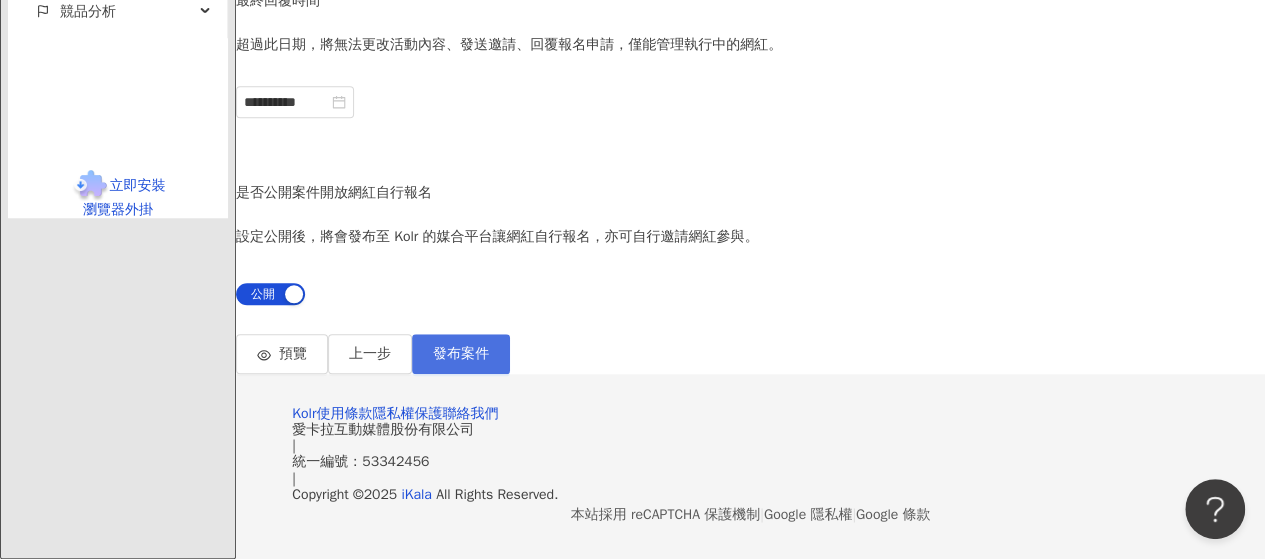 click on "發布案件" at bounding box center [461, 354] 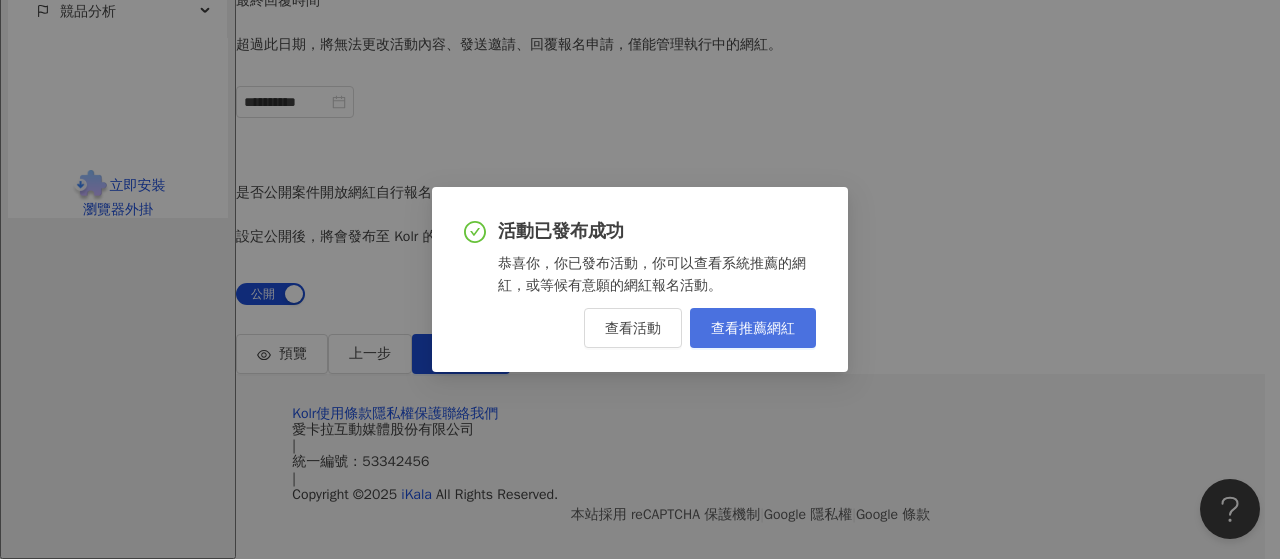 click on "查看推薦網紅" at bounding box center (753, 328) 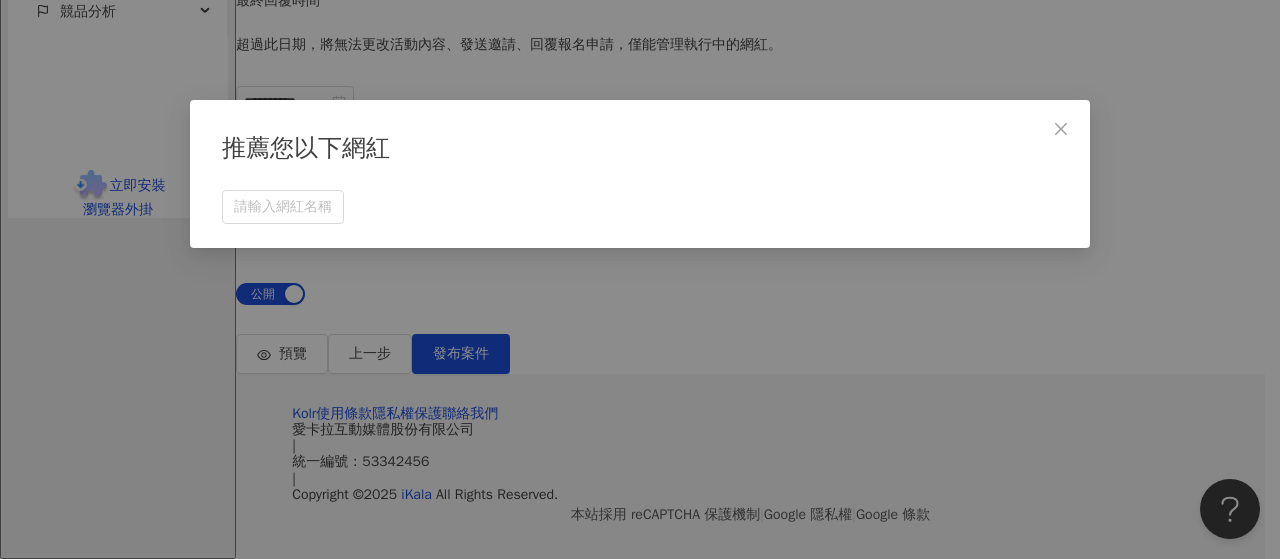 scroll, scrollTop: 100, scrollLeft: 0, axis: vertical 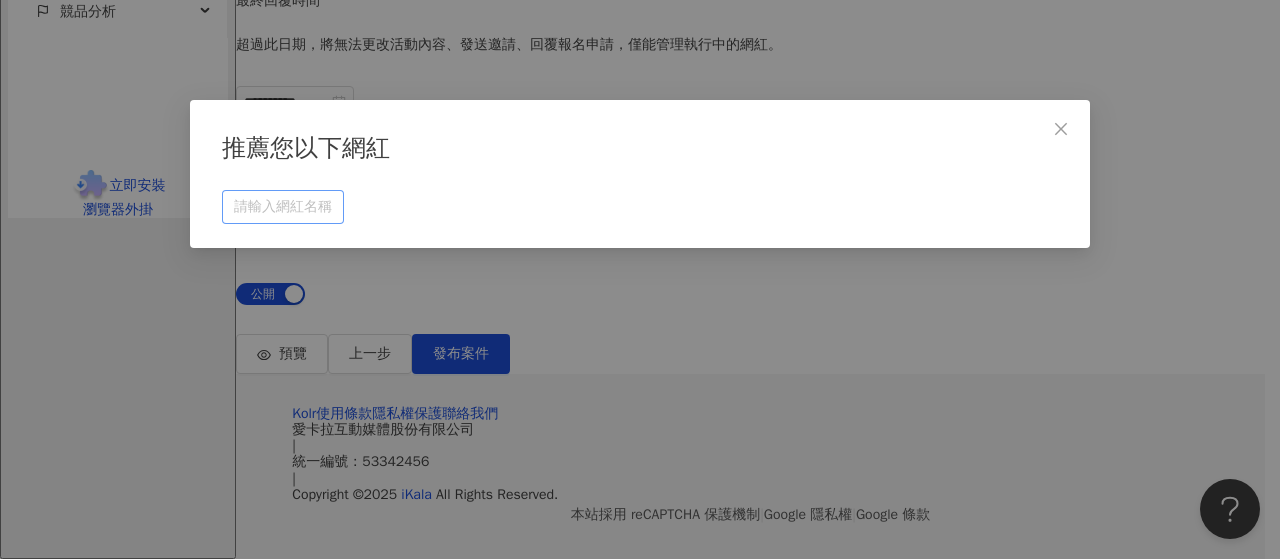 click at bounding box center [283, 207] 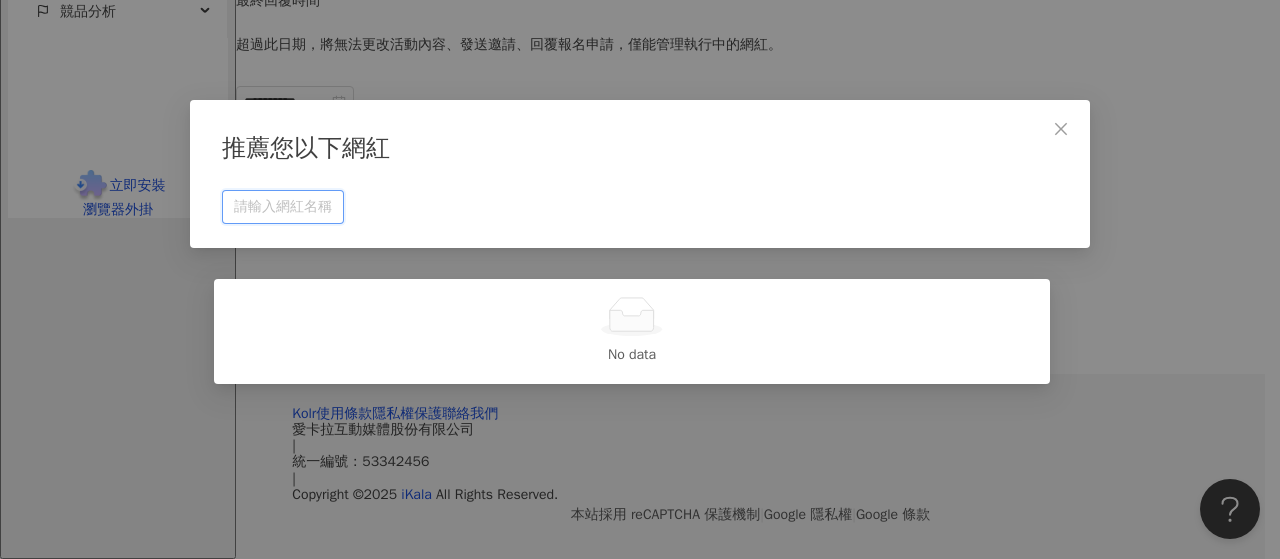 click on "No data" at bounding box center [632, 355] 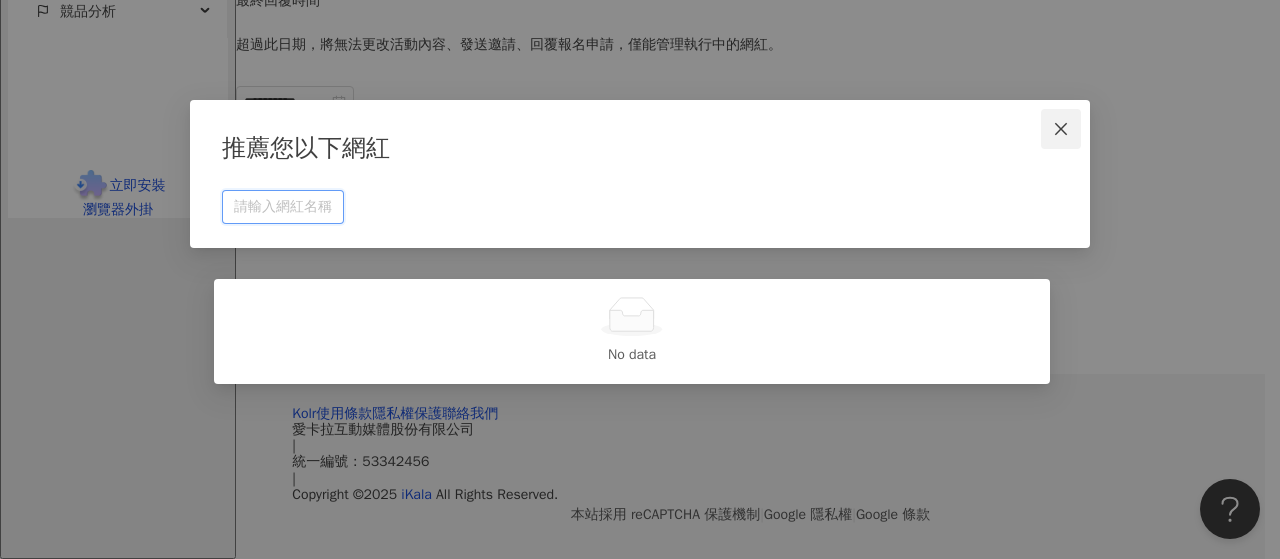 click 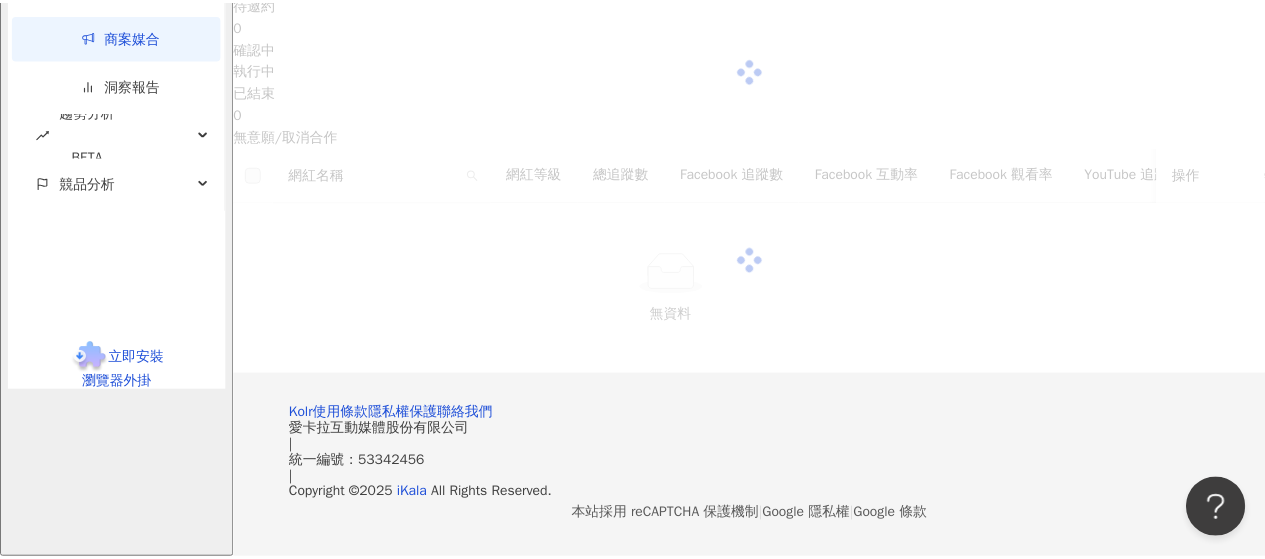 scroll, scrollTop: 0, scrollLeft: 0, axis: both 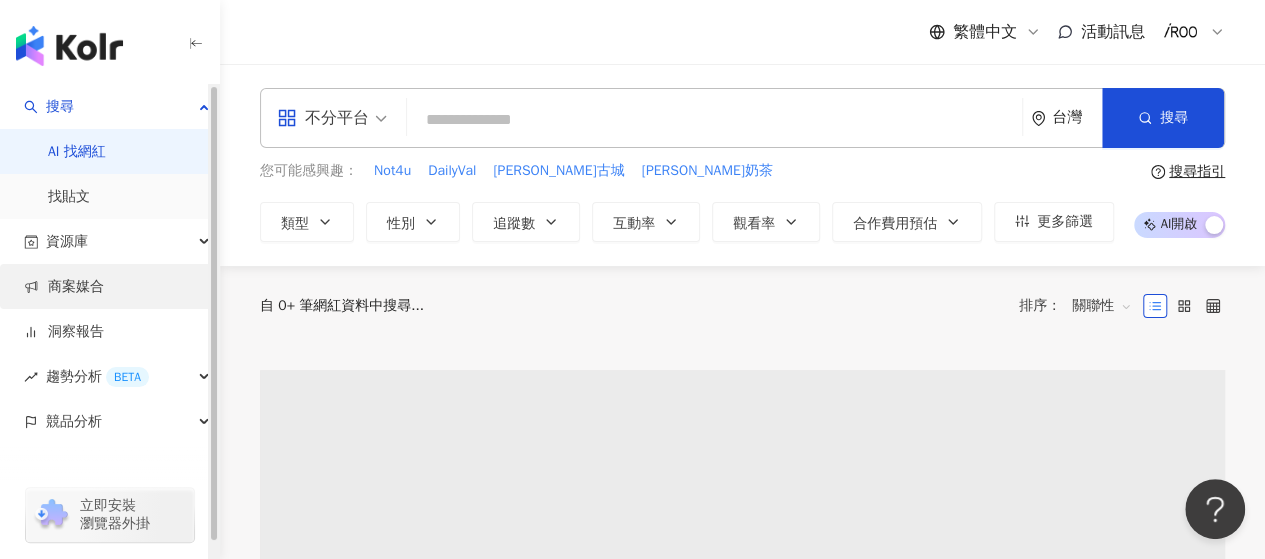 click on "商案媒合" at bounding box center (64, 287) 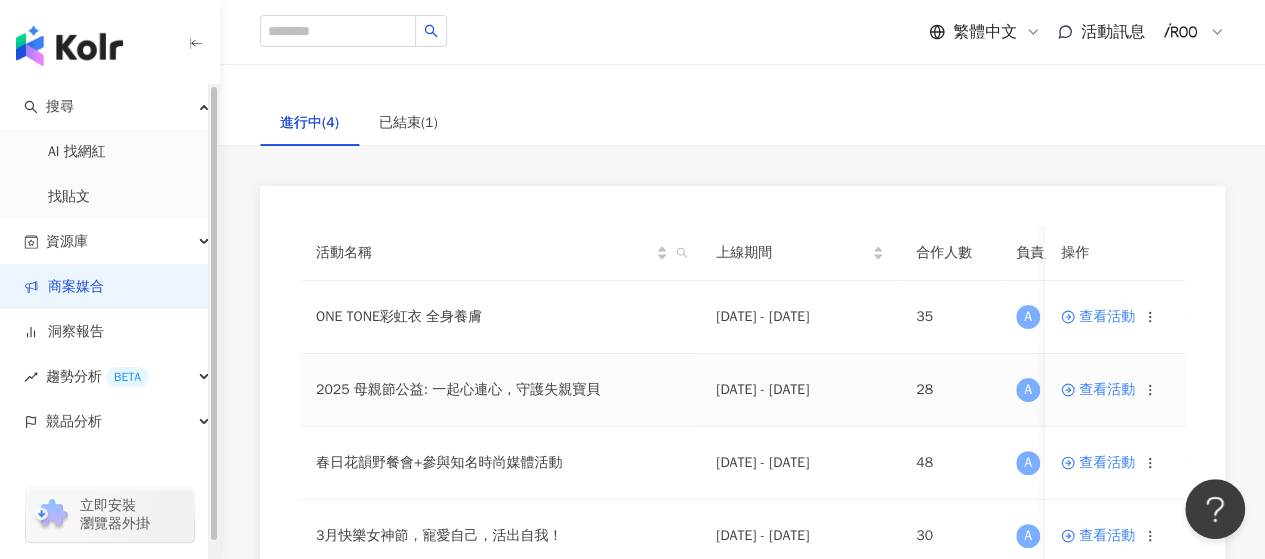 scroll, scrollTop: 100, scrollLeft: 0, axis: vertical 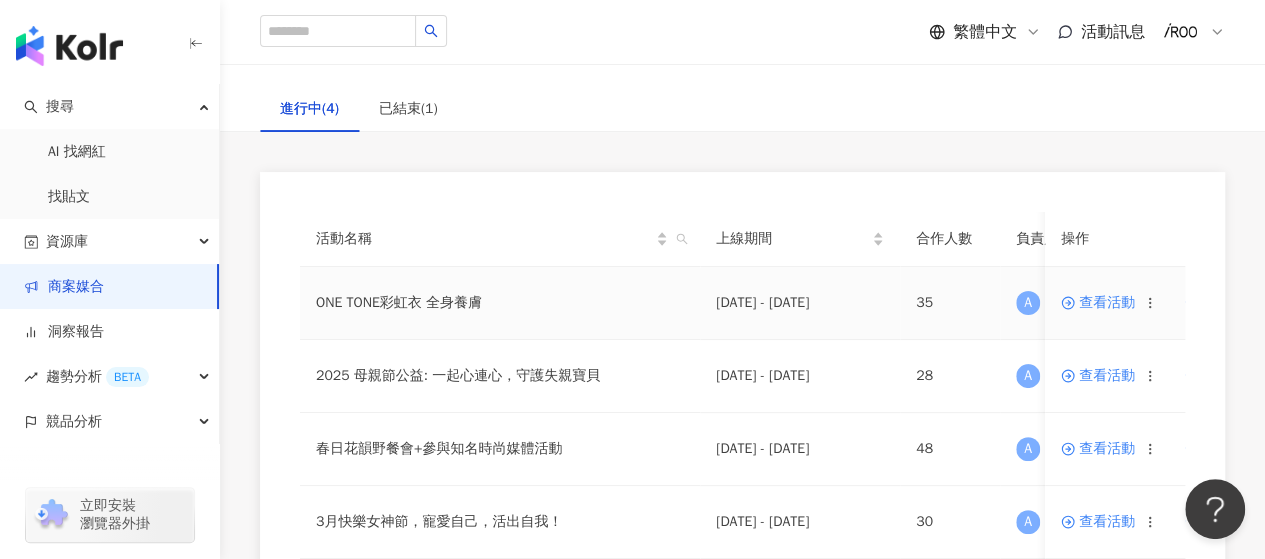 click on "查看活動" at bounding box center (1098, 303) 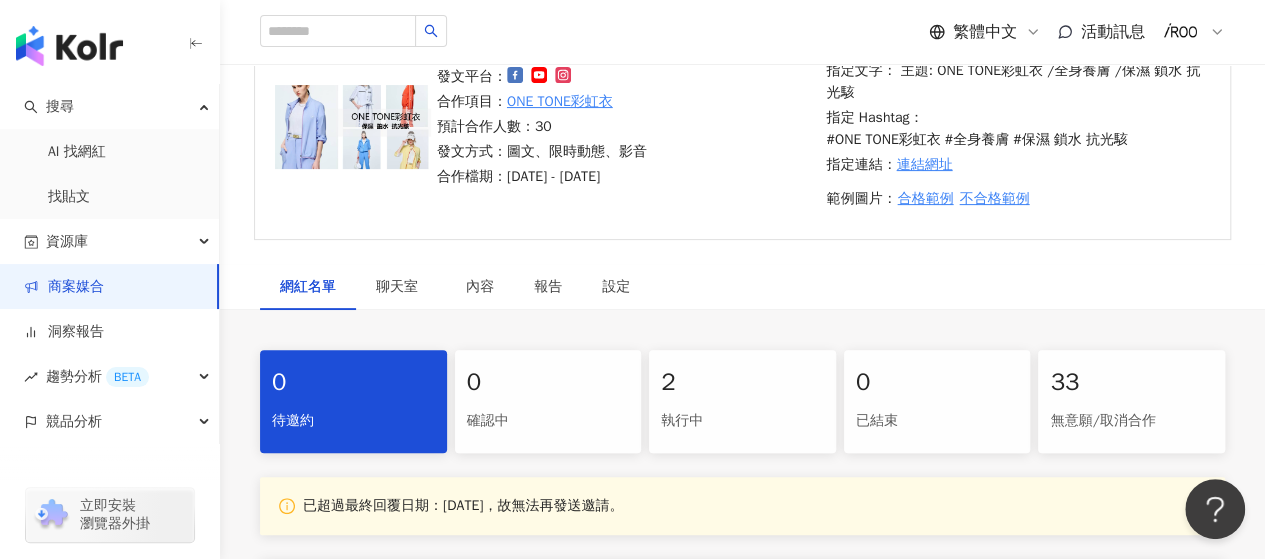 scroll, scrollTop: 400, scrollLeft: 0, axis: vertical 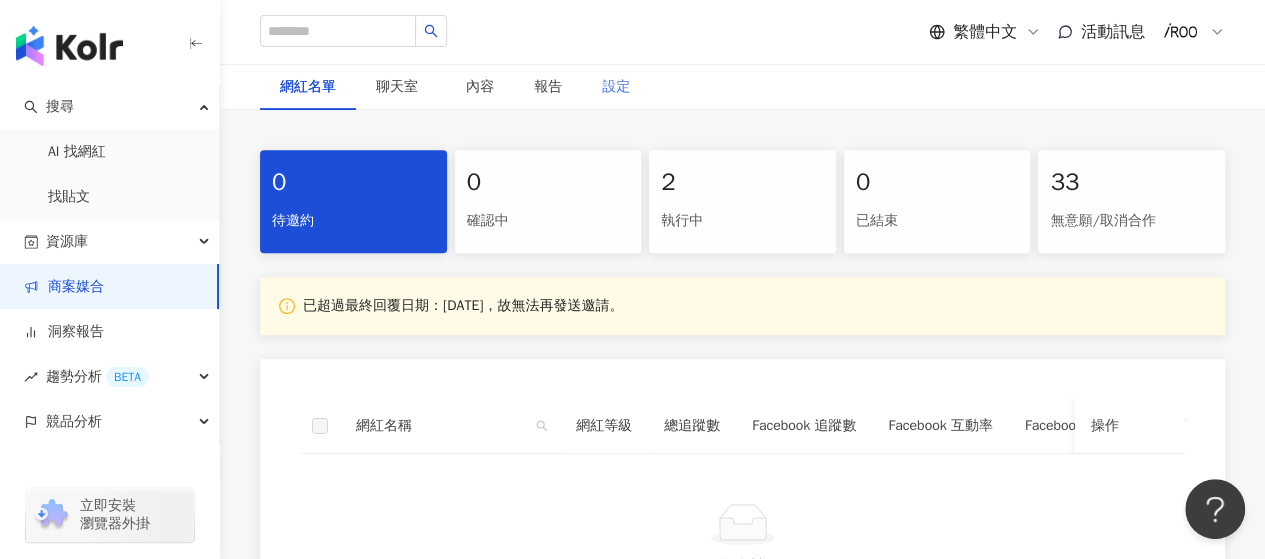 click on "設定" at bounding box center (616, 87) 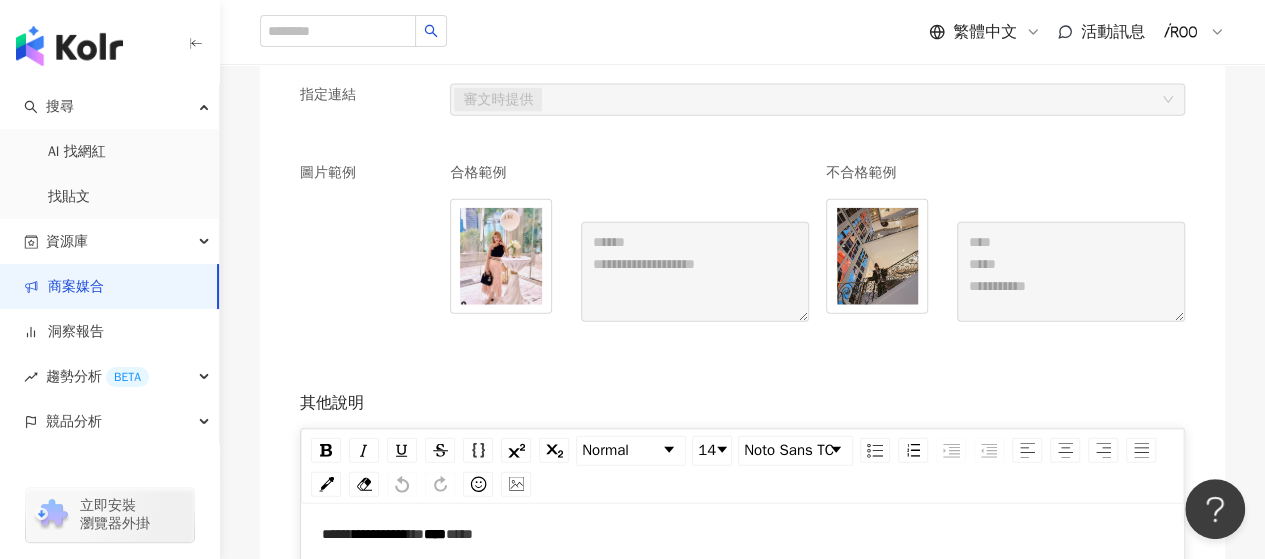 scroll, scrollTop: 2300, scrollLeft: 0, axis: vertical 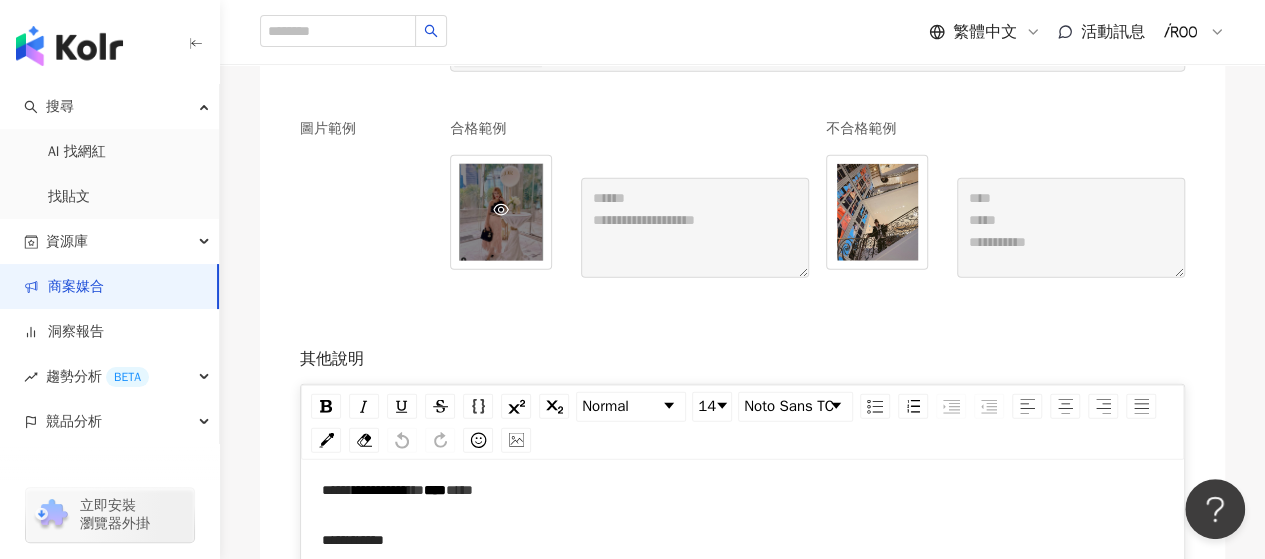 click at bounding box center (501, 211) 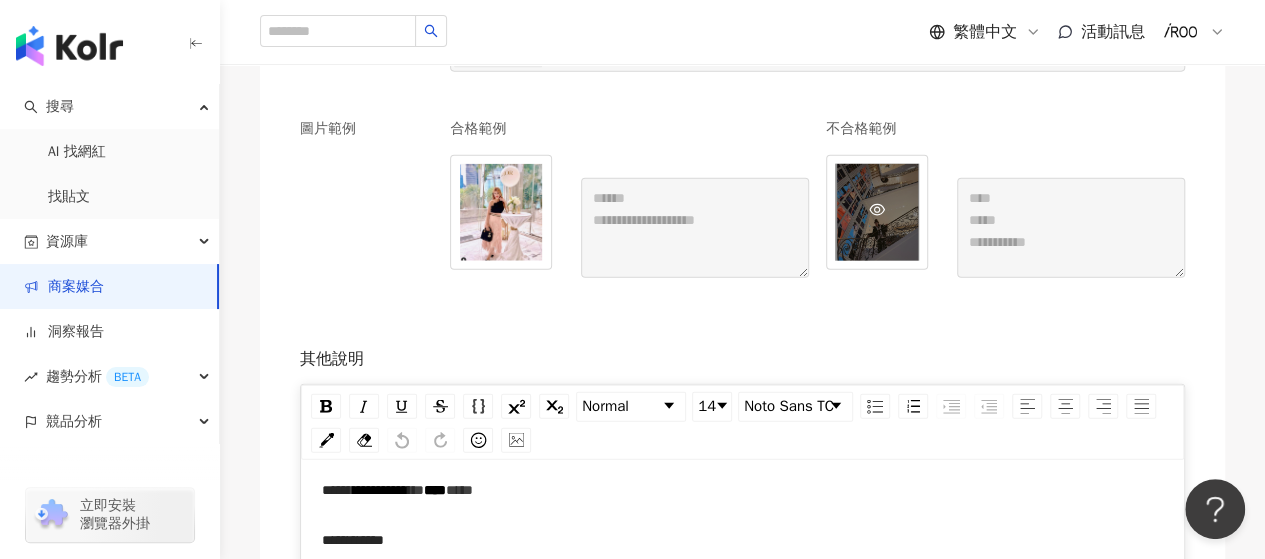 click at bounding box center (877, 212) 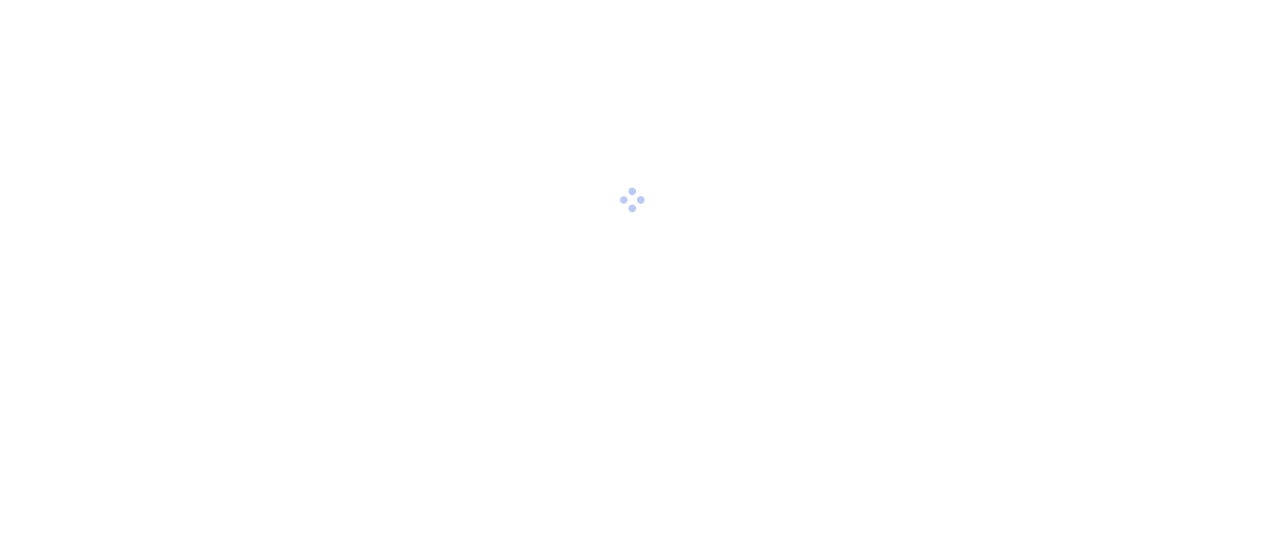 scroll, scrollTop: 0, scrollLeft: 0, axis: both 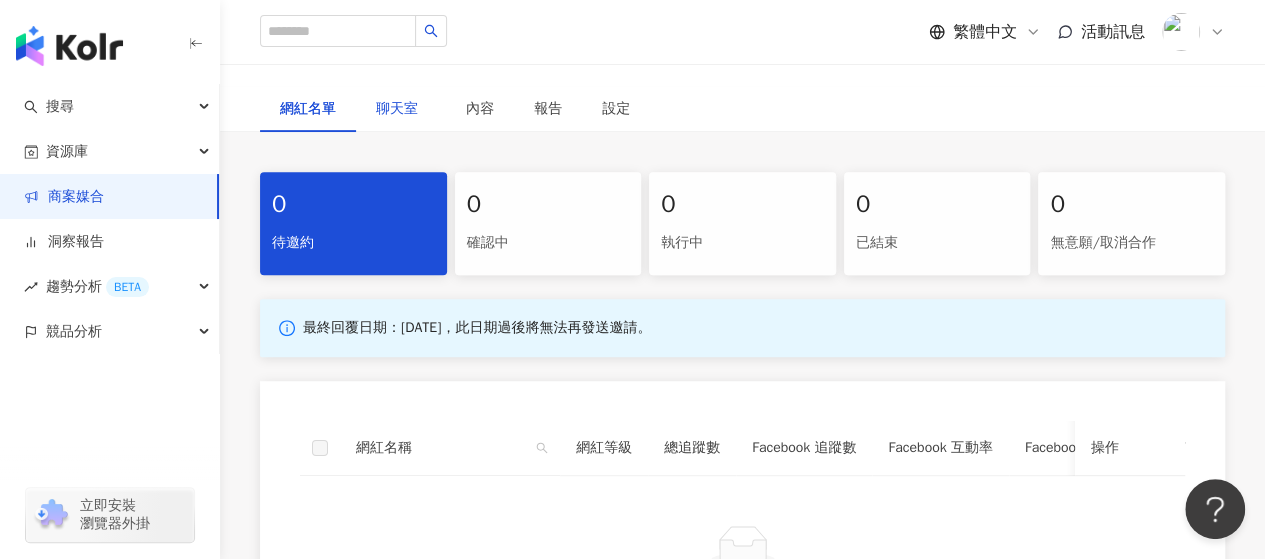 click on "聊天室" at bounding box center (401, 109) 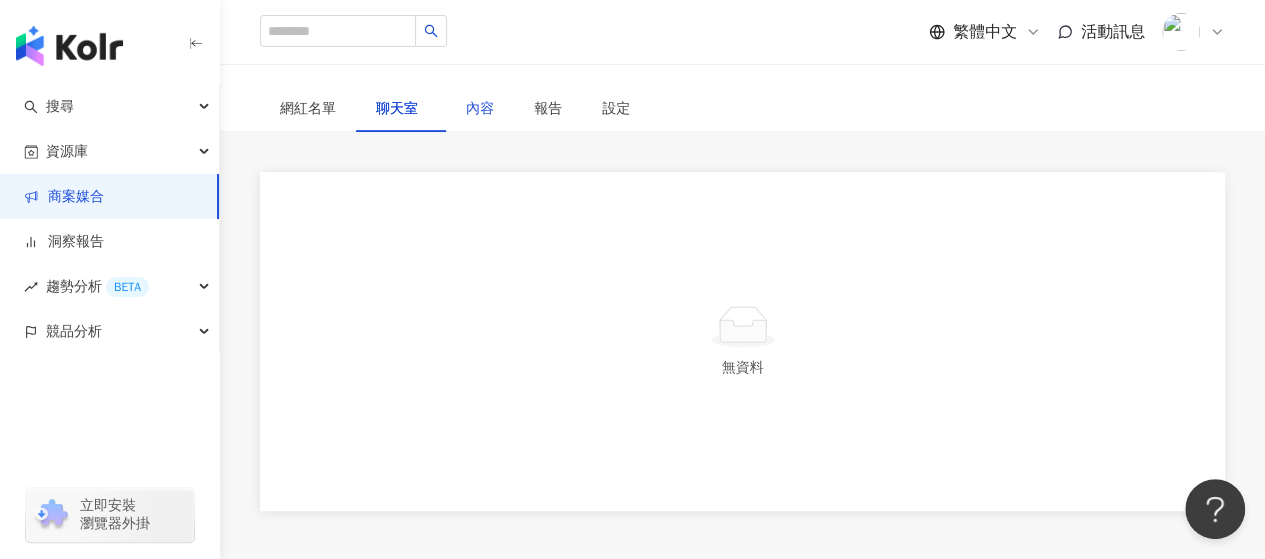 click on "內容" at bounding box center [480, 109] 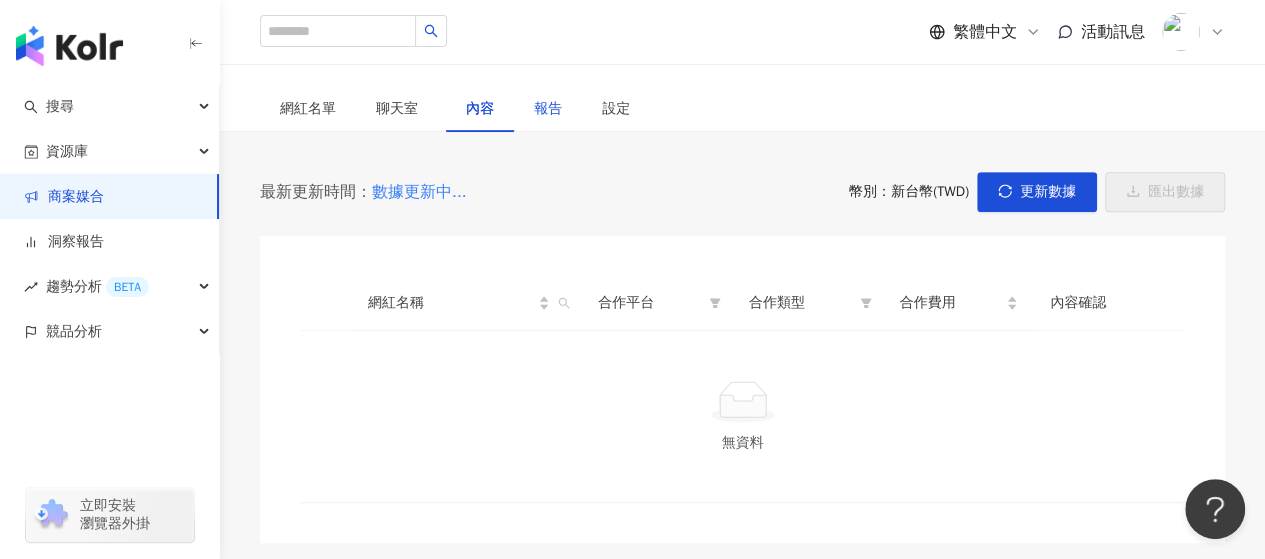 click on "報告" at bounding box center [548, 109] 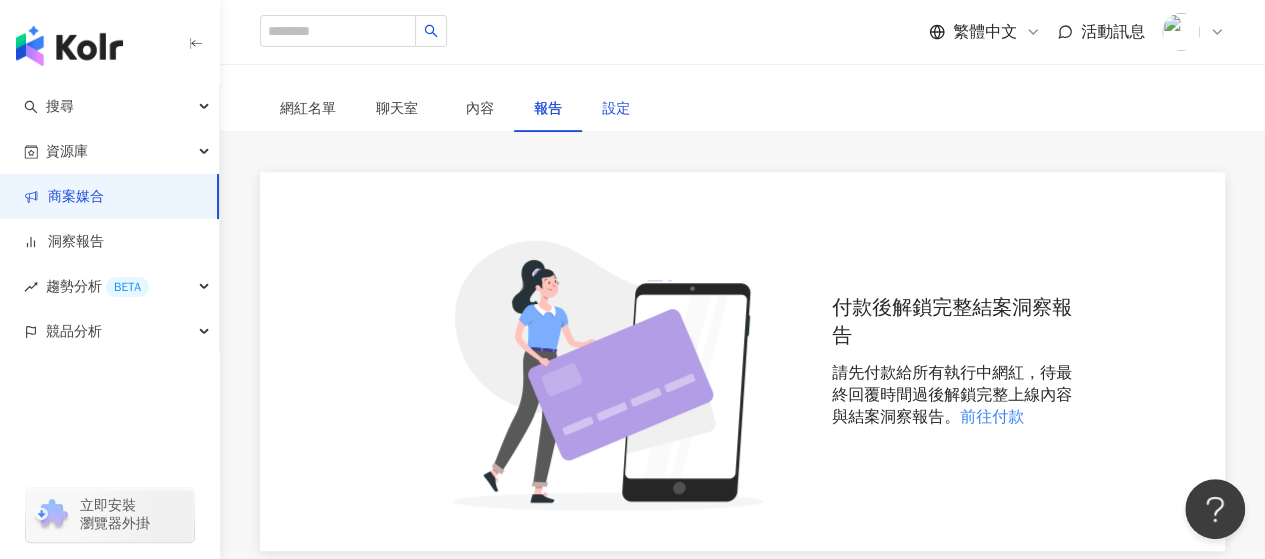 click on "設定" at bounding box center [616, 109] 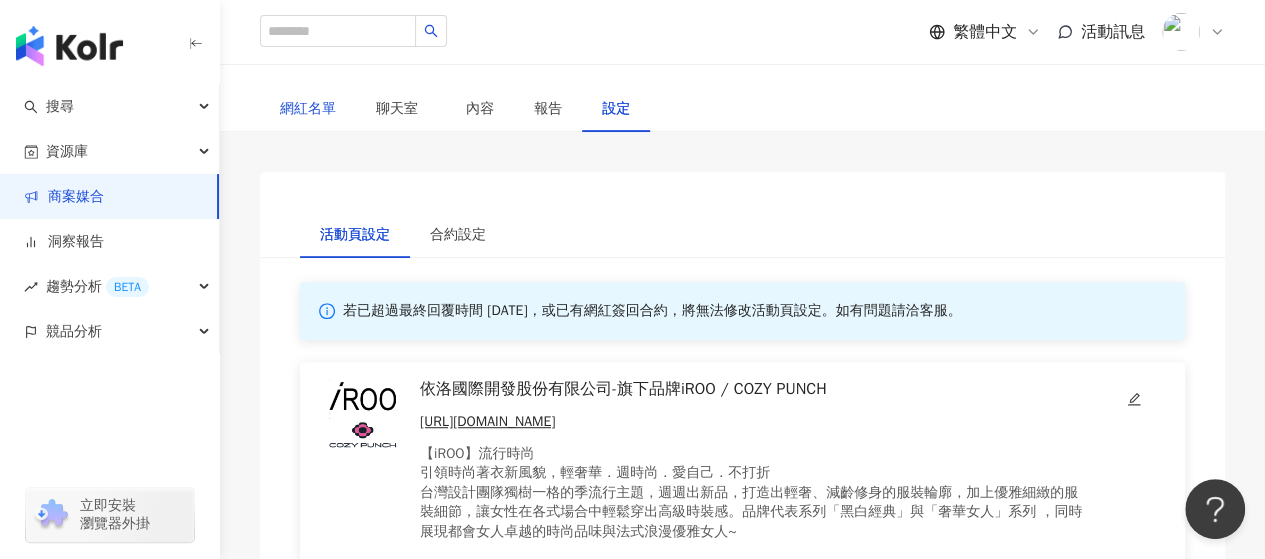 click on "網紅名單" at bounding box center (308, 109) 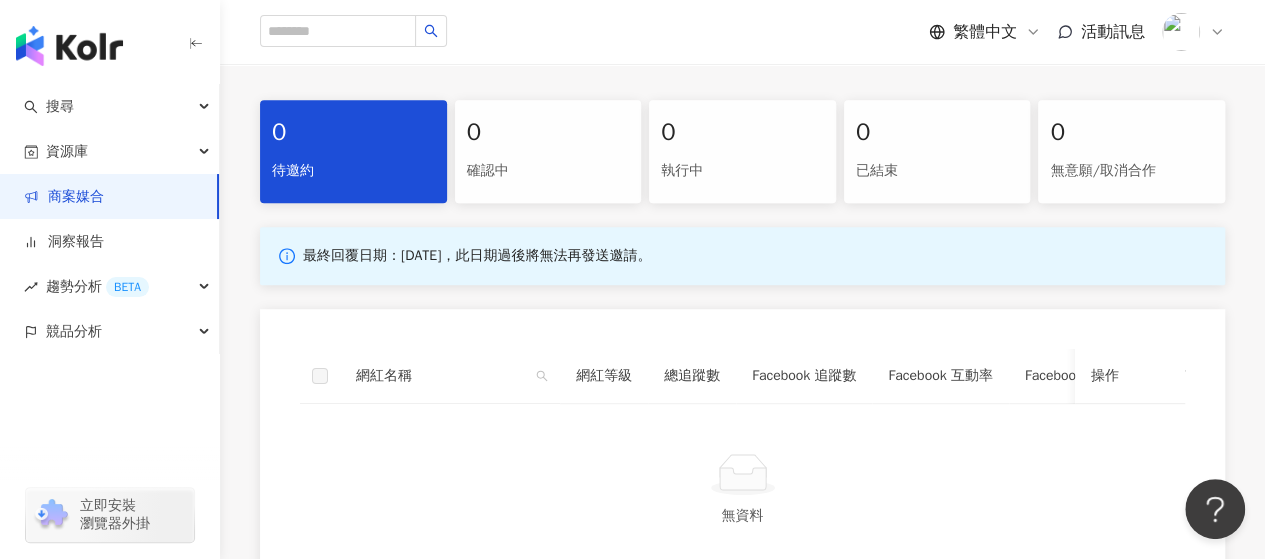 scroll, scrollTop: 400, scrollLeft: 0, axis: vertical 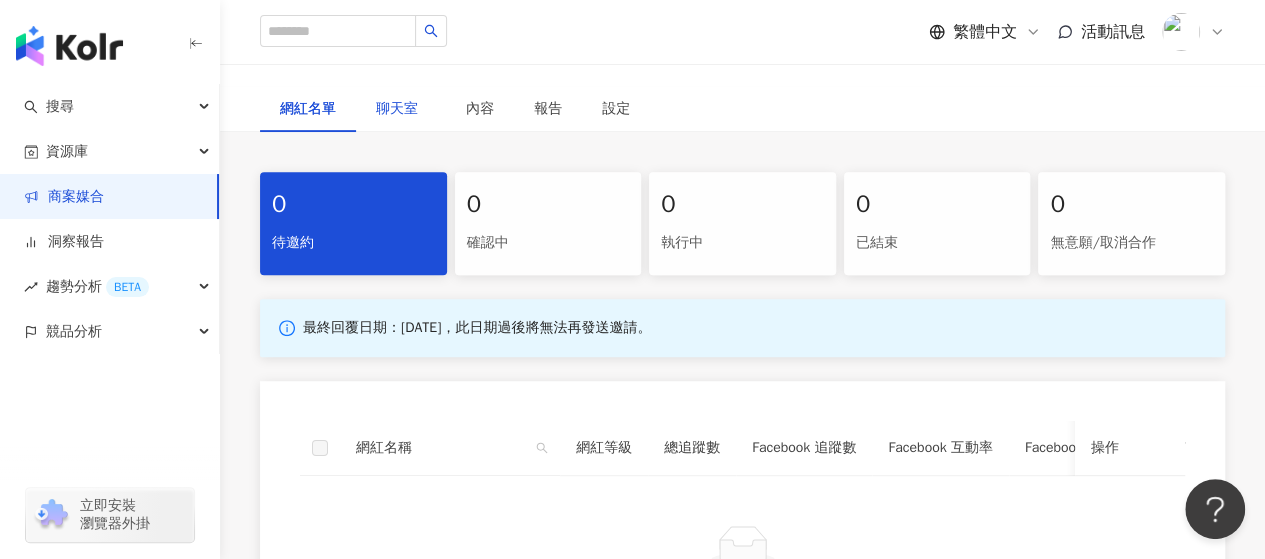 click on "聊天室" at bounding box center (401, 109) 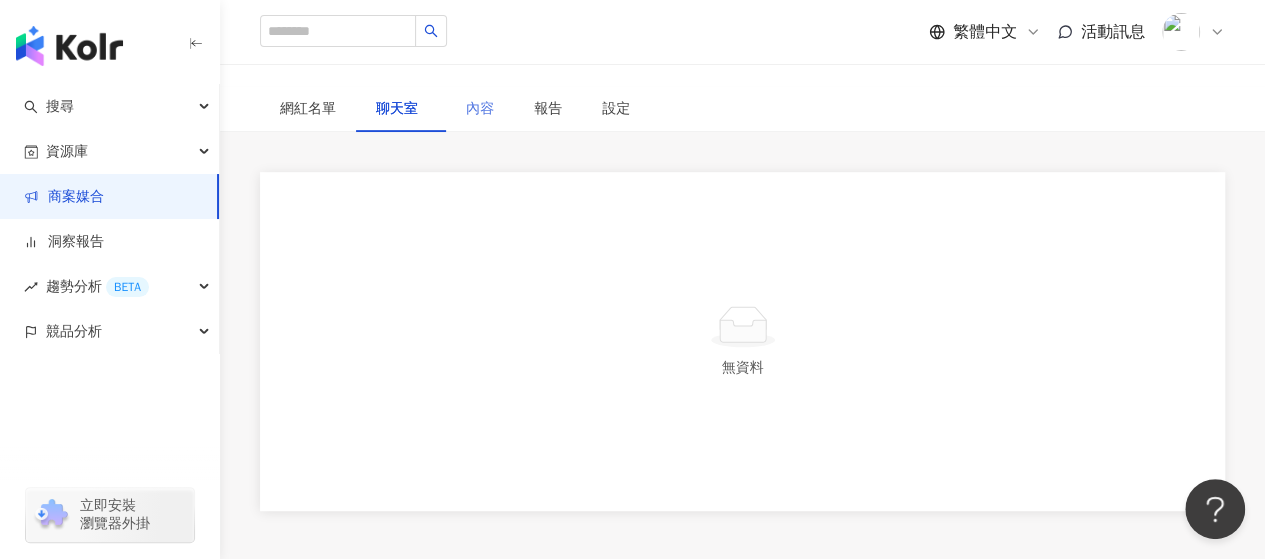 click on "內容" at bounding box center [480, 109] 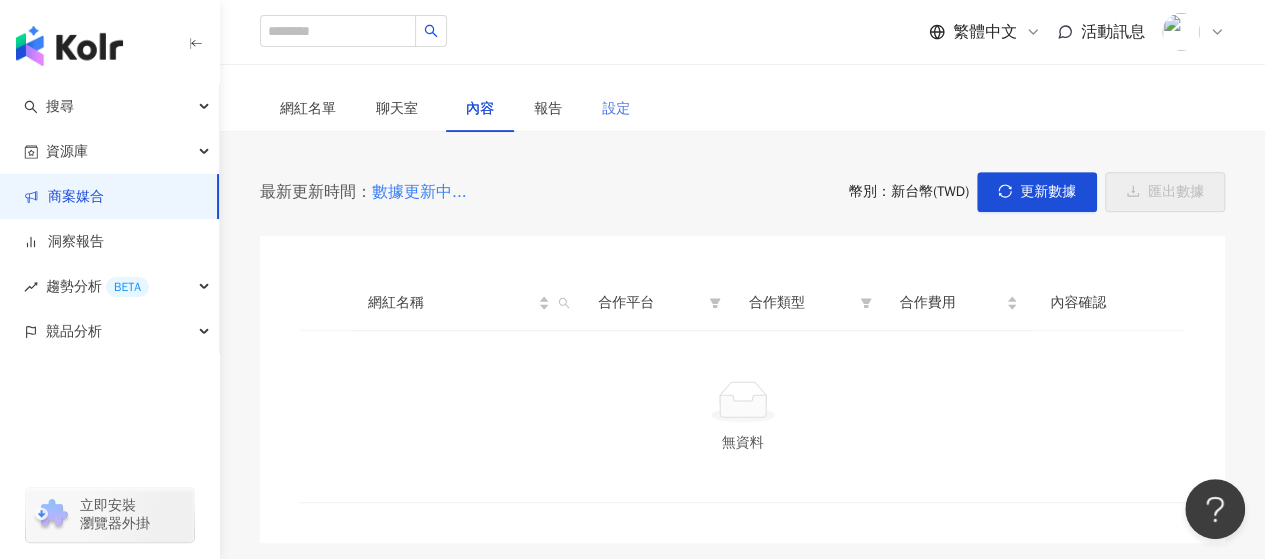 click on "設定" at bounding box center [616, 109] 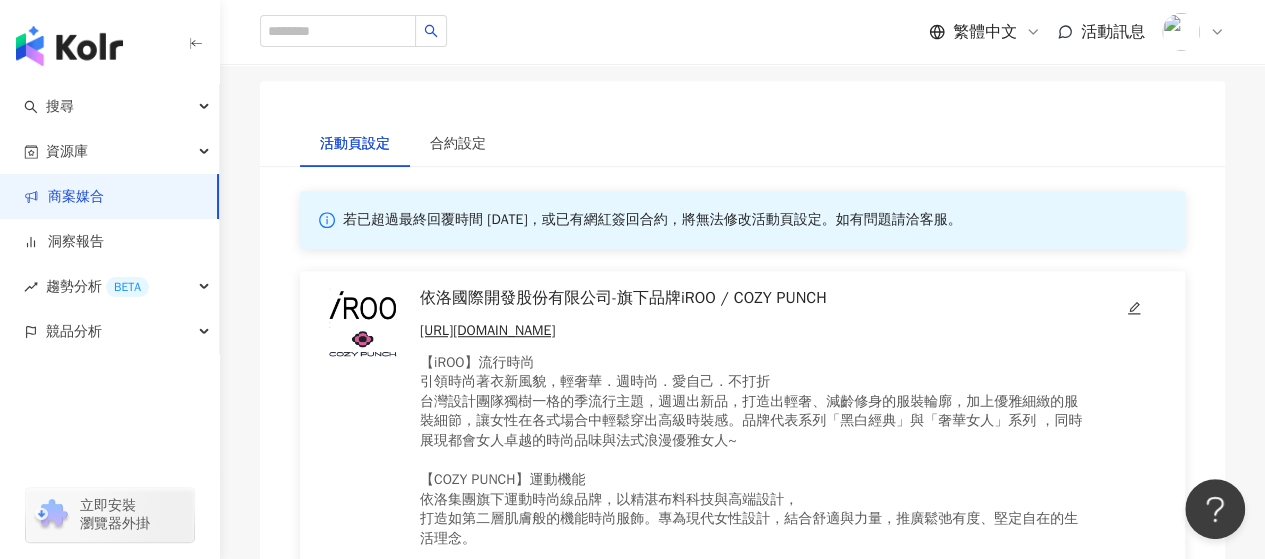 scroll, scrollTop: 600, scrollLeft: 0, axis: vertical 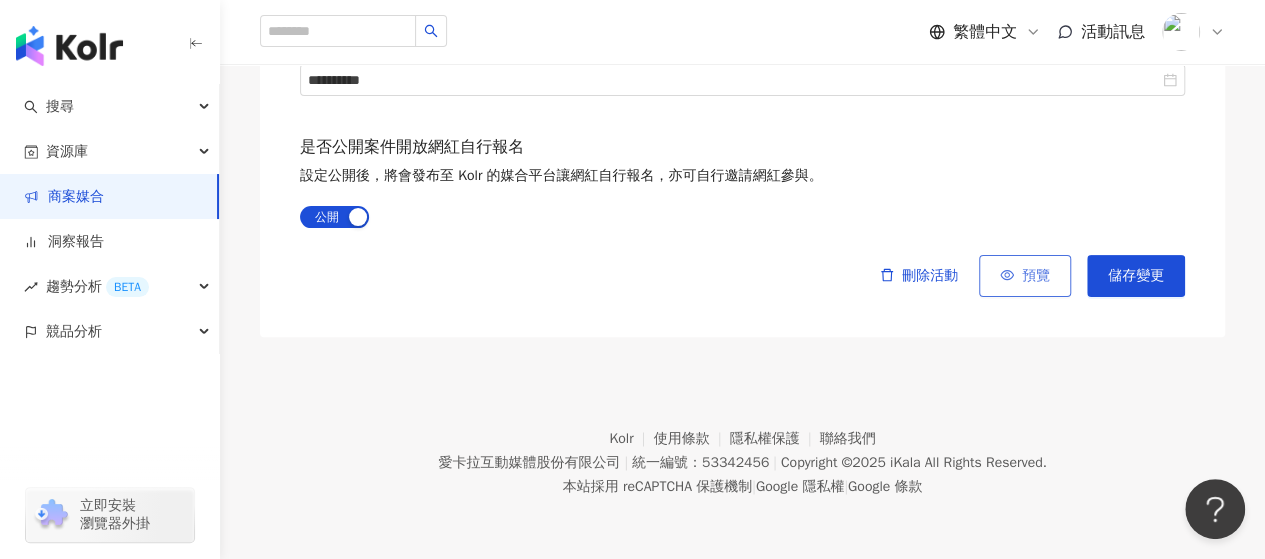 click on "預覽" at bounding box center [1036, 276] 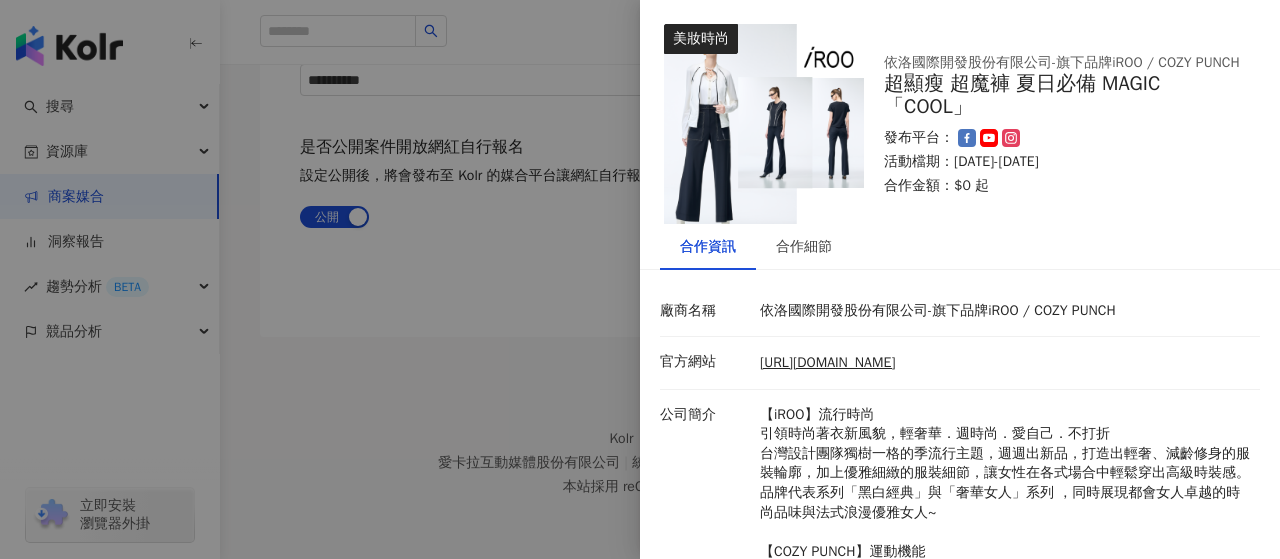 click at bounding box center (764, 124) 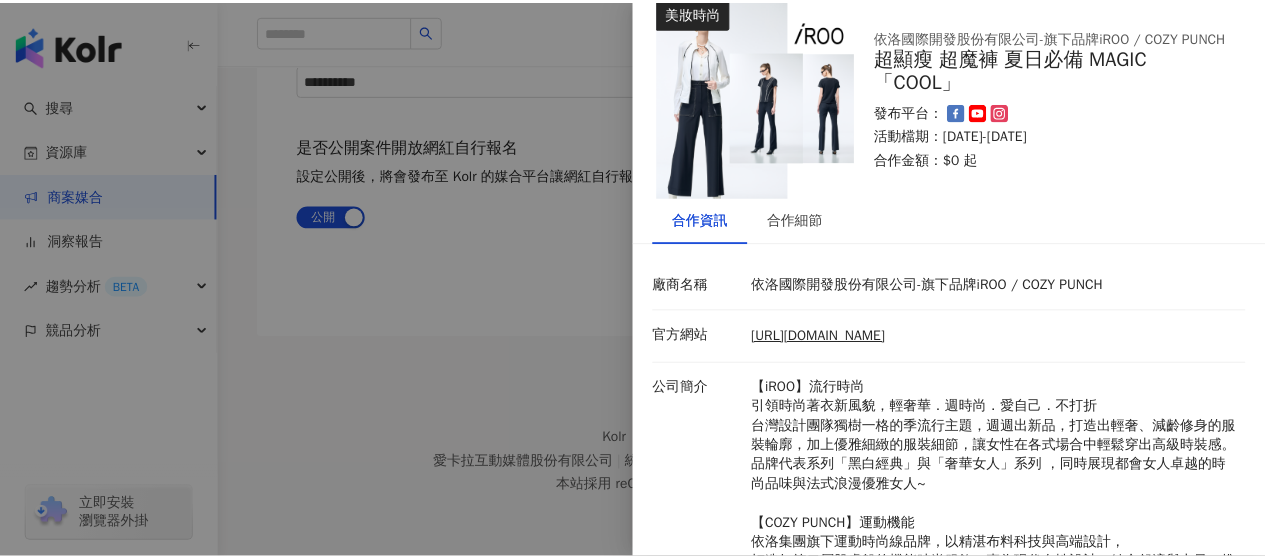 scroll, scrollTop: 0, scrollLeft: 0, axis: both 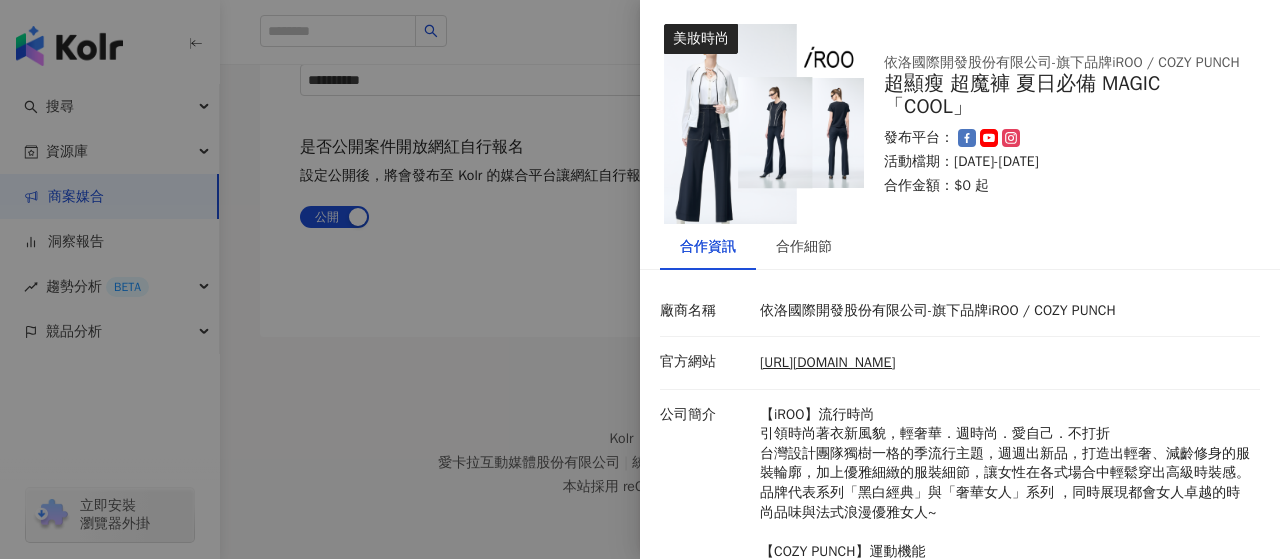 click at bounding box center (640, 279) 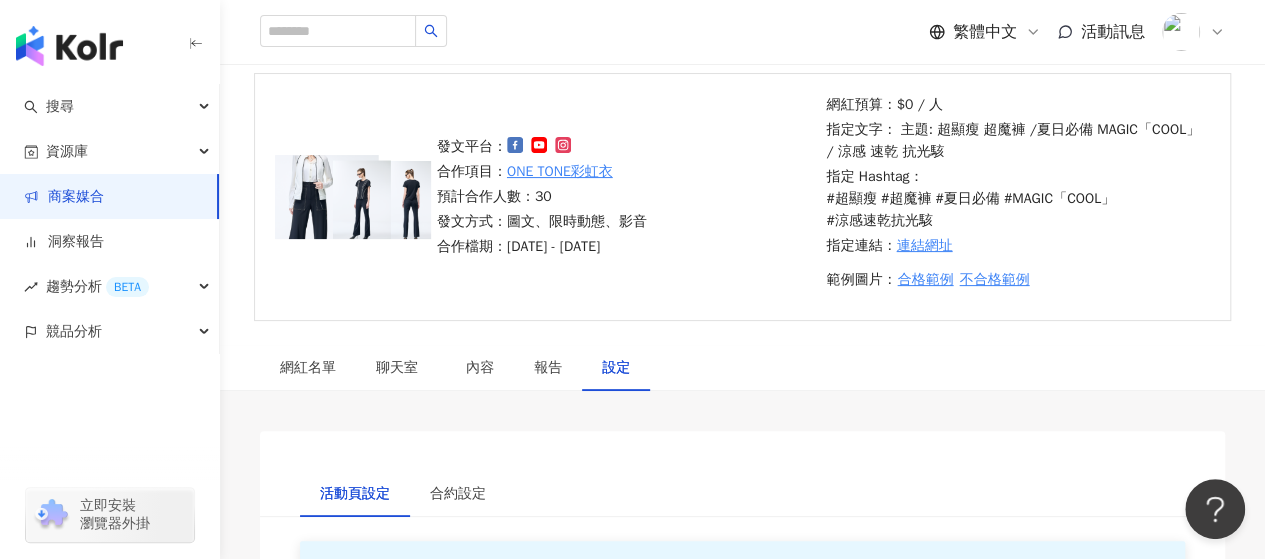 scroll, scrollTop: 0, scrollLeft: 0, axis: both 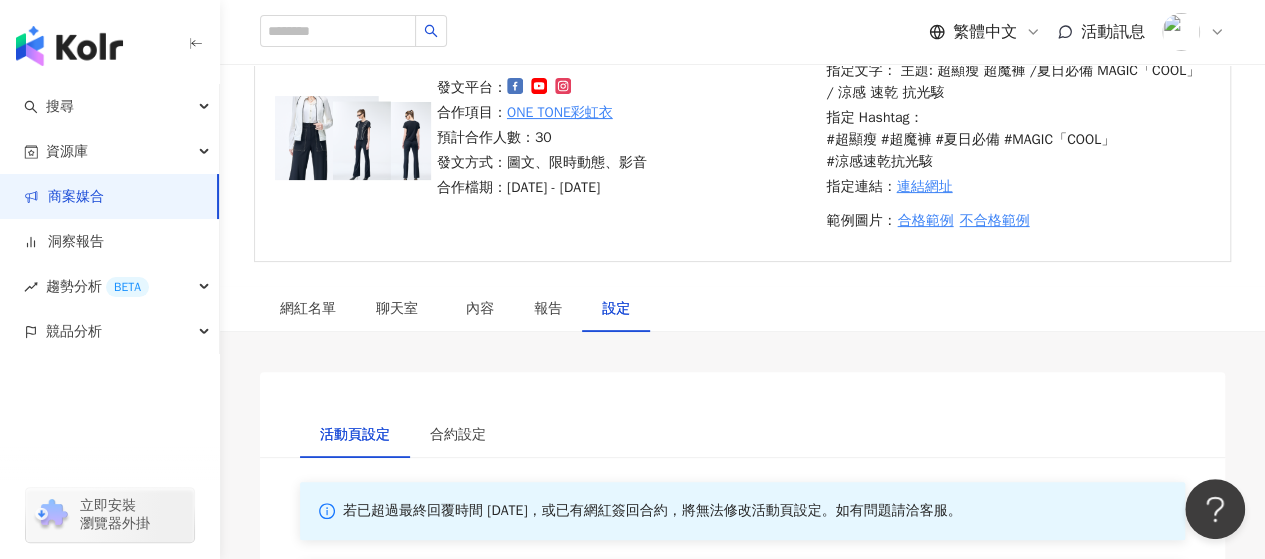 click on "商案媒合" at bounding box center (64, 197) 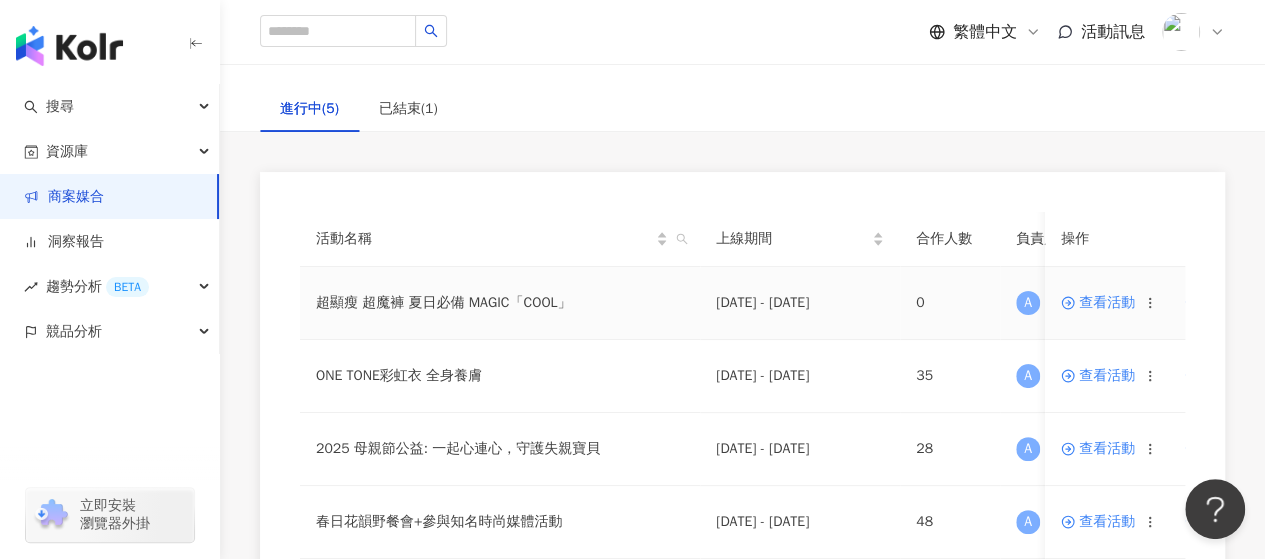 scroll, scrollTop: 200, scrollLeft: 0, axis: vertical 